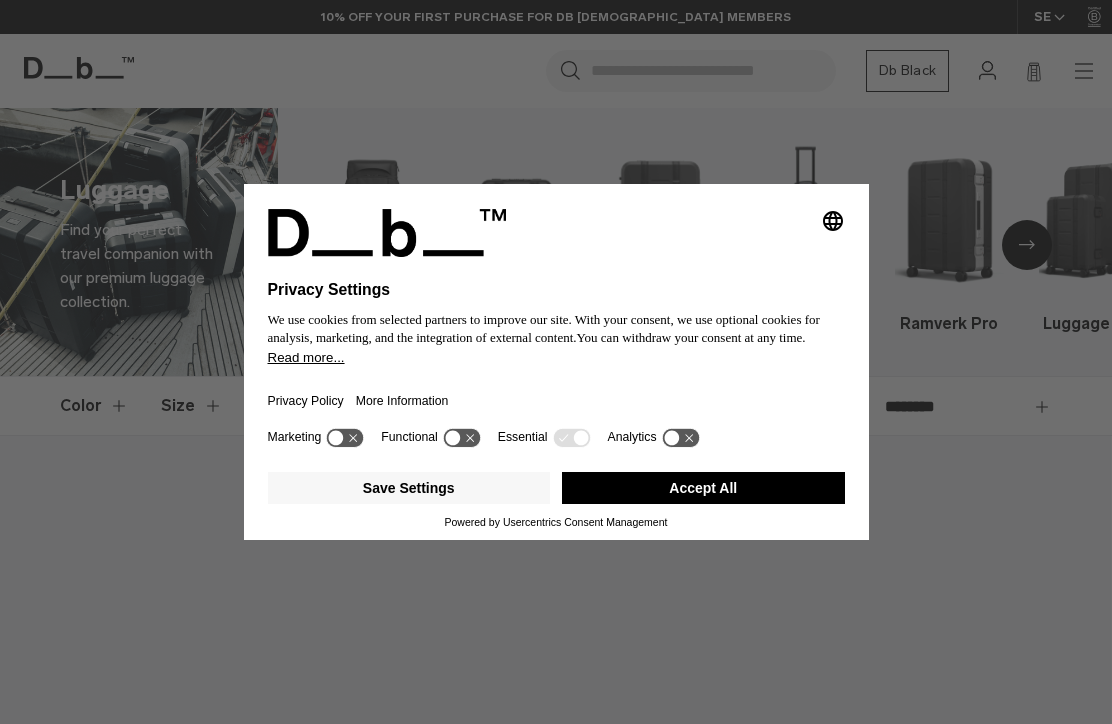 scroll, scrollTop: 0, scrollLeft: 0, axis: both 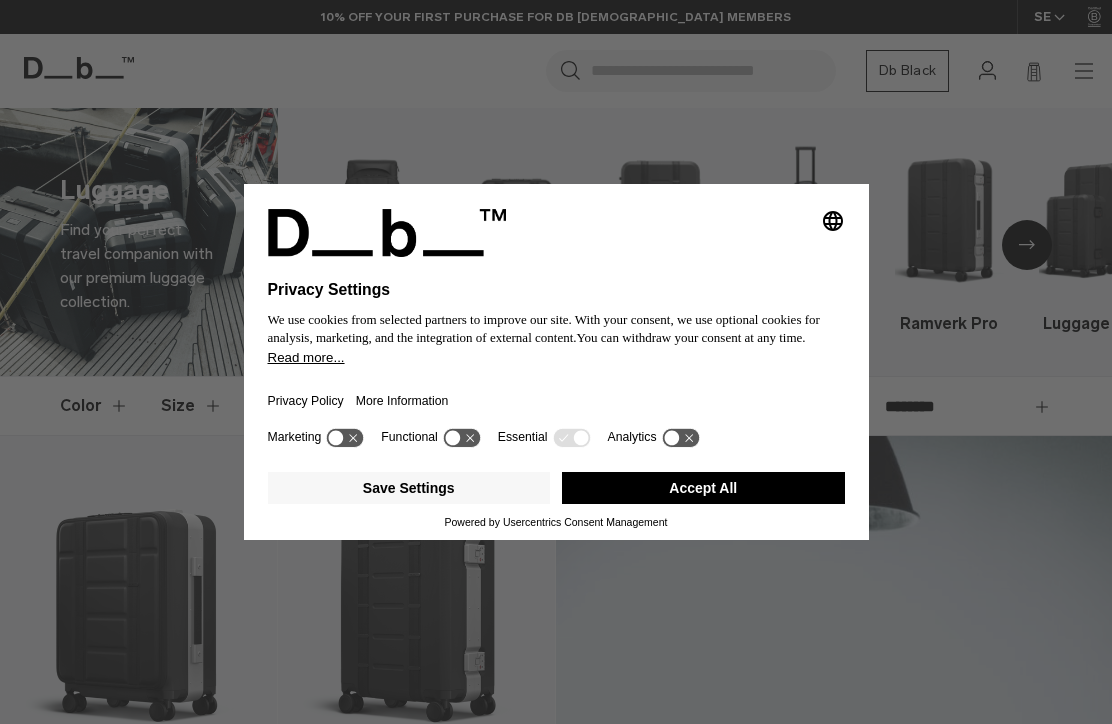 click 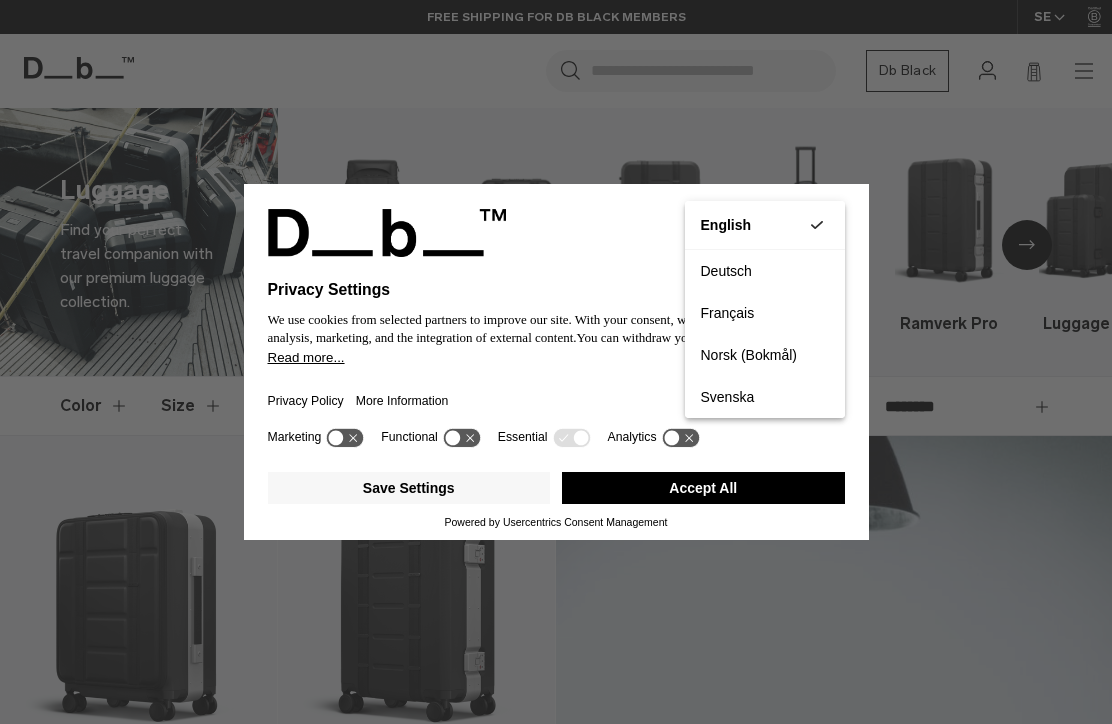 click on "Privacy Settings We use cookies from selected partners to improve our site. With your consent, we use optional cookies for analysis, marketing, and the integration of external content.  You can withdraw your consent at any time. Read more... Privacy Policy More Information Marketing Functional Essential Analytics Save Settings Accept All Powered by   Usercentrics Consent Management" at bounding box center (556, 362) 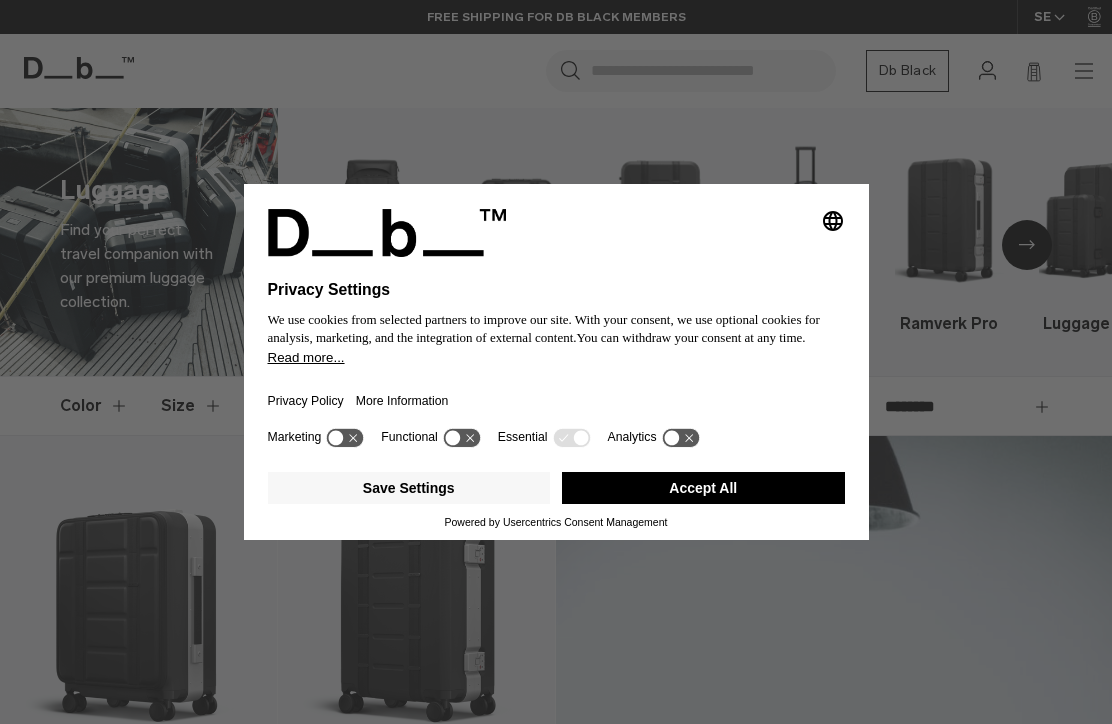 click on "Selecting an option will immediately change the language Privacy Settings We use cookies from selected partners to improve our site. With your consent, we use optional cookies for analysis, marketing, and the integration of external content.  You can withdraw your consent at any time. Read more... Privacy Policy More Information Marketing Functional Essential Analytics Save Settings Accept All Powered by   Usercentrics Consent Management" at bounding box center [556, 362] 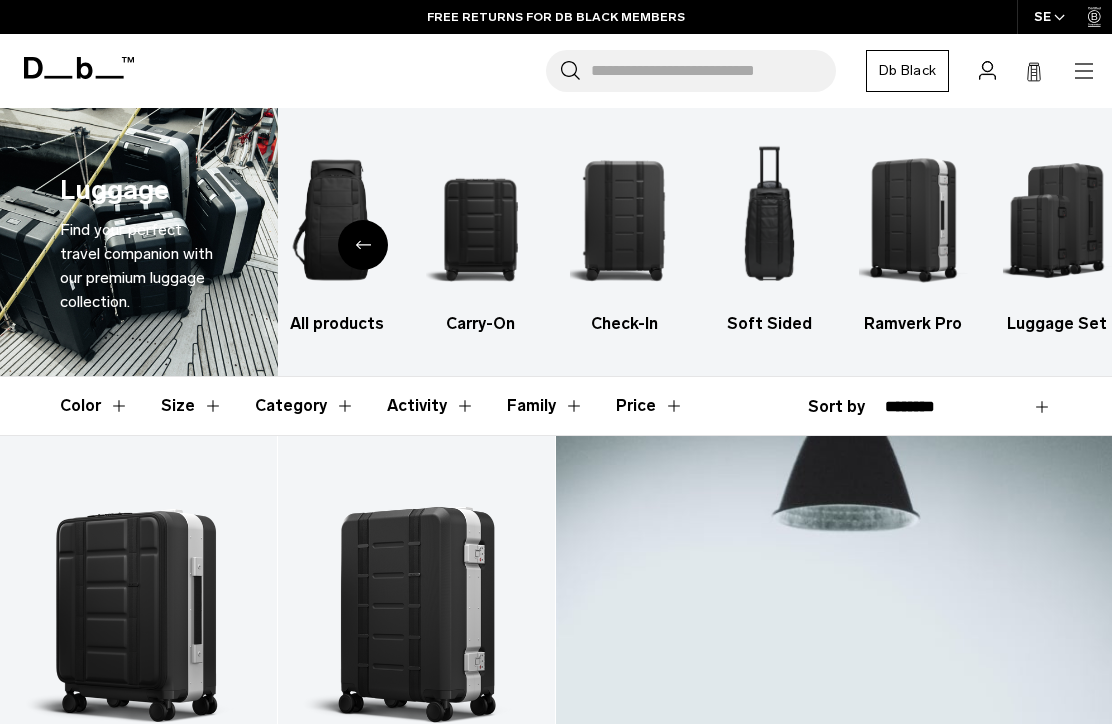 scroll, scrollTop: 0, scrollLeft: 0, axis: both 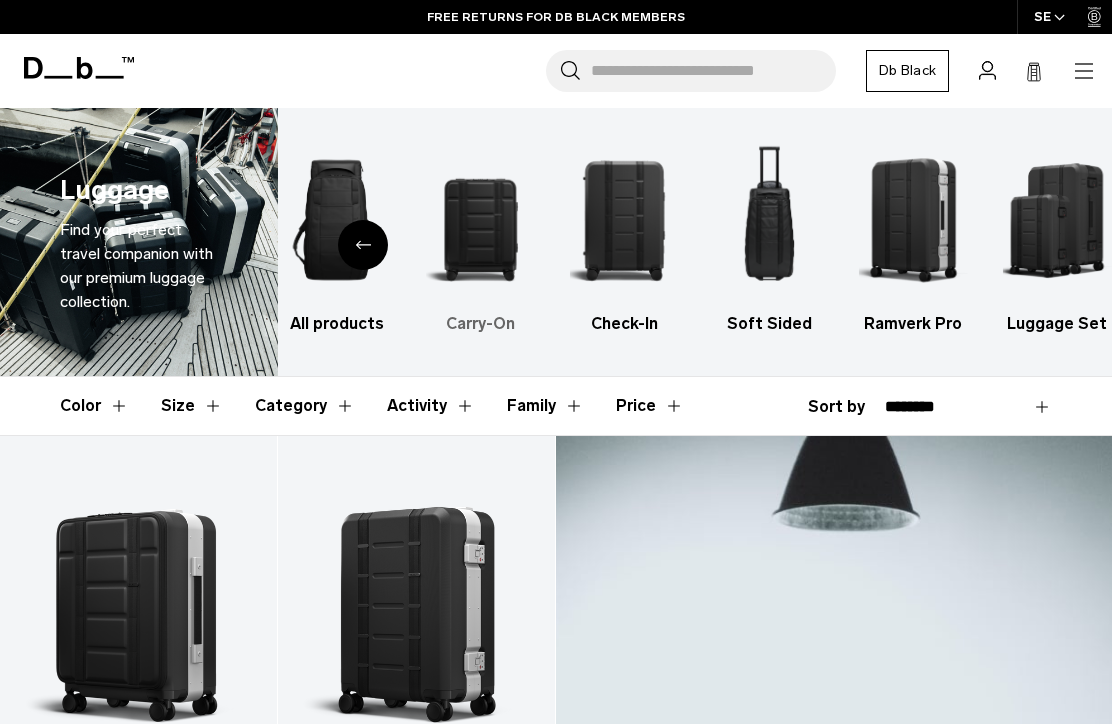 click at bounding box center [480, 220] 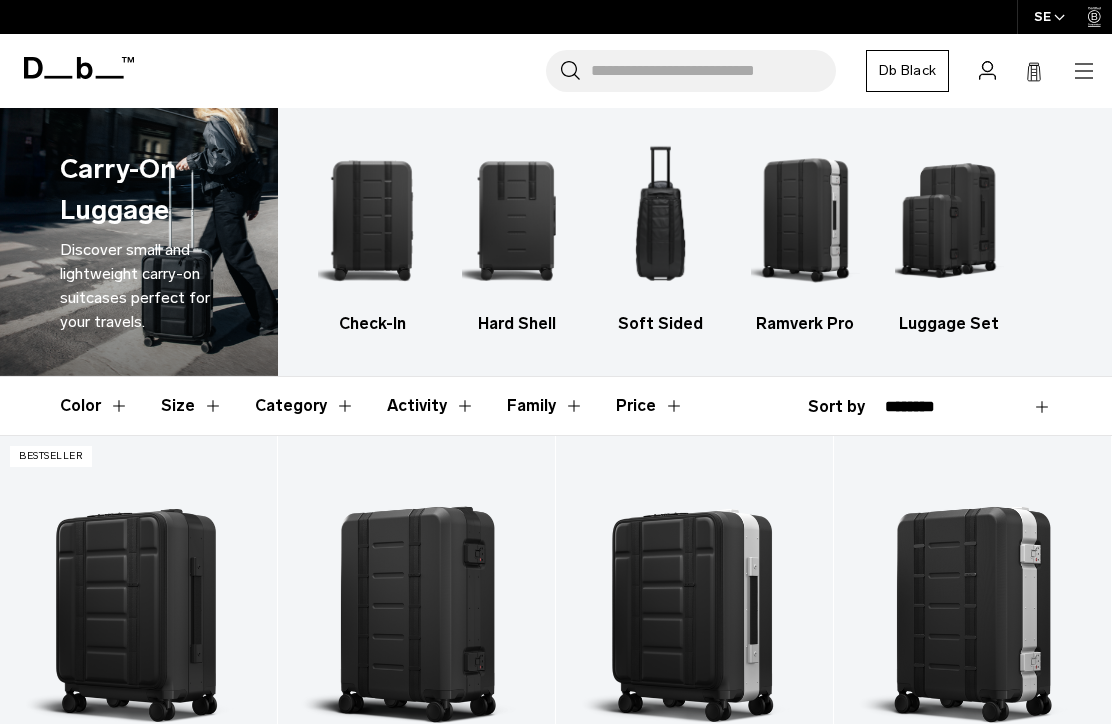 scroll, scrollTop: 0, scrollLeft: 0, axis: both 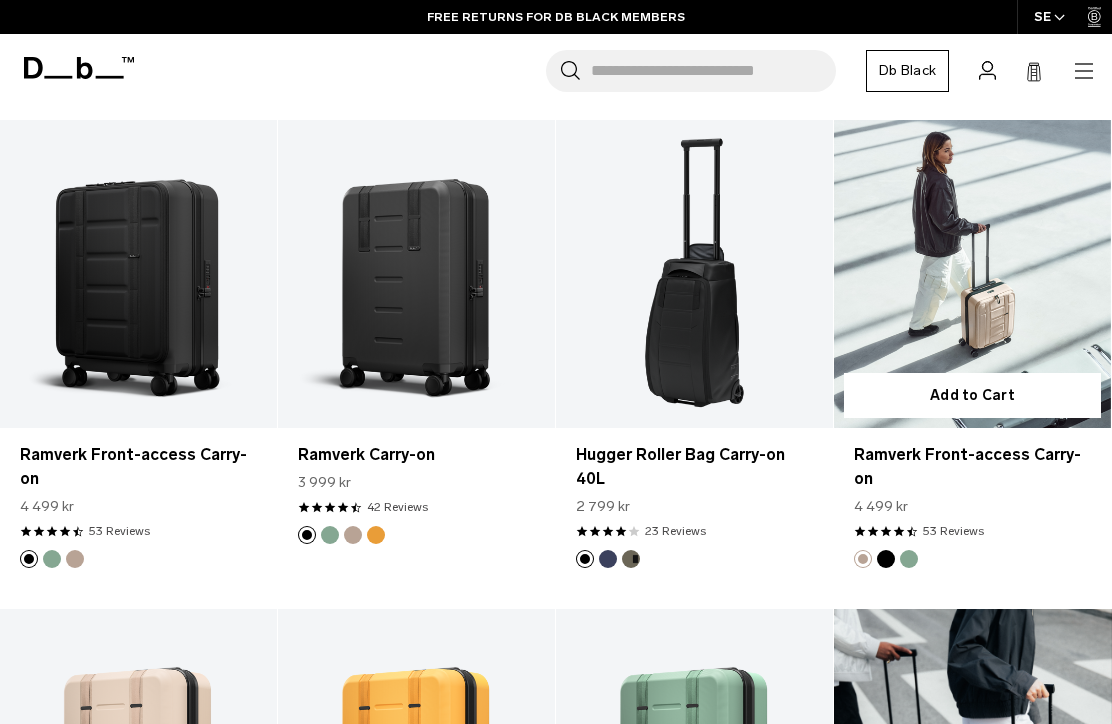 click at bounding box center [909, 559] 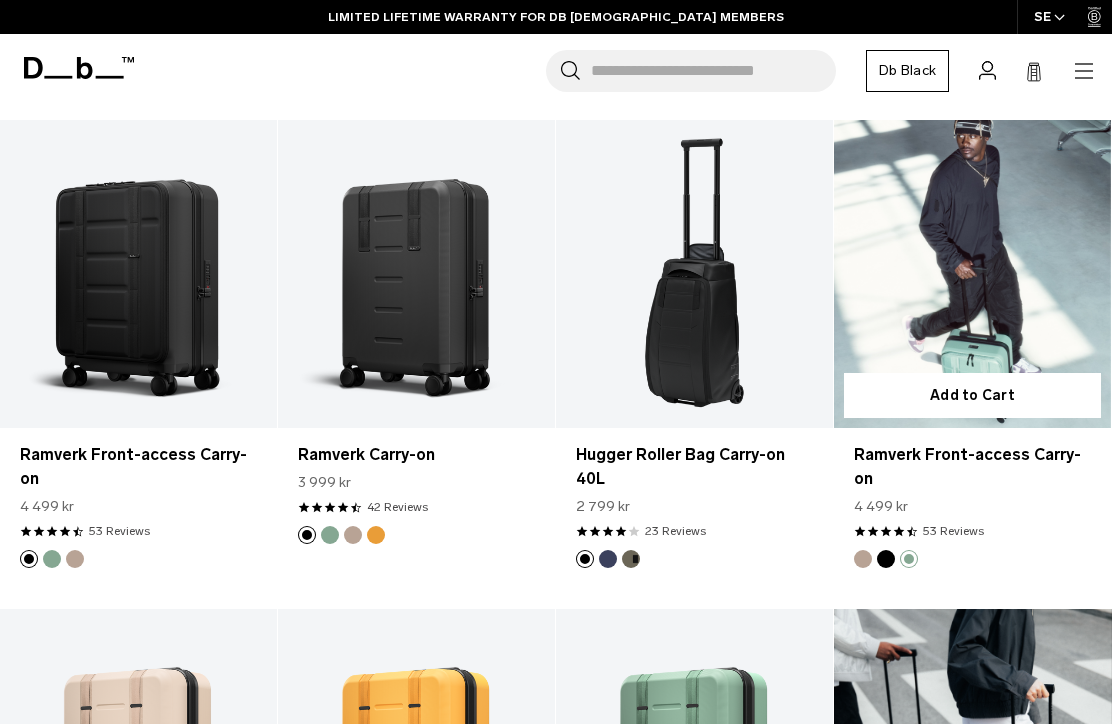 click at bounding box center [863, 559] 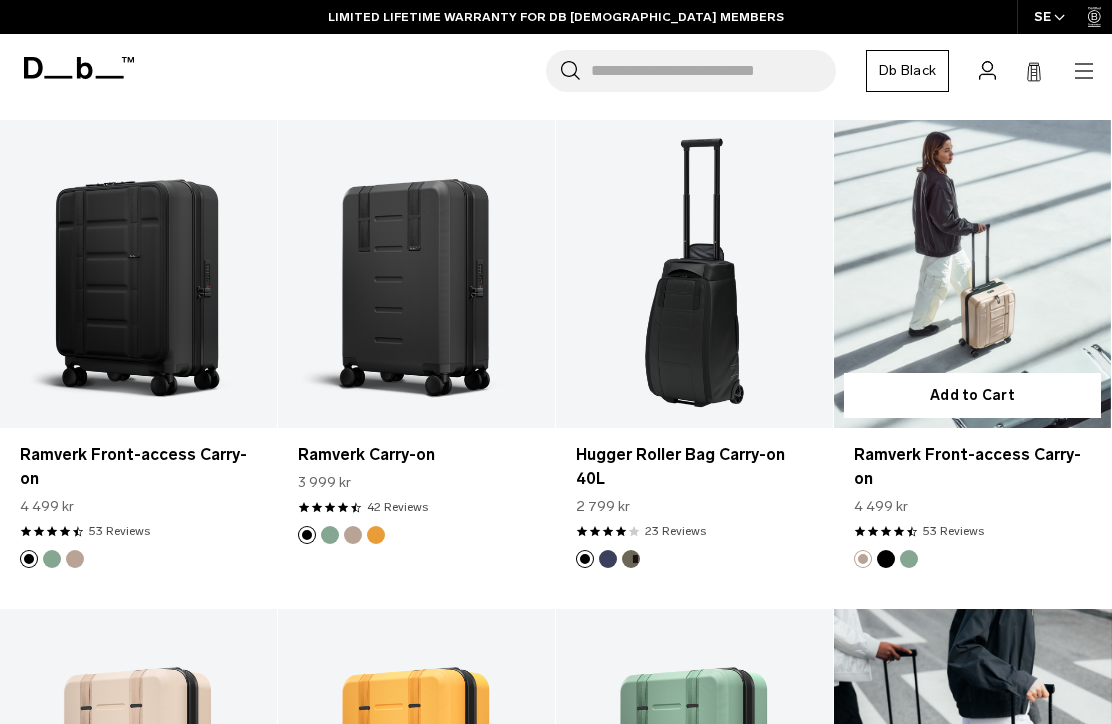 click at bounding box center (886, 559) 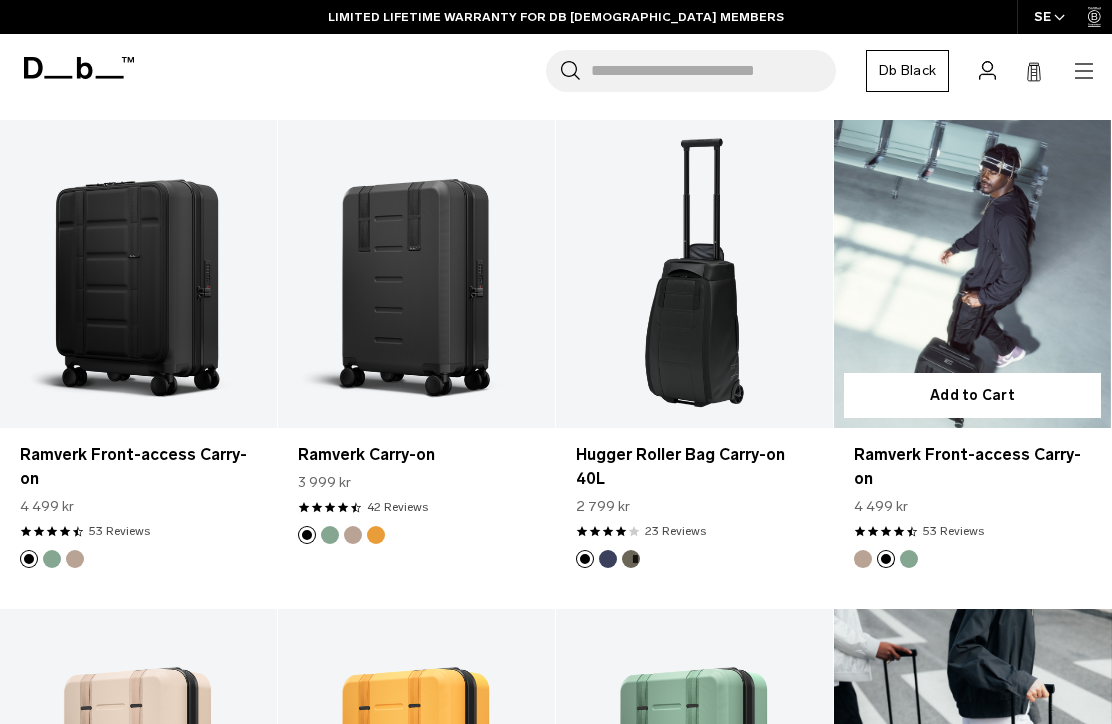 click at bounding box center (972, 274) 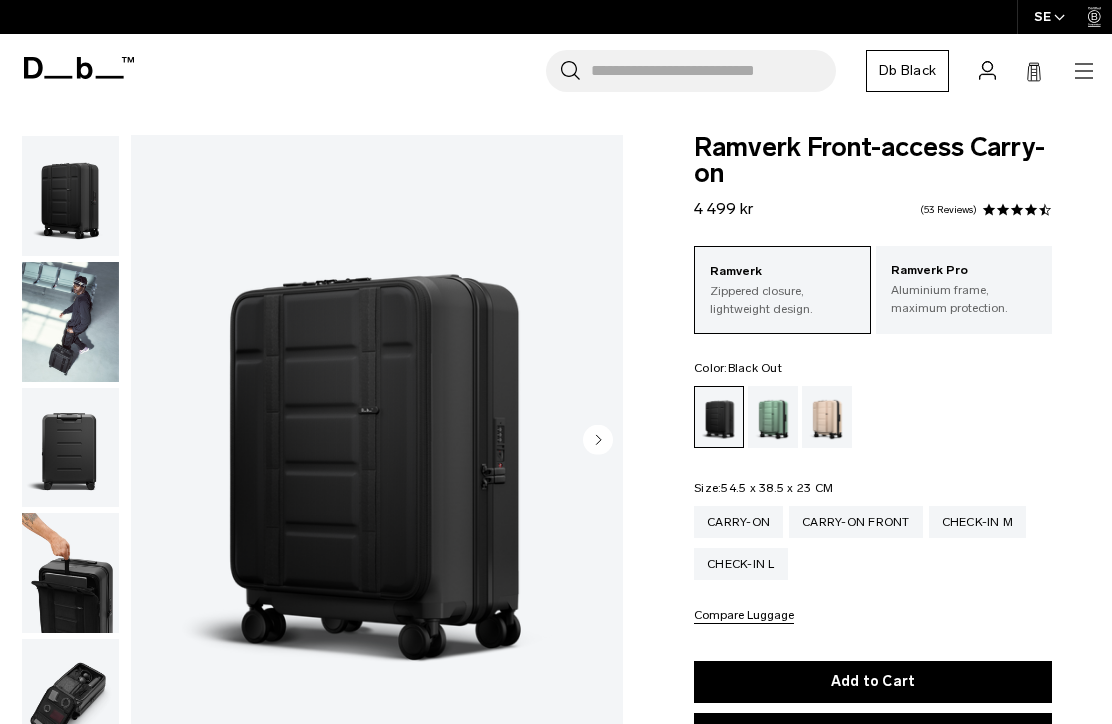 scroll, scrollTop: 0, scrollLeft: 0, axis: both 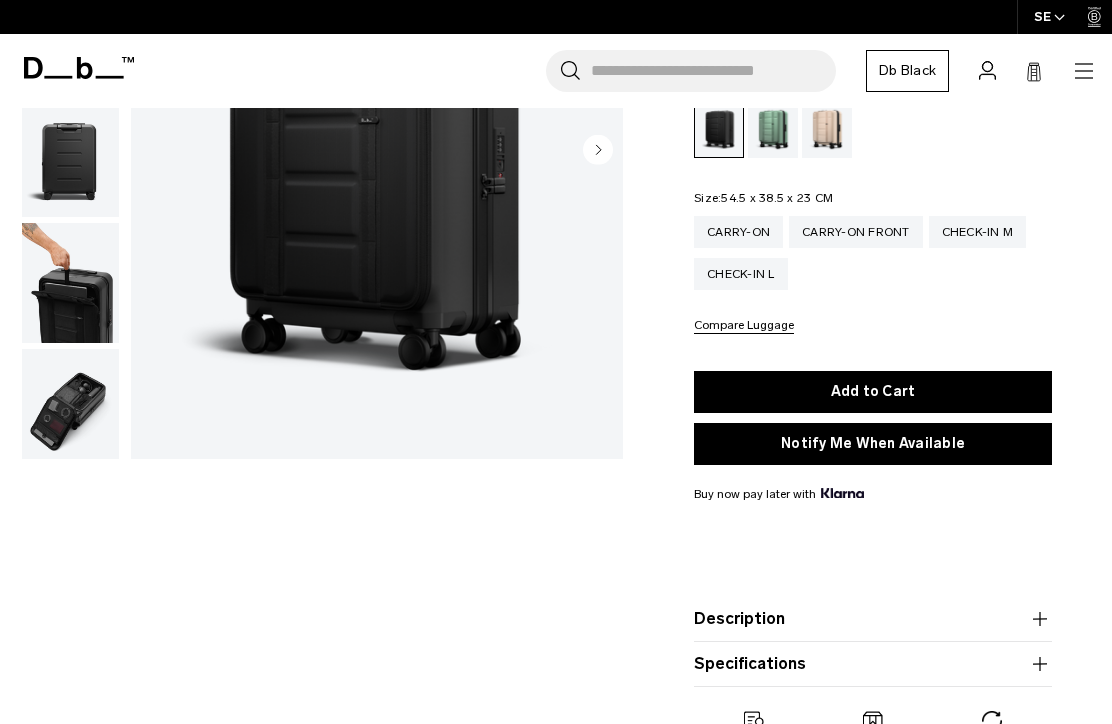 click at bounding box center [70, 283] 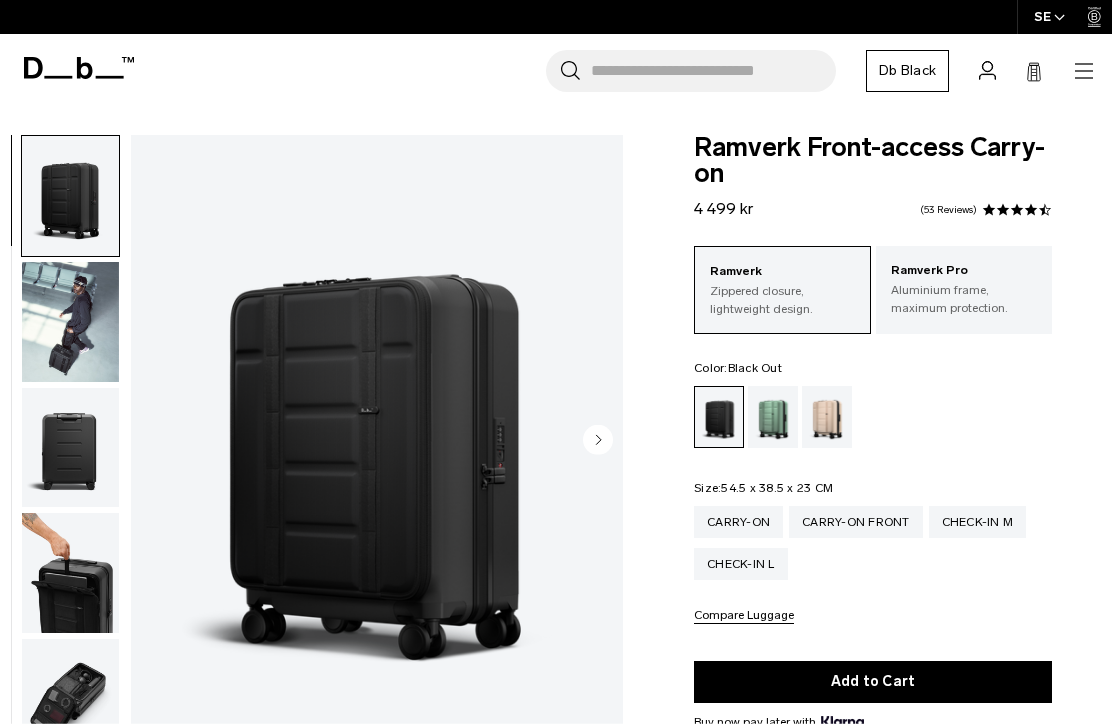 scroll, scrollTop: 0, scrollLeft: 0, axis: both 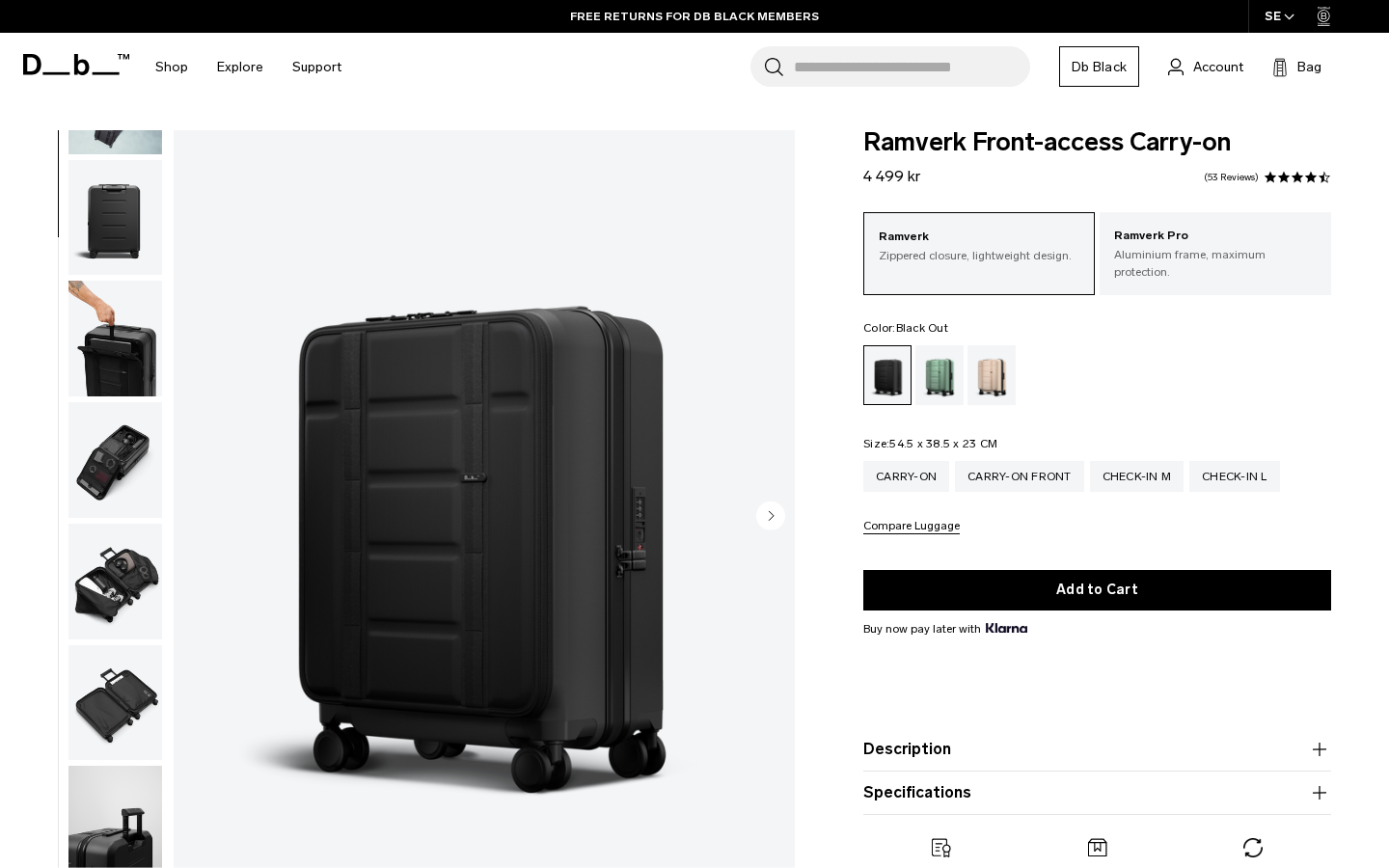 click 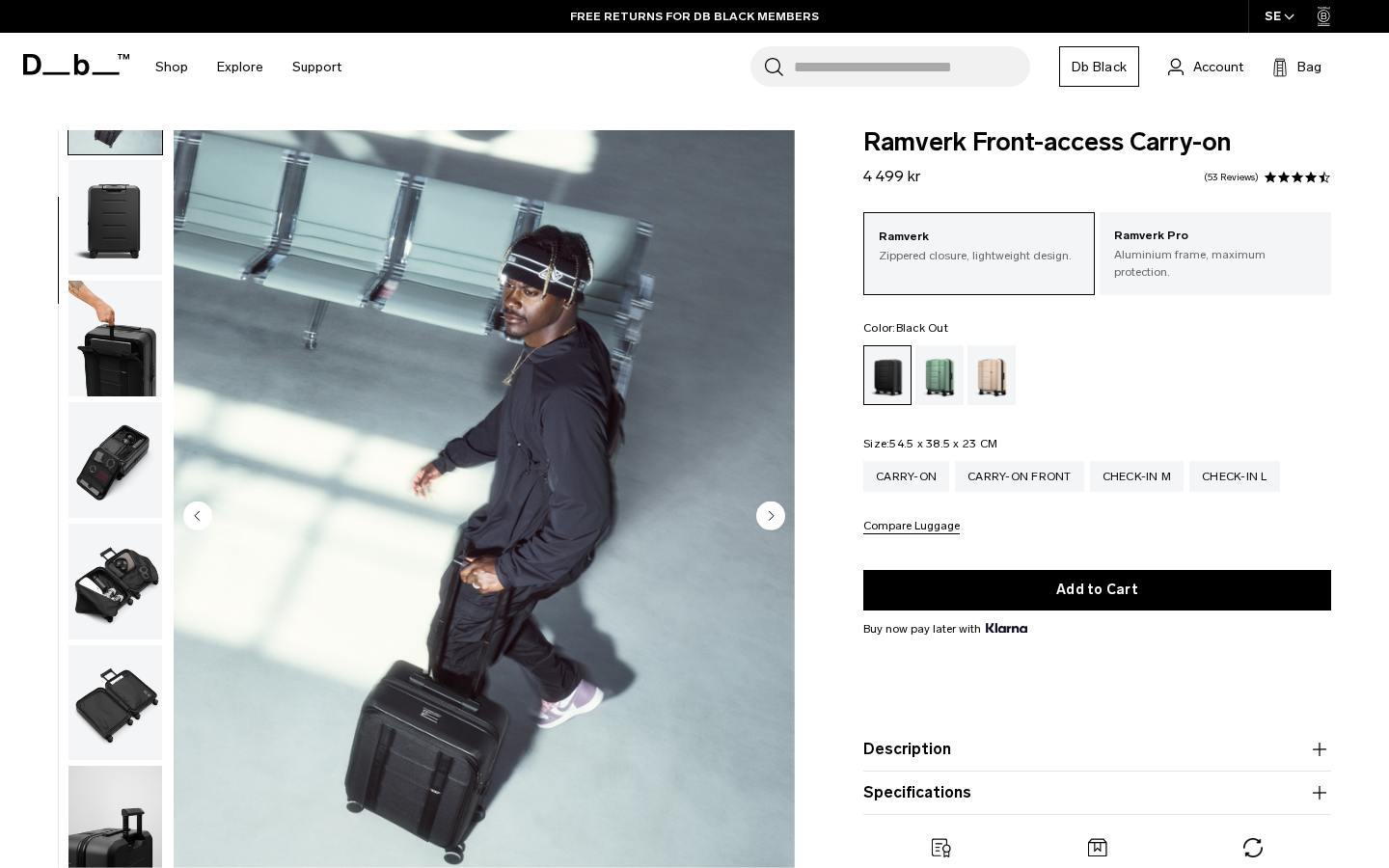 scroll, scrollTop: 122, scrollLeft: 0, axis: vertical 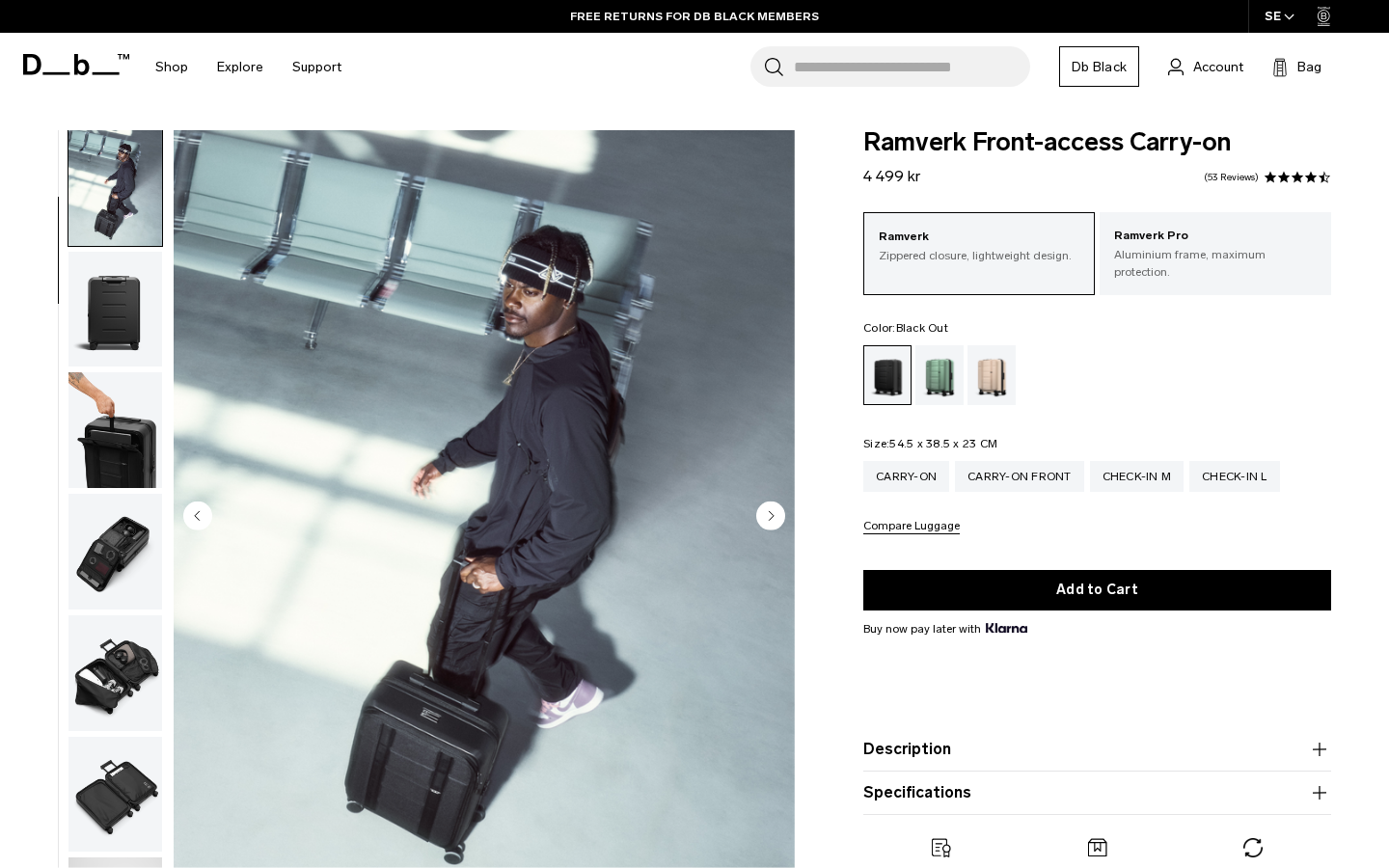 click 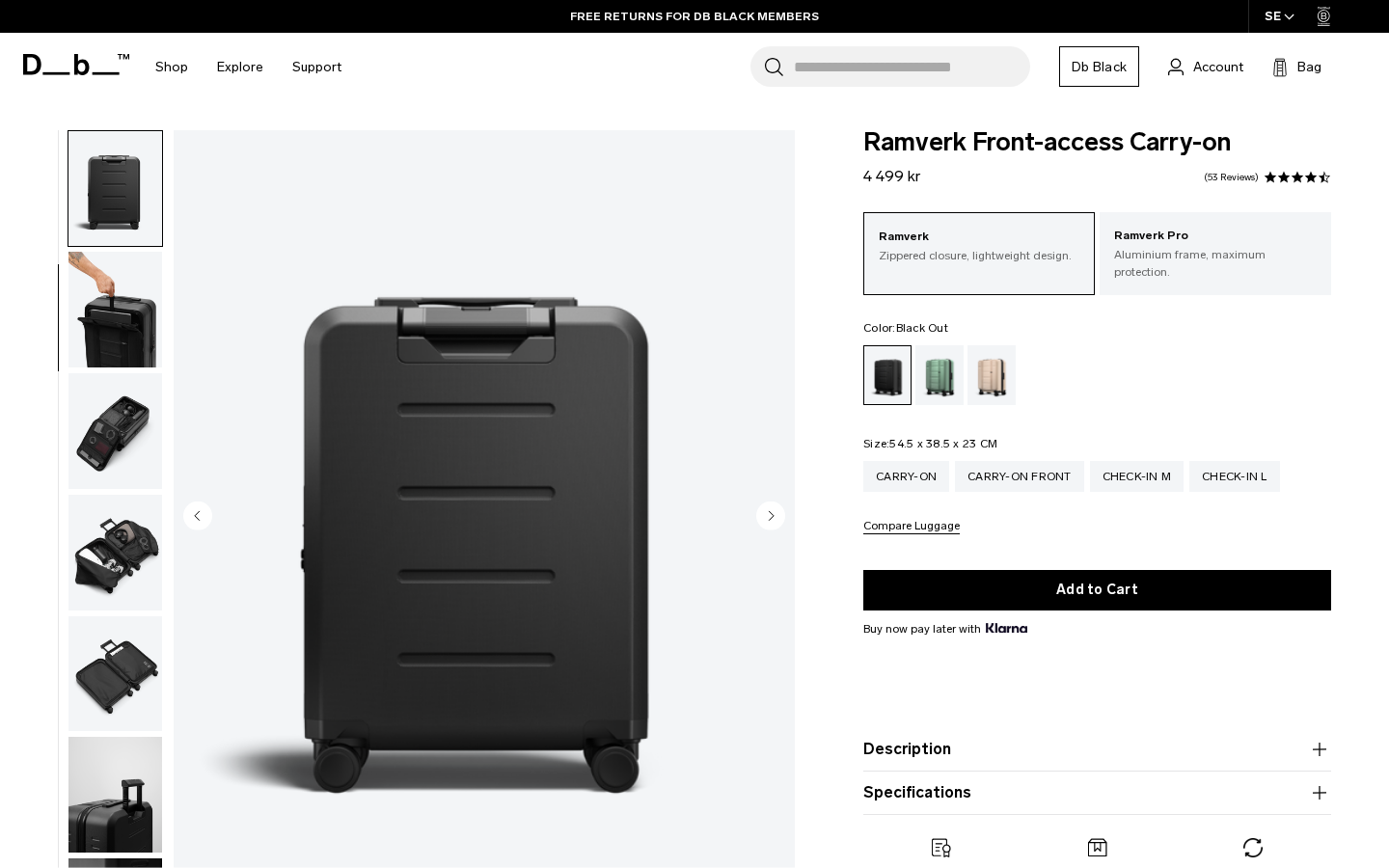 scroll, scrollTop: 246, scrollLeft: 0, axis: vertical 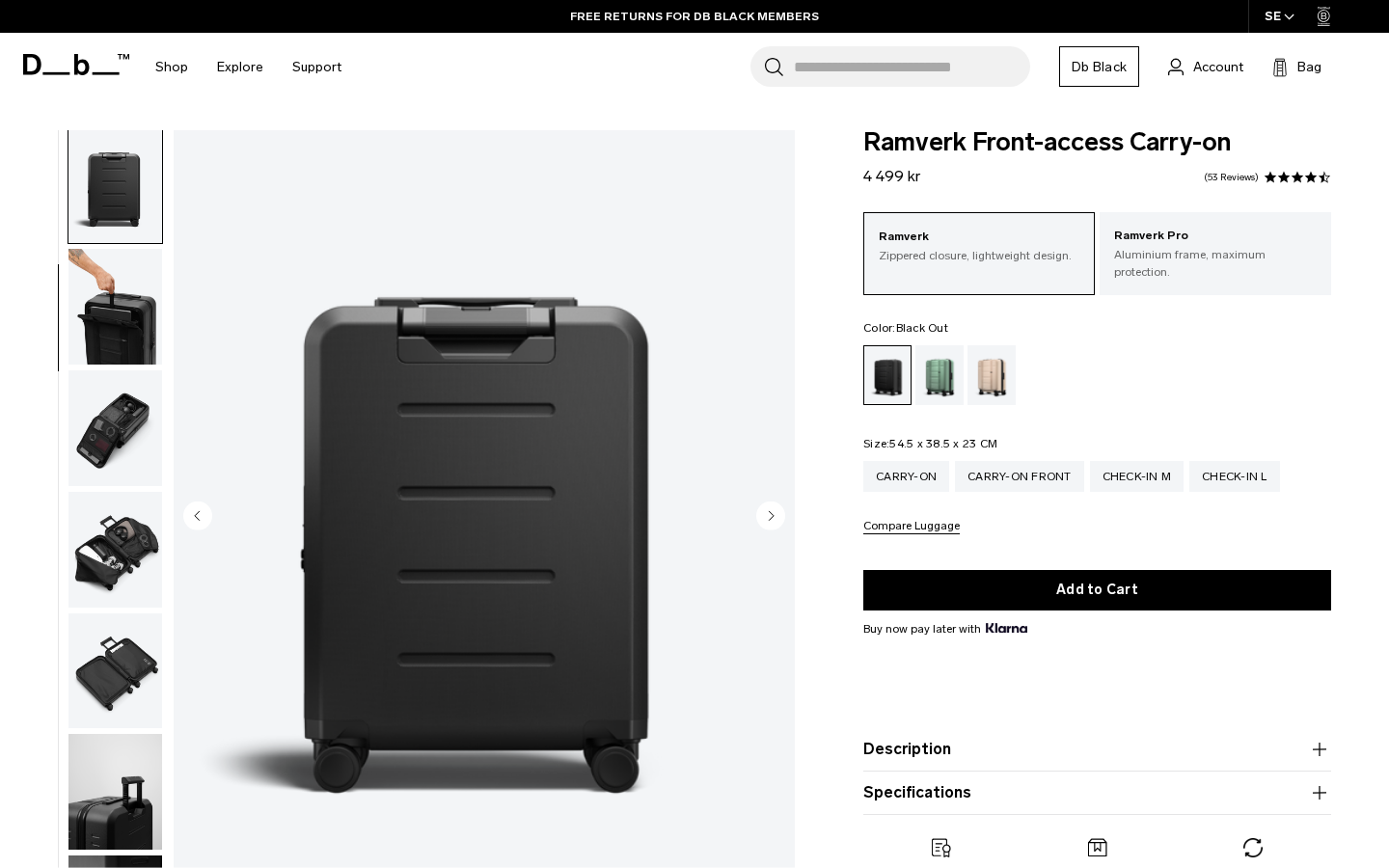 click 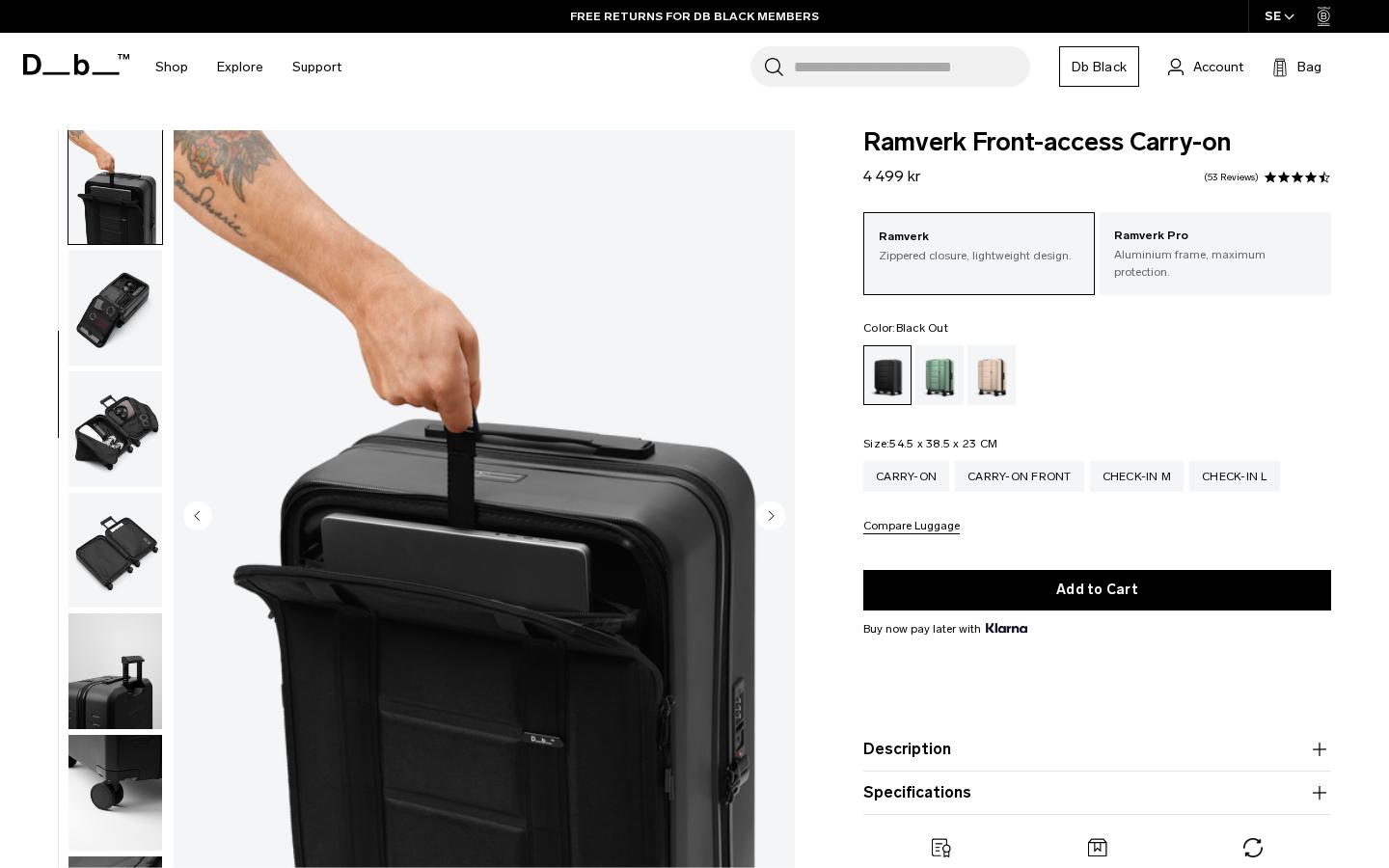 scroll, scrollTop: 368, scrollLeft: 0, axis: vertical 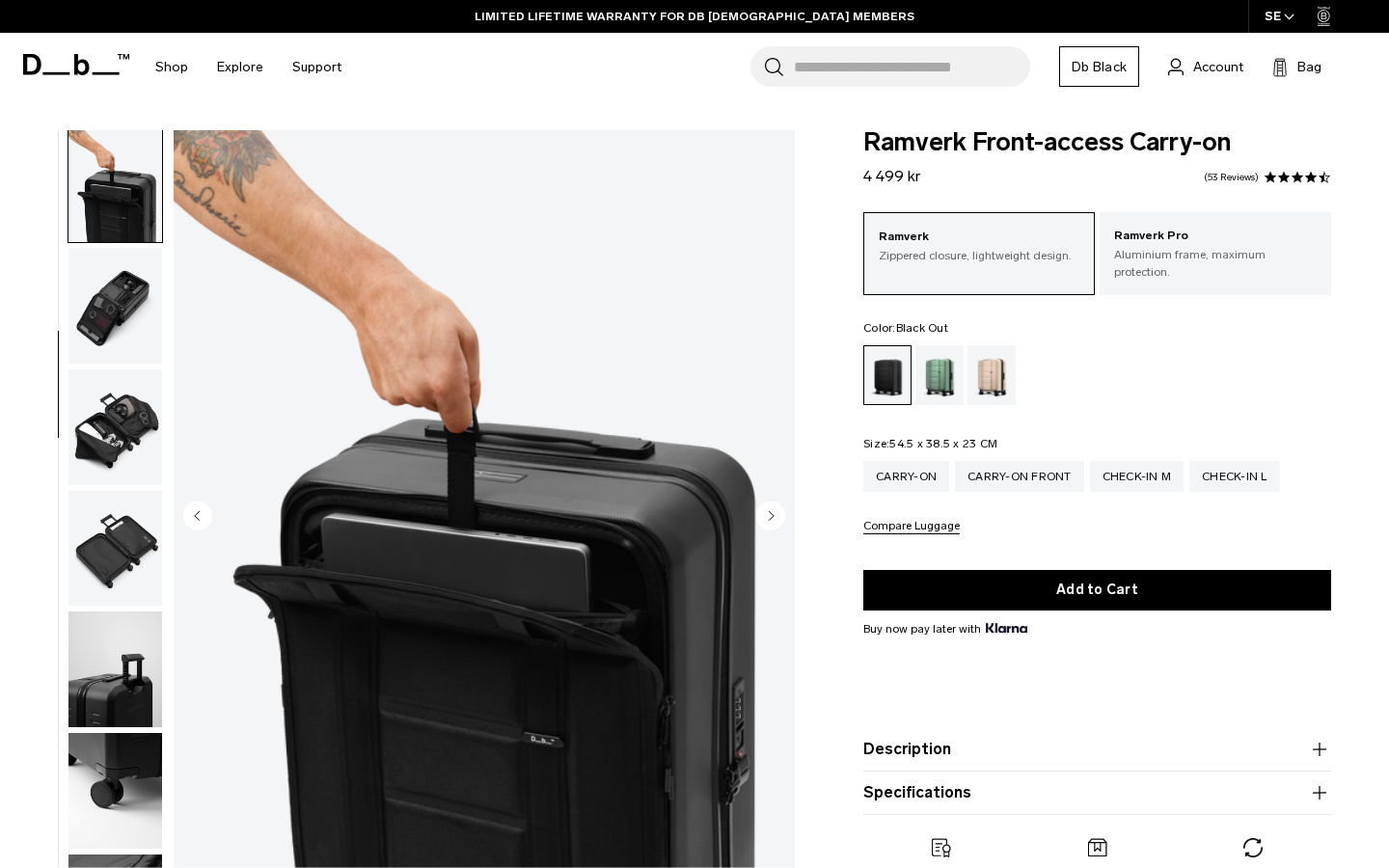 click 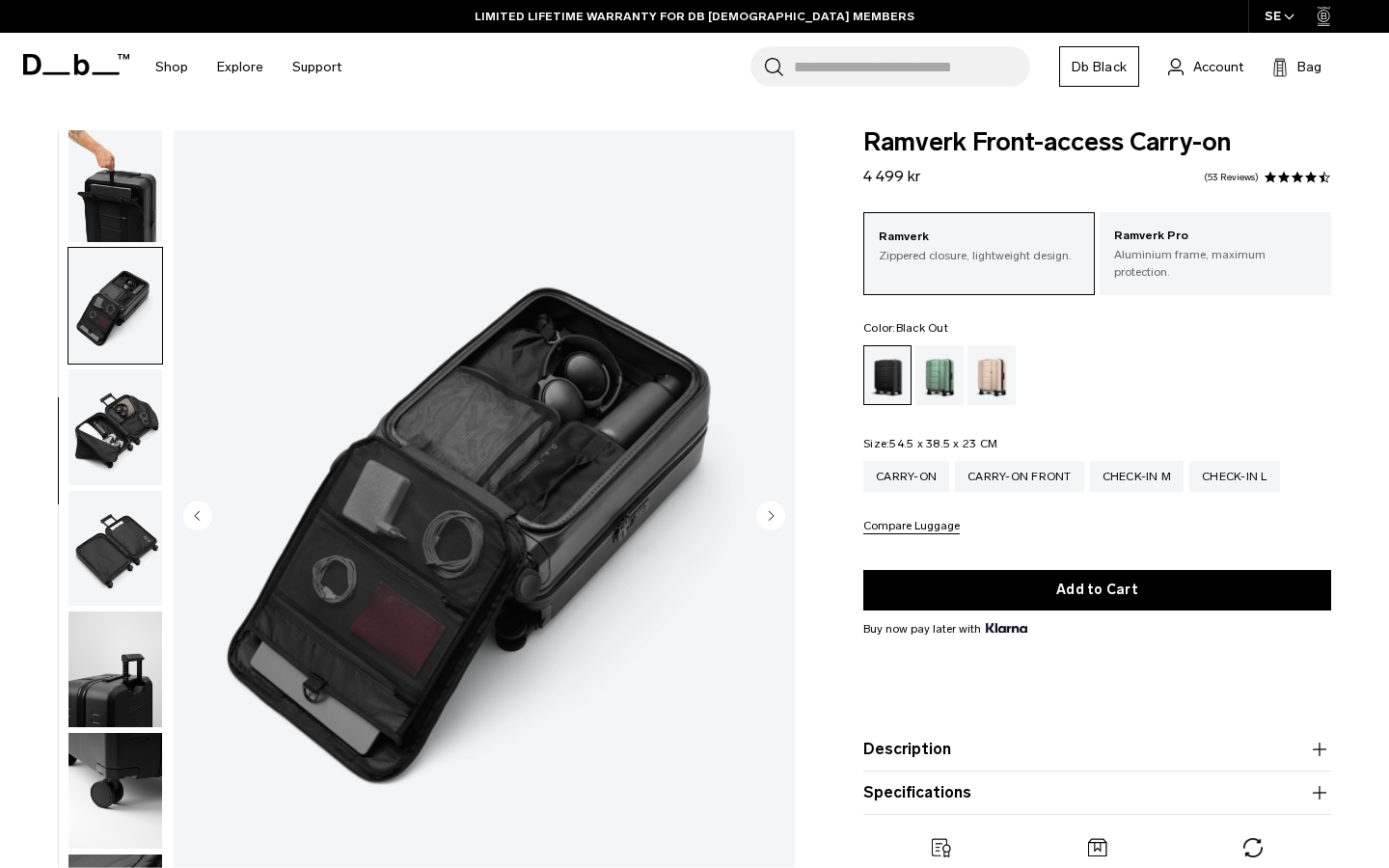 scroll, scrollTop: 491, scrollLeft: 0, axis: vertical 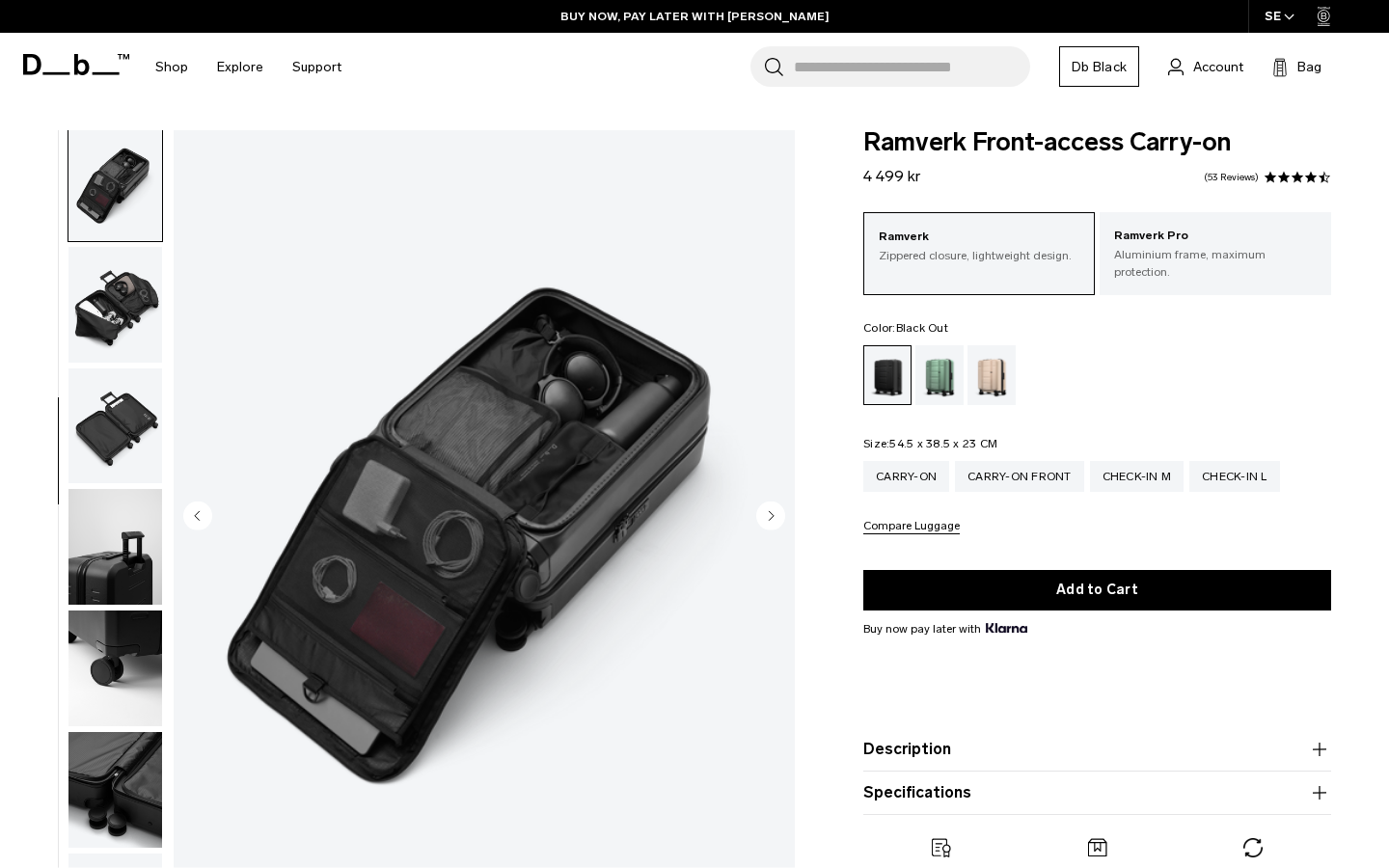 click 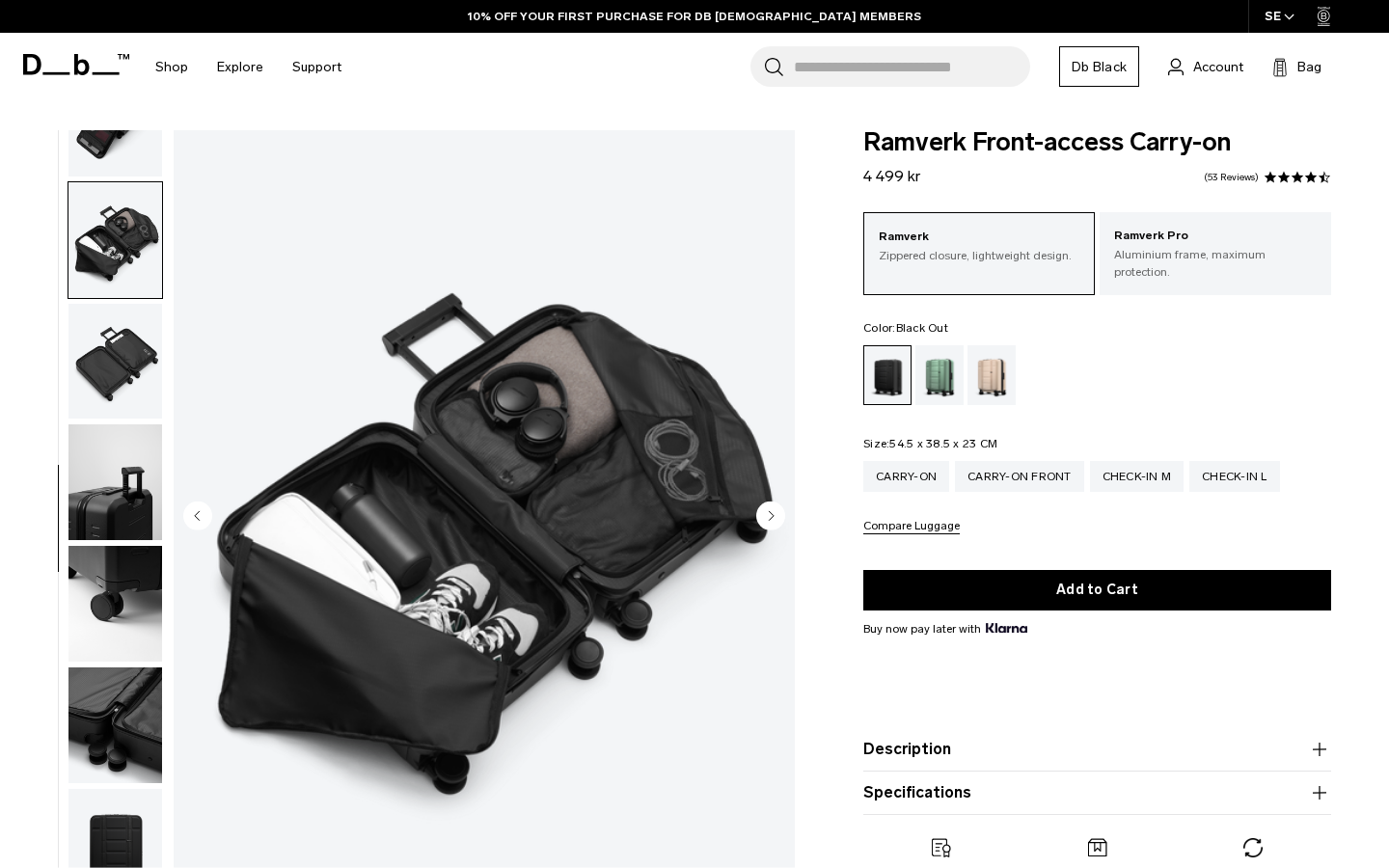 click 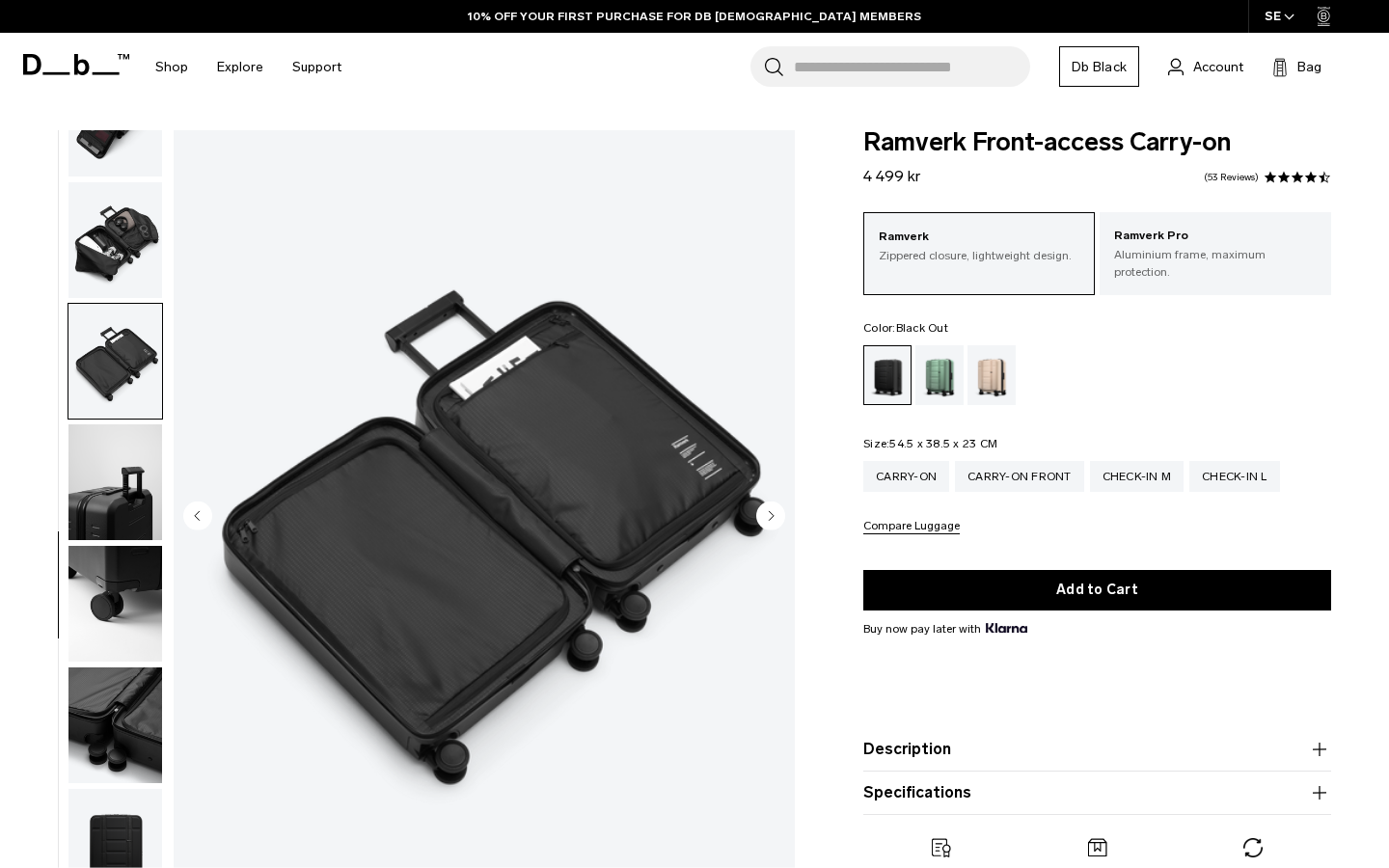 click 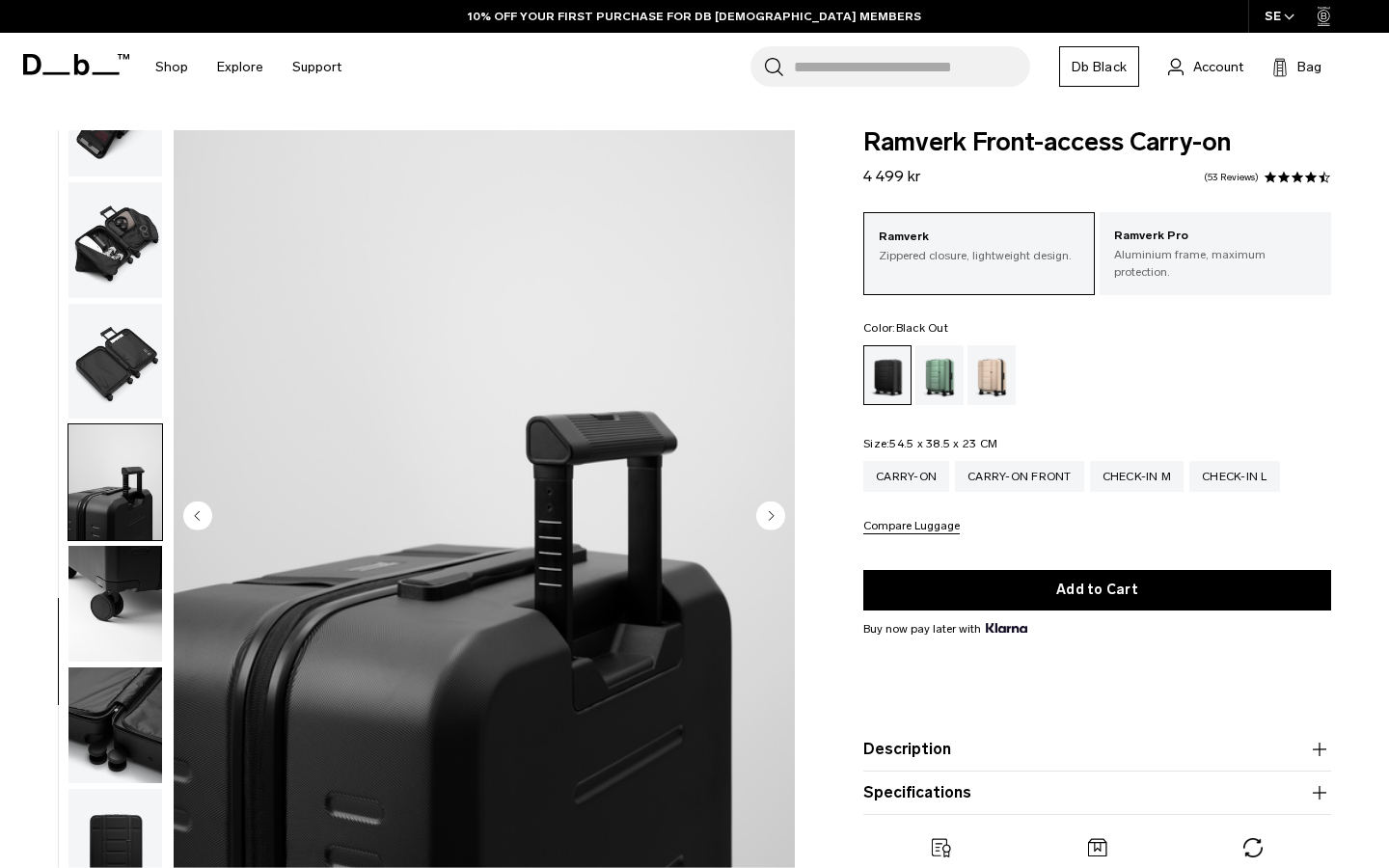 click 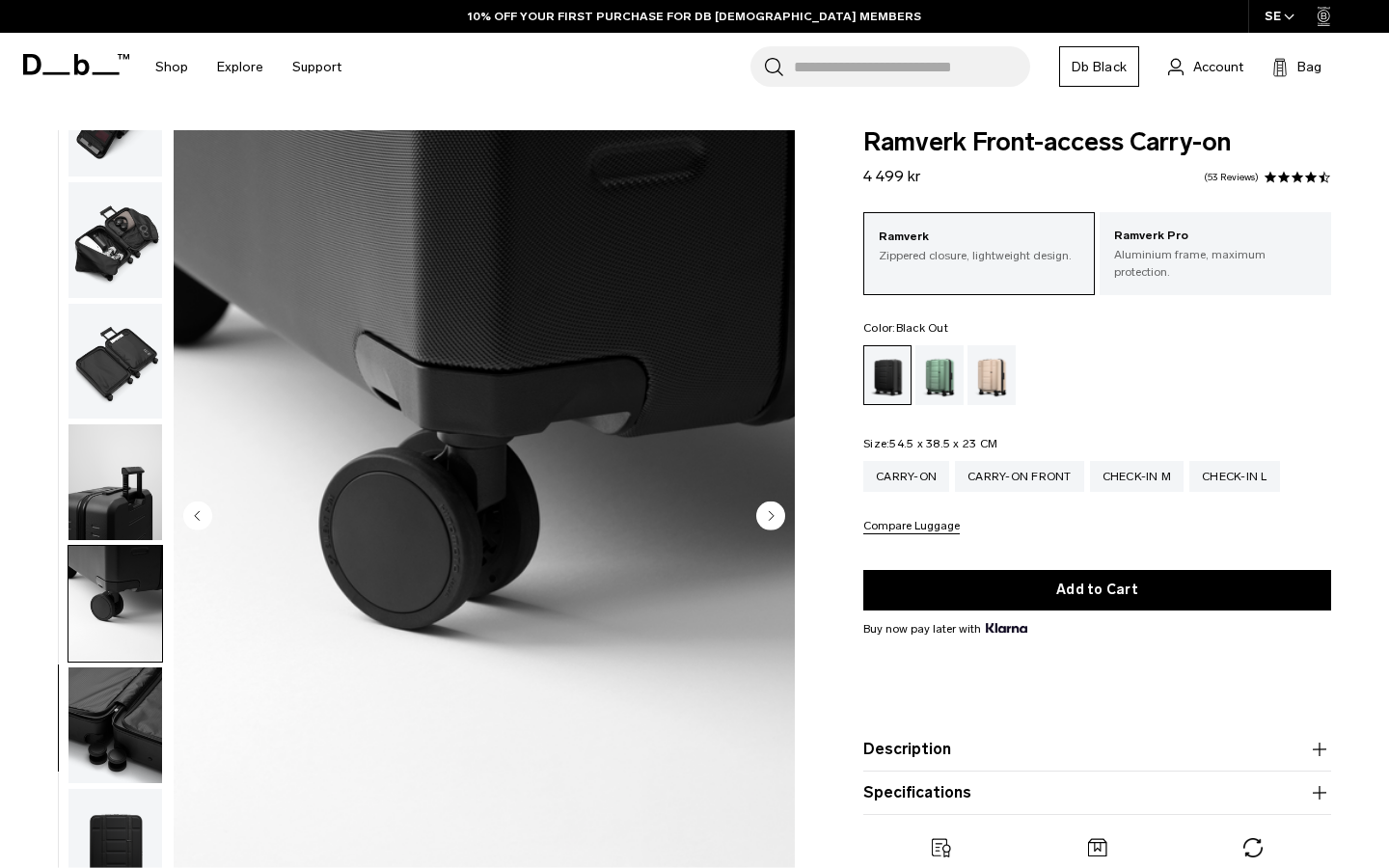 click 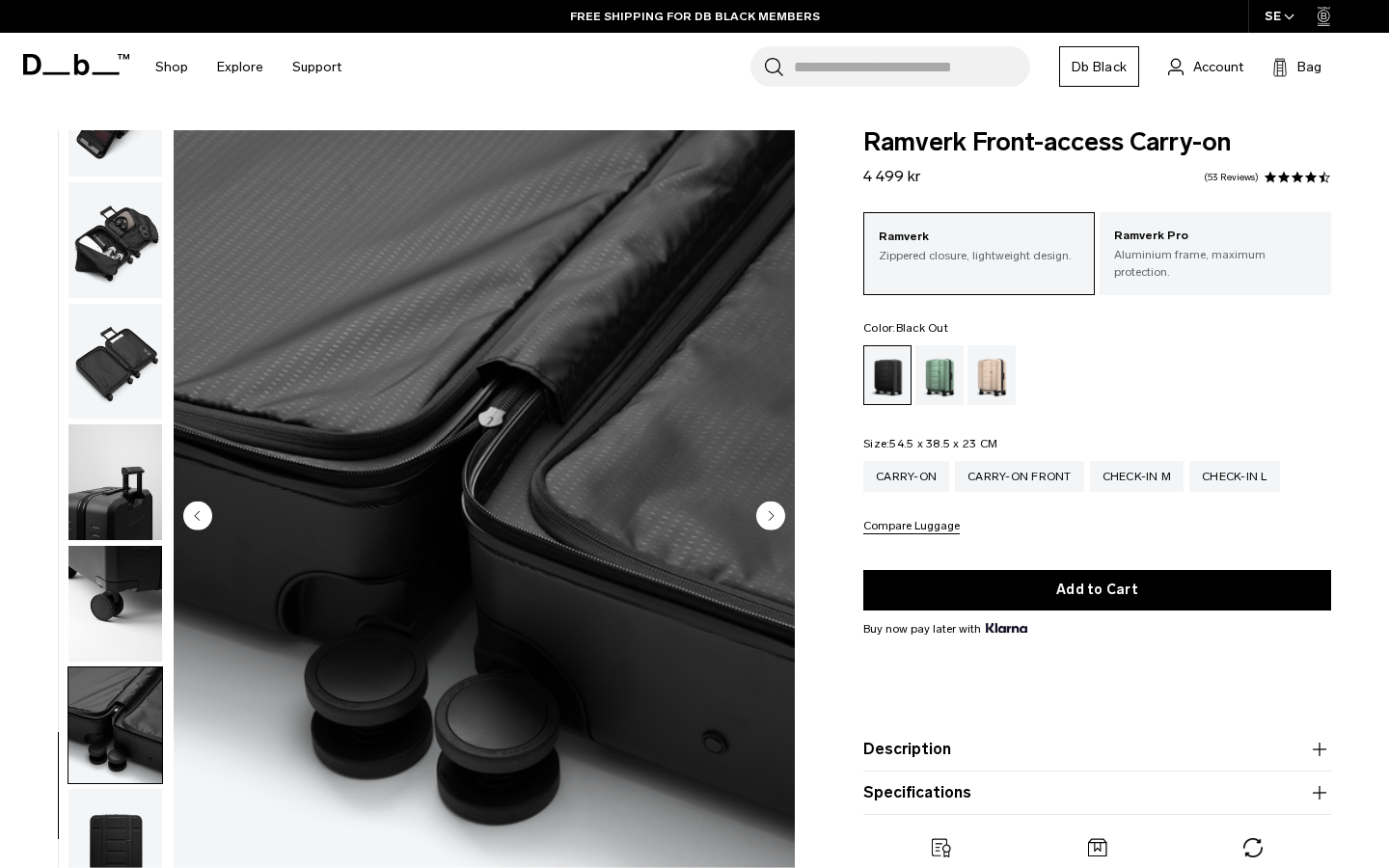 click 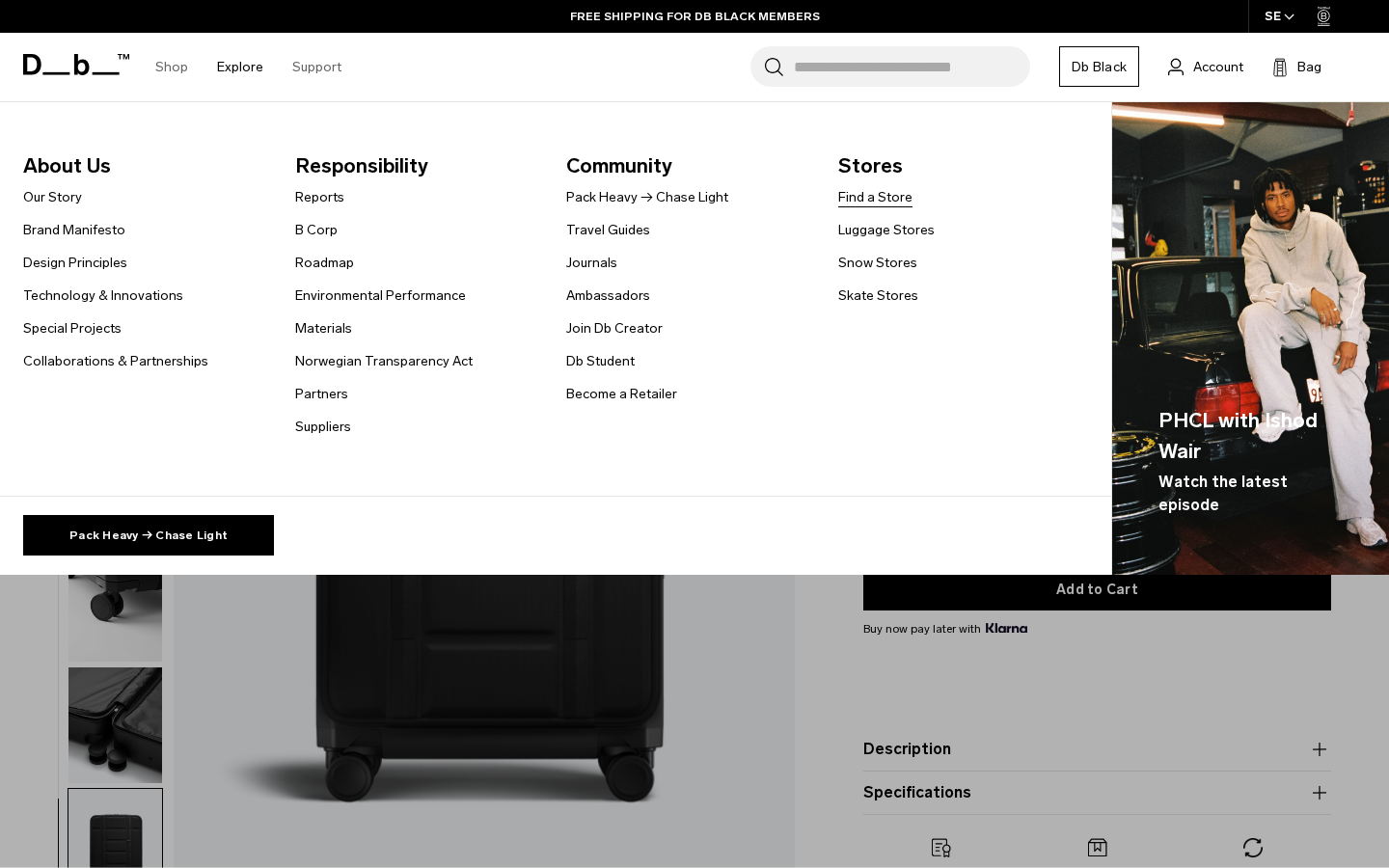 click on "Find a Store" at bounding box center (875, 197) 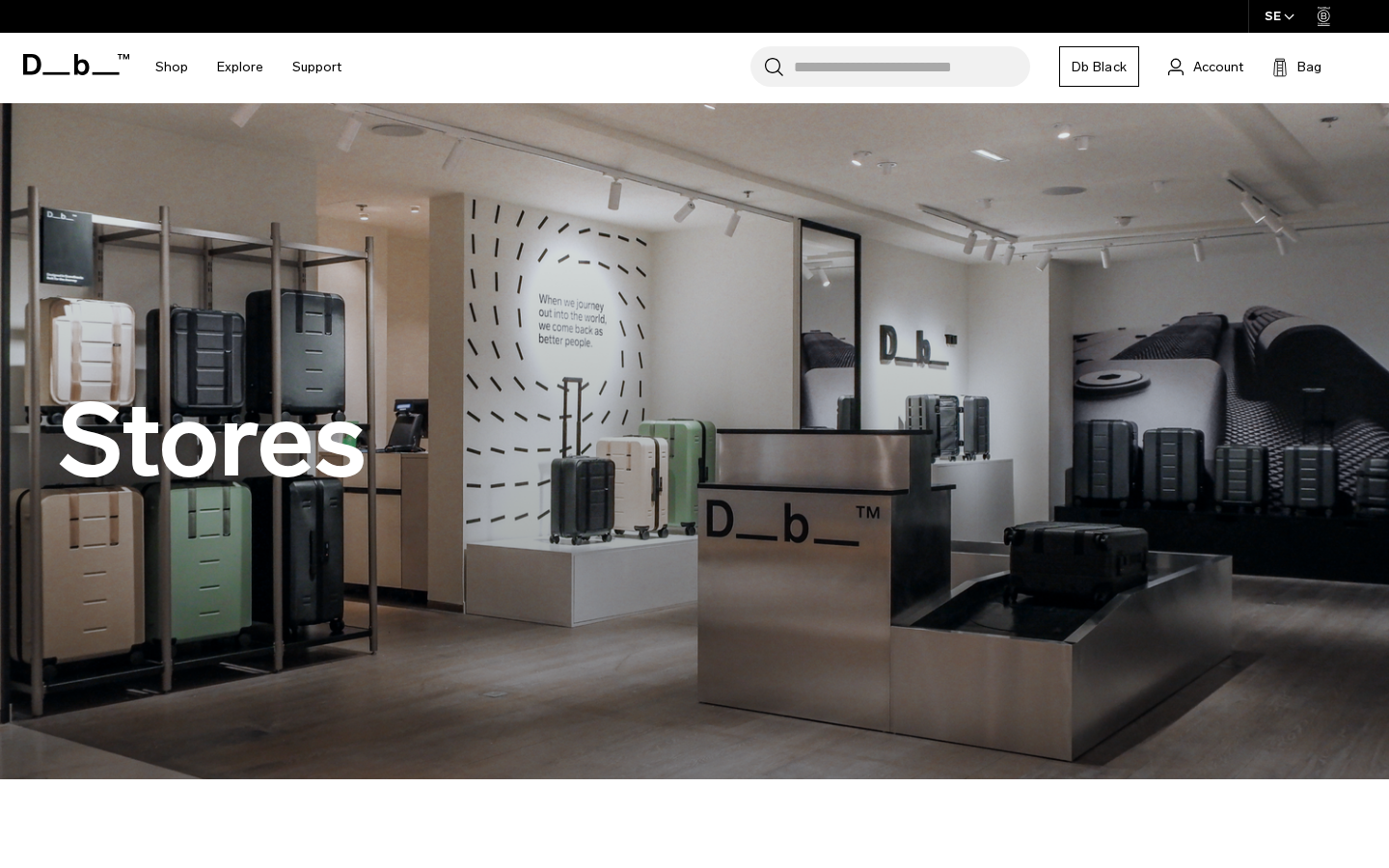 scroll, scrollTop: 0, scrollLeft: 0, axis: both 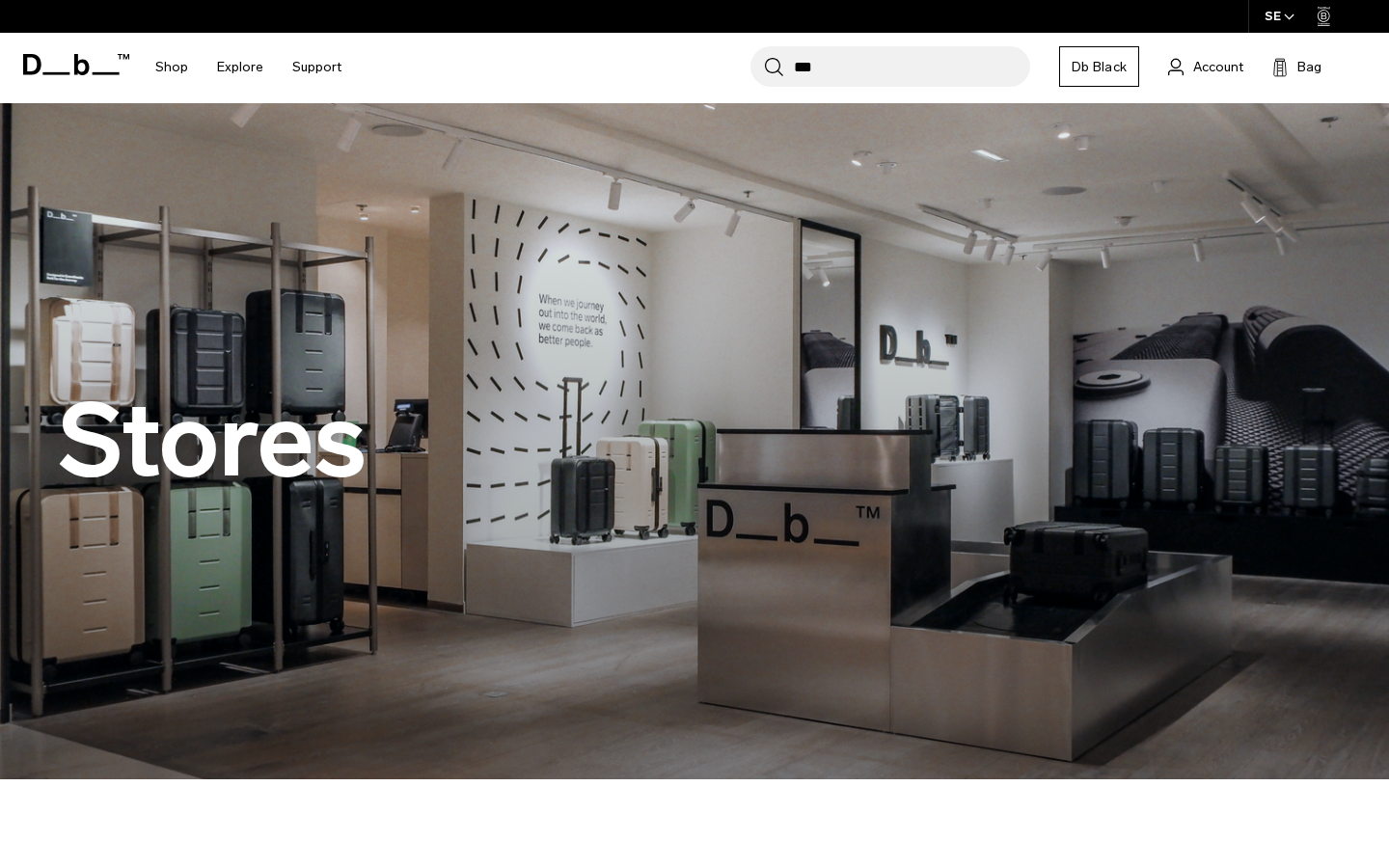 type on "****" 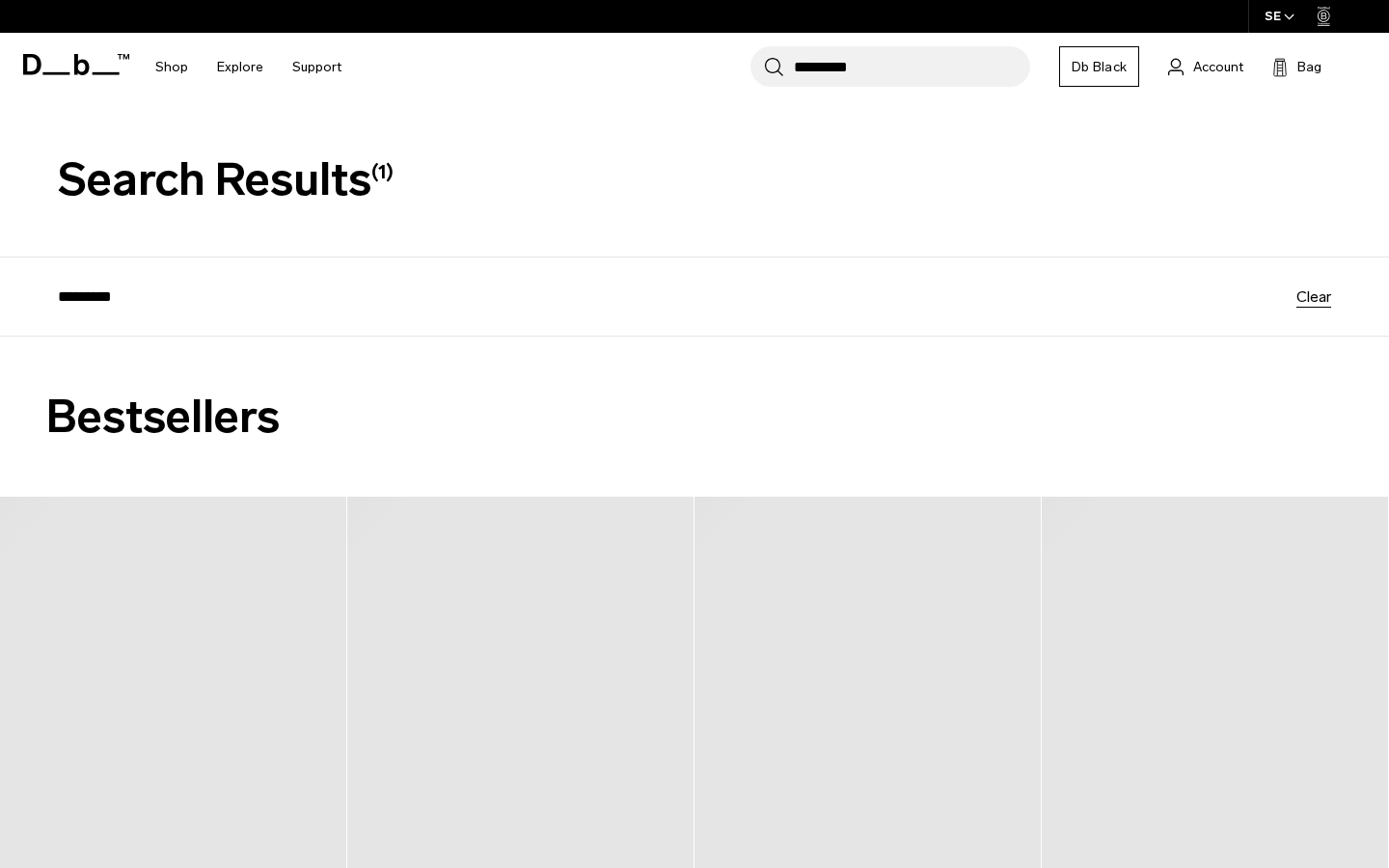 scroll, scrollTop: 0, scrollLeft: 0, axis: both 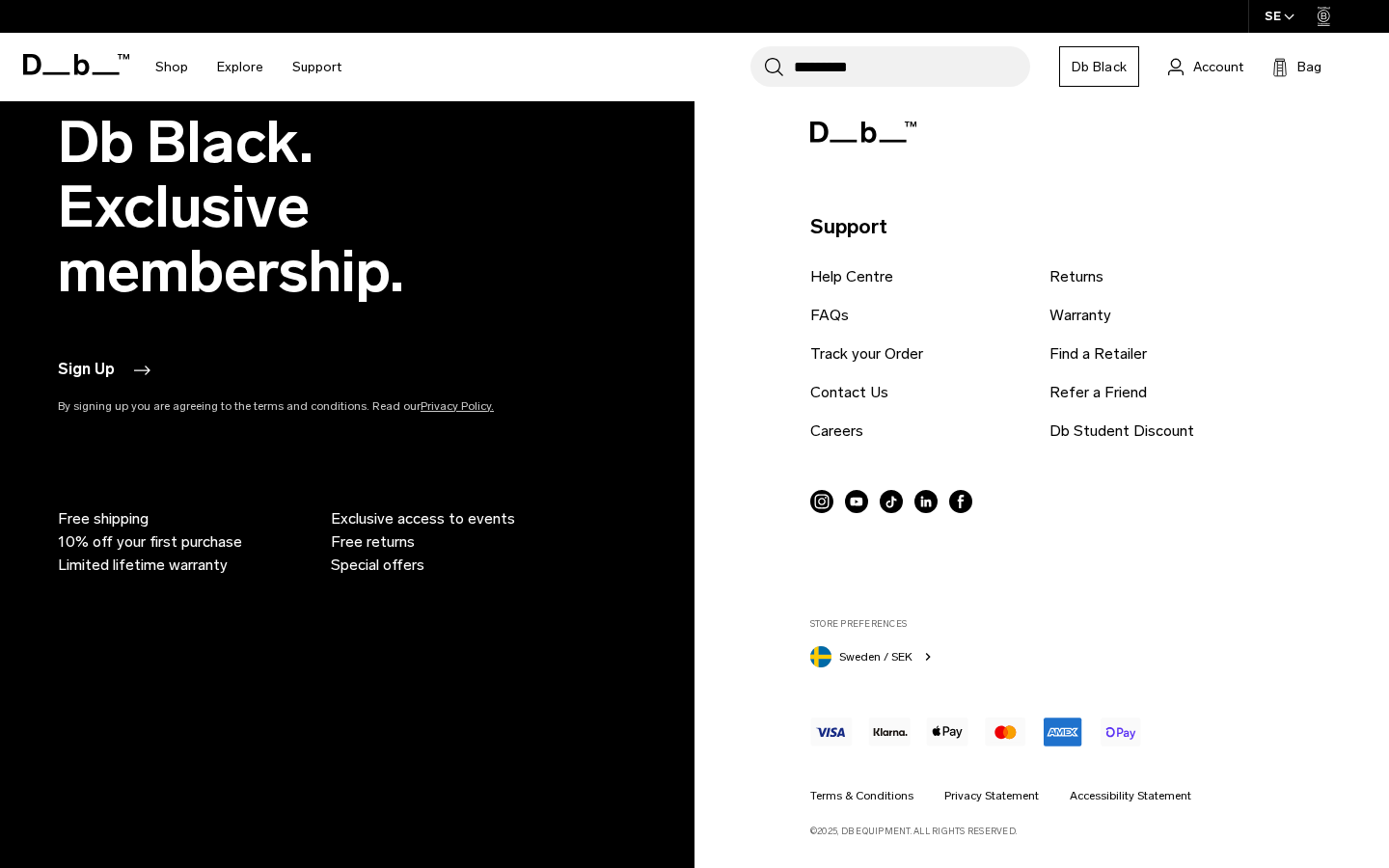 click on "Sweden / SEK" at bounding box center (876, 657) 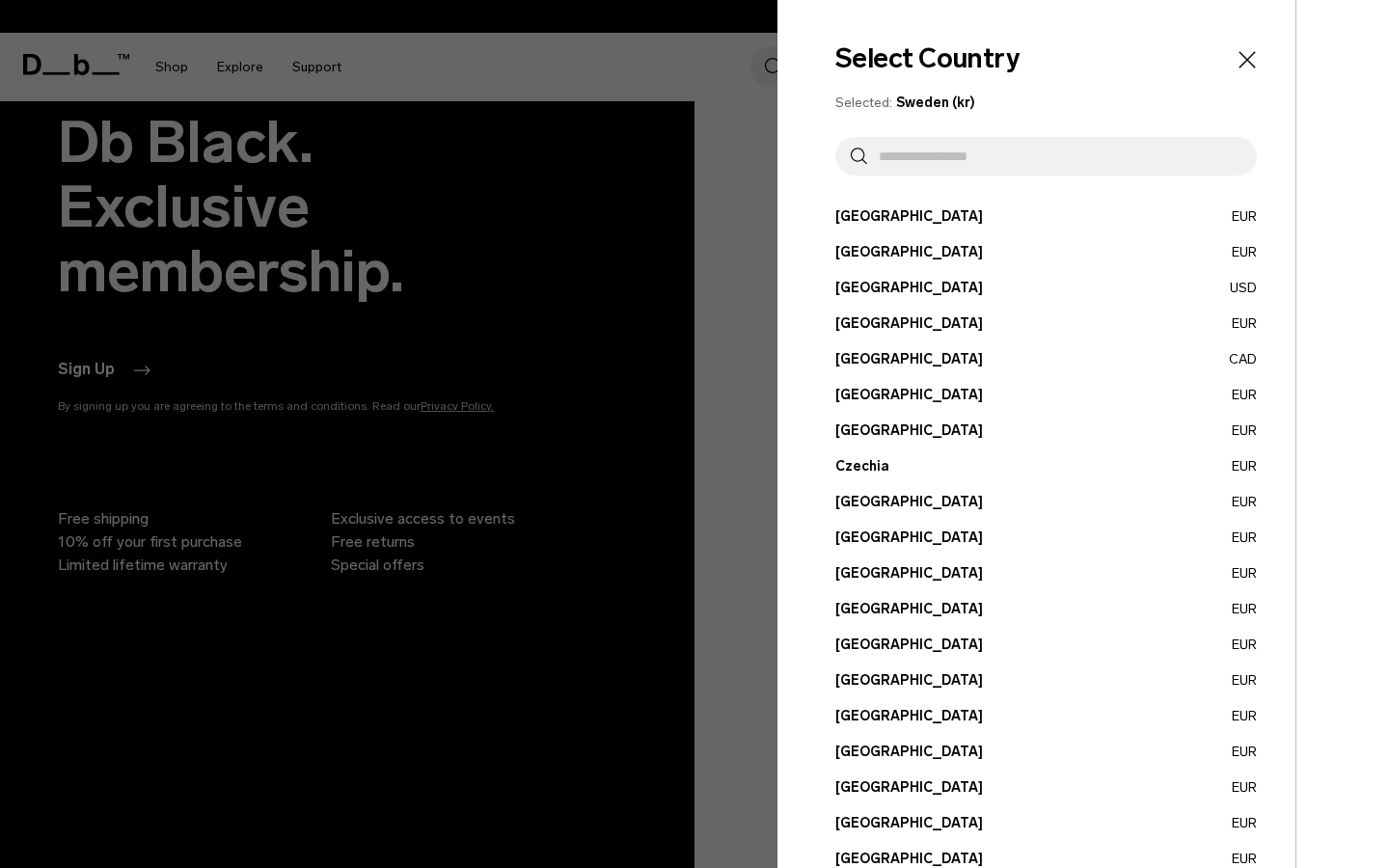 click at bounding box center (694, 434) 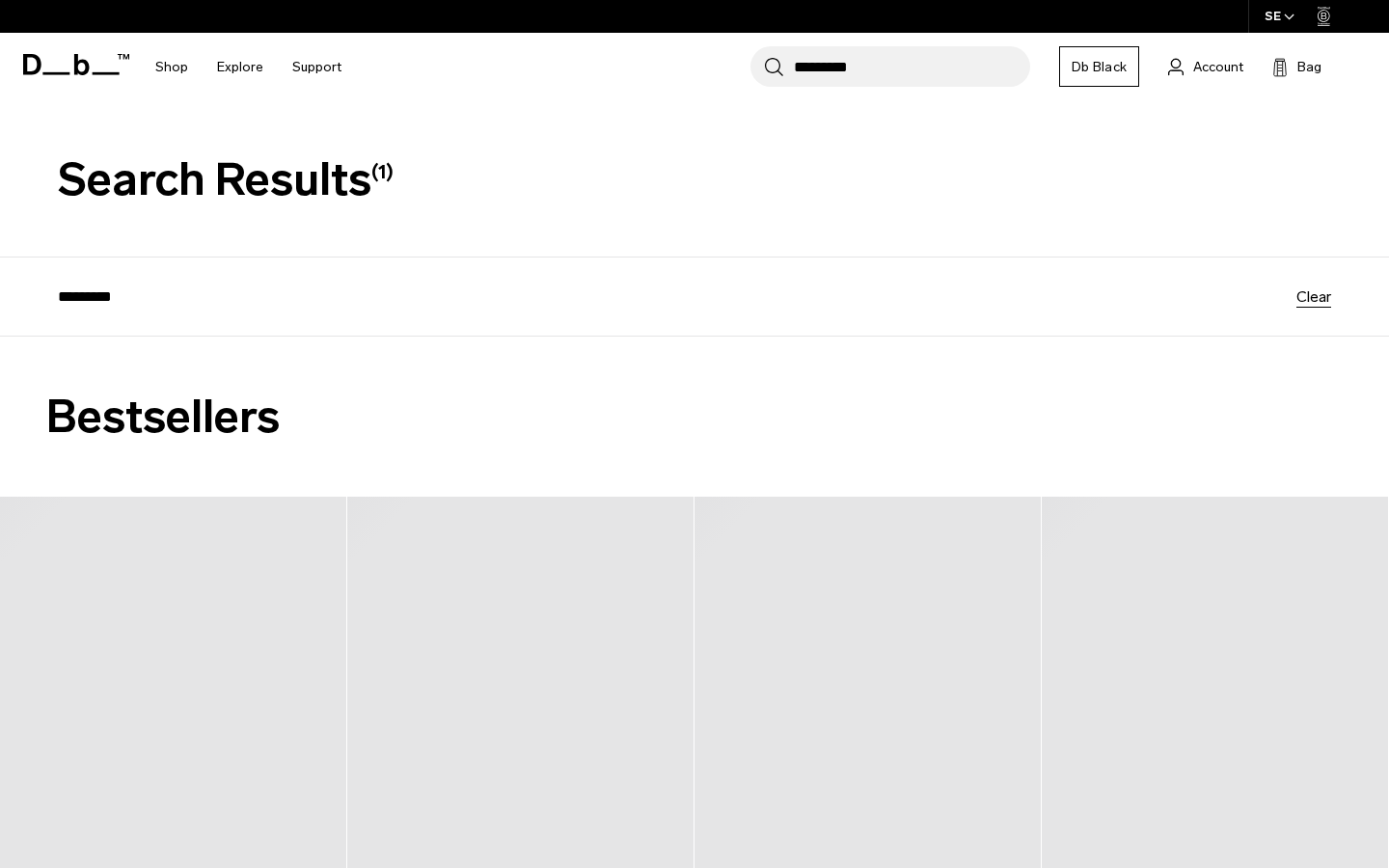 scroll, scrollTop: 0, scrollLeft: 0, axis: both 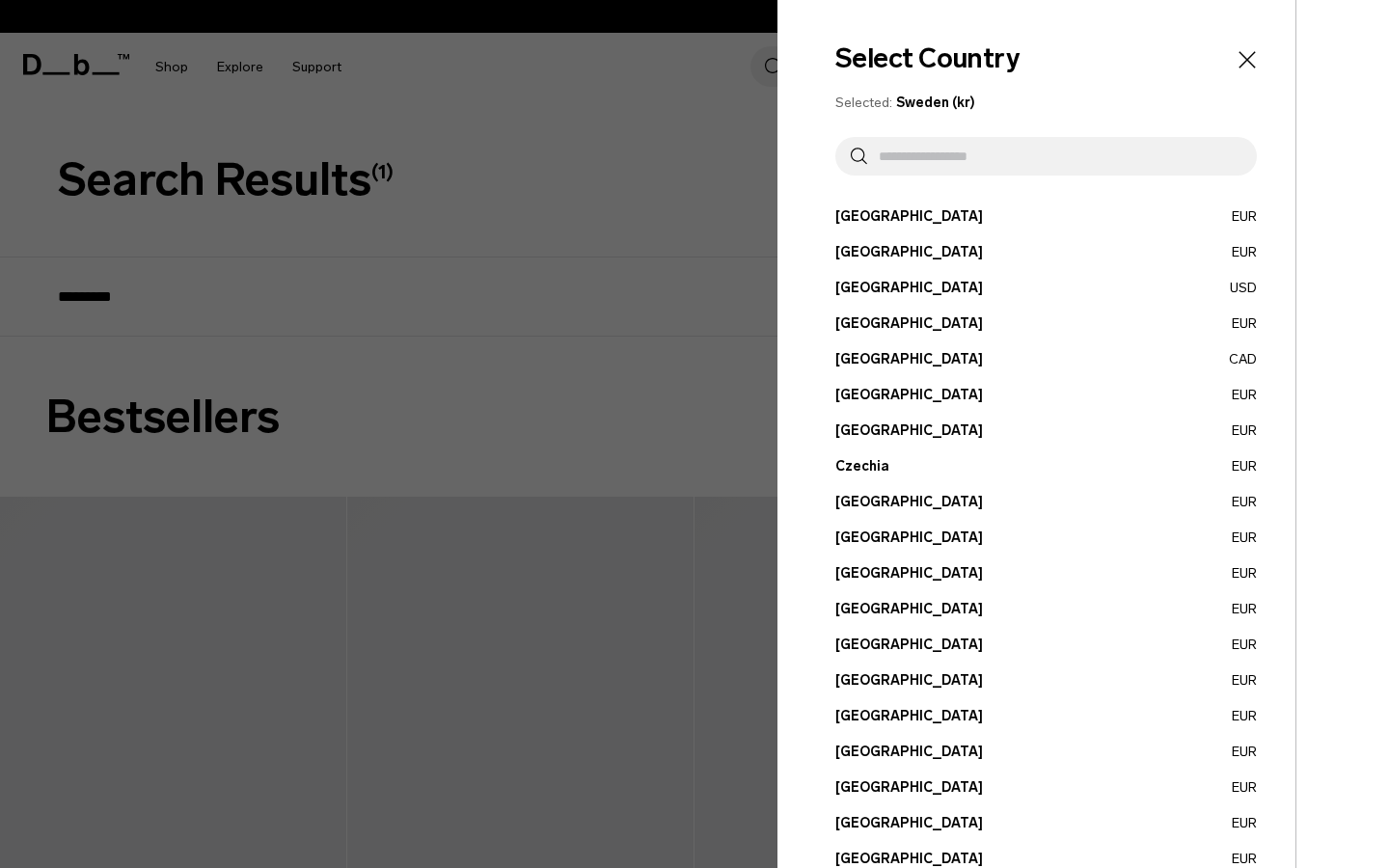 click at bounding box center [694, 434] 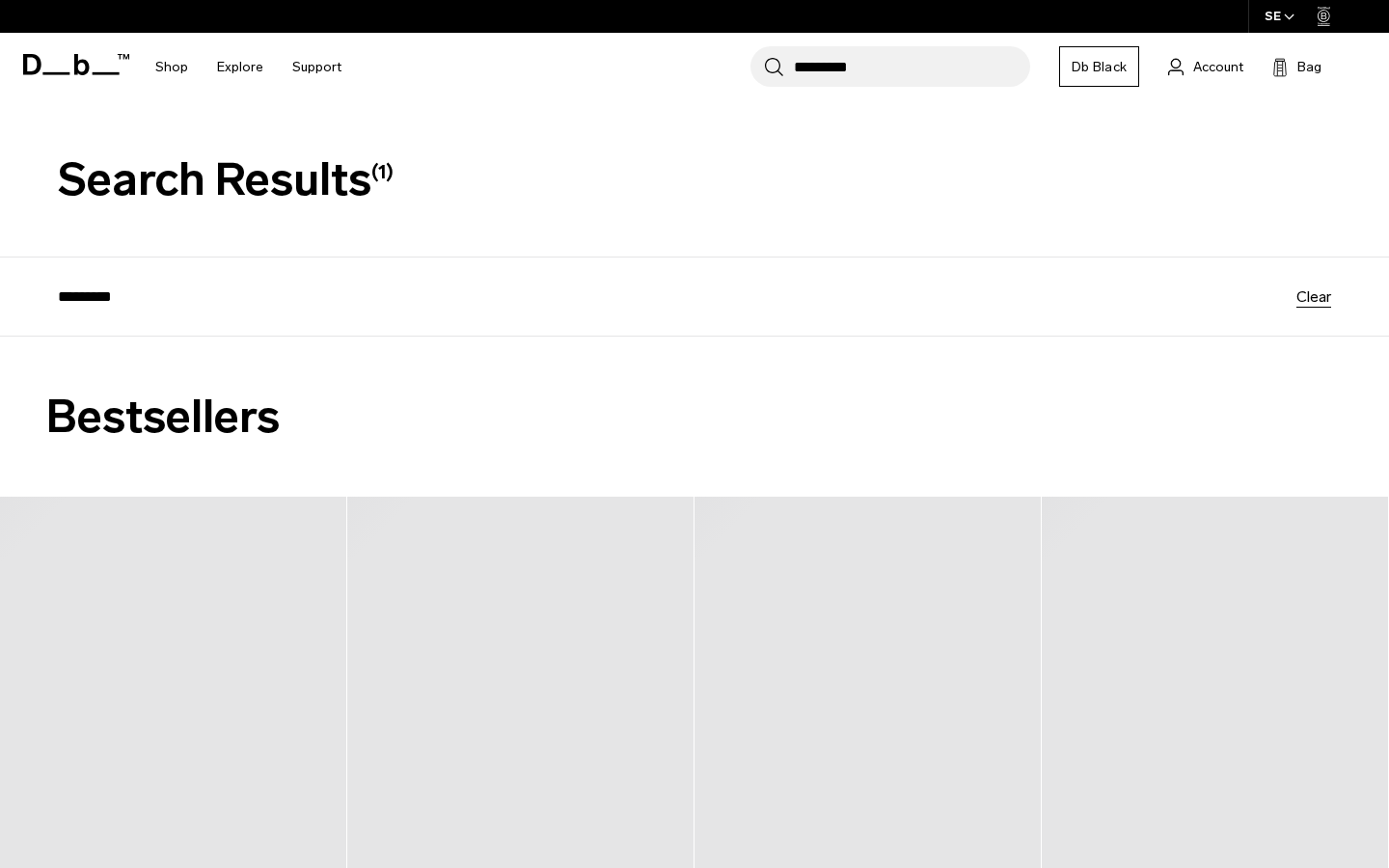 click 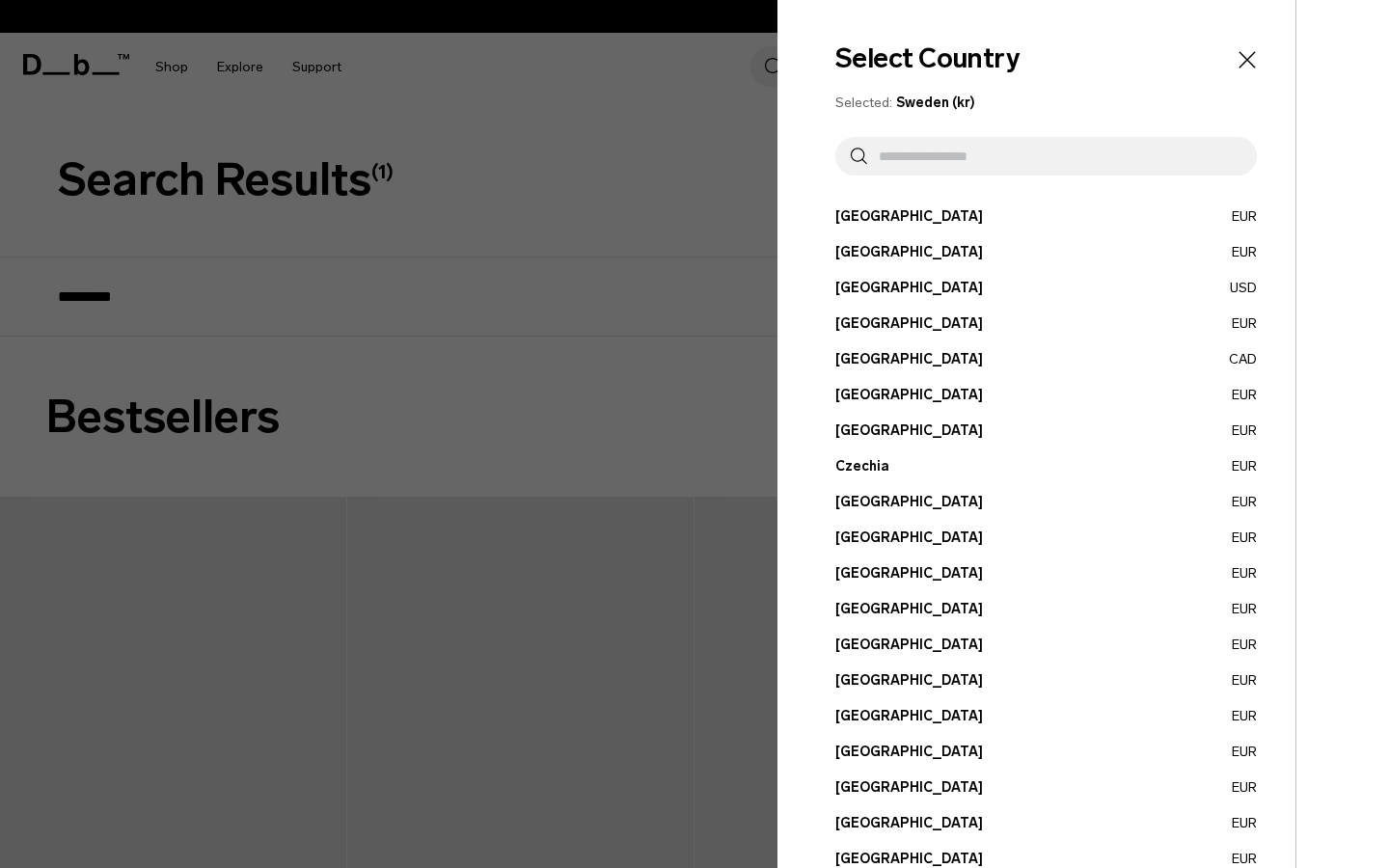 click at bounding box center [1054, 156] 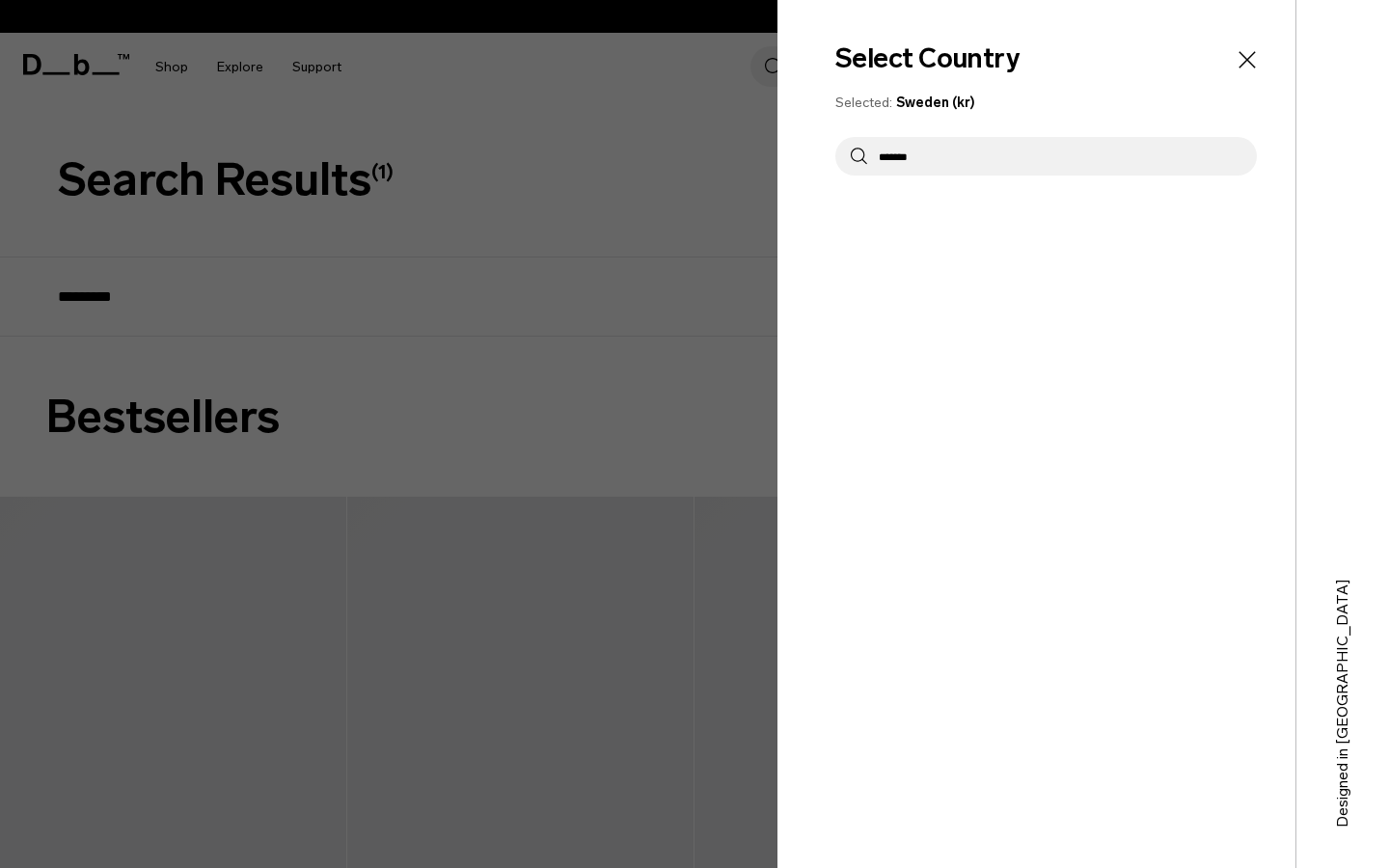 type on "*******" 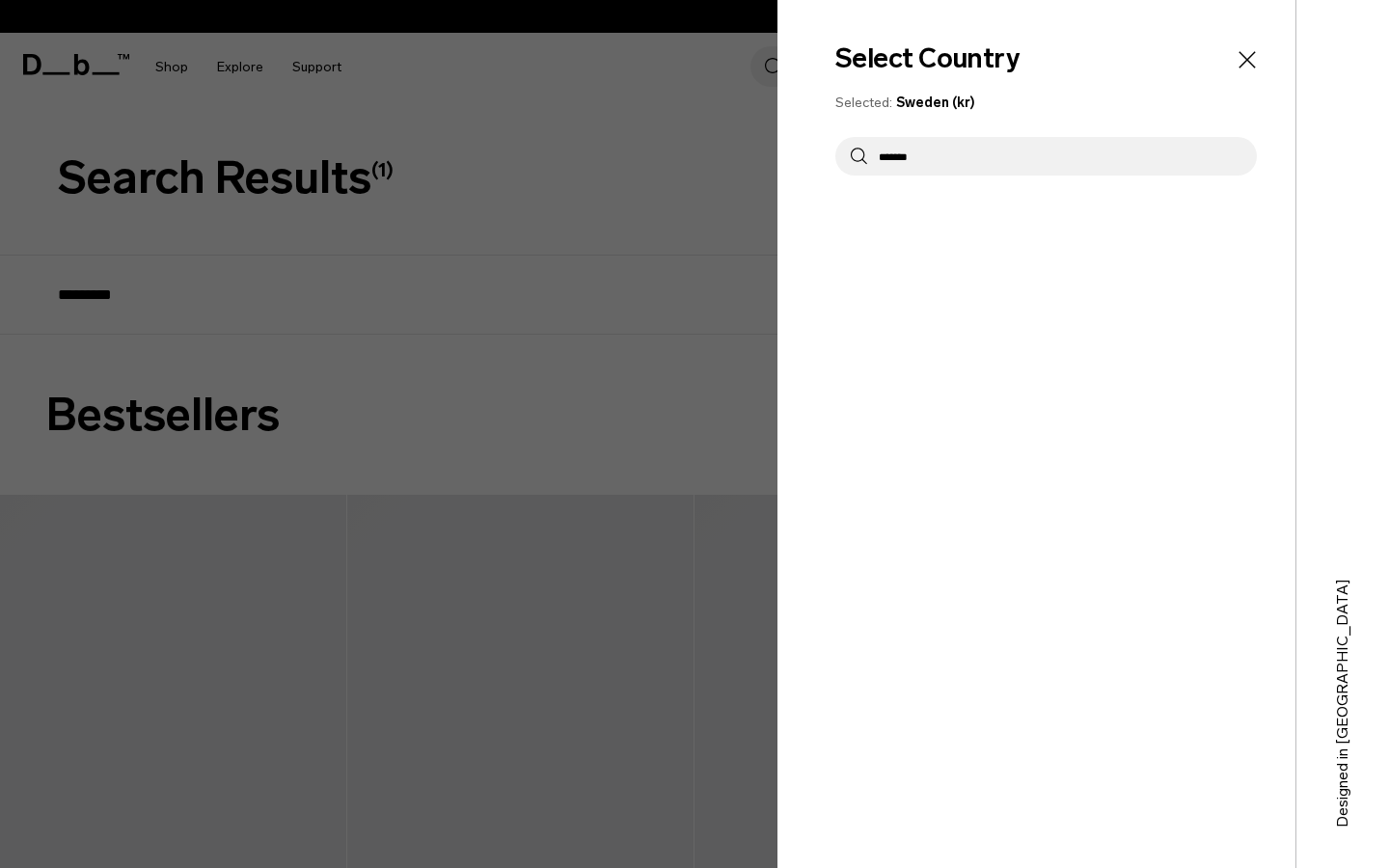 click at bounding box center [694, 434] 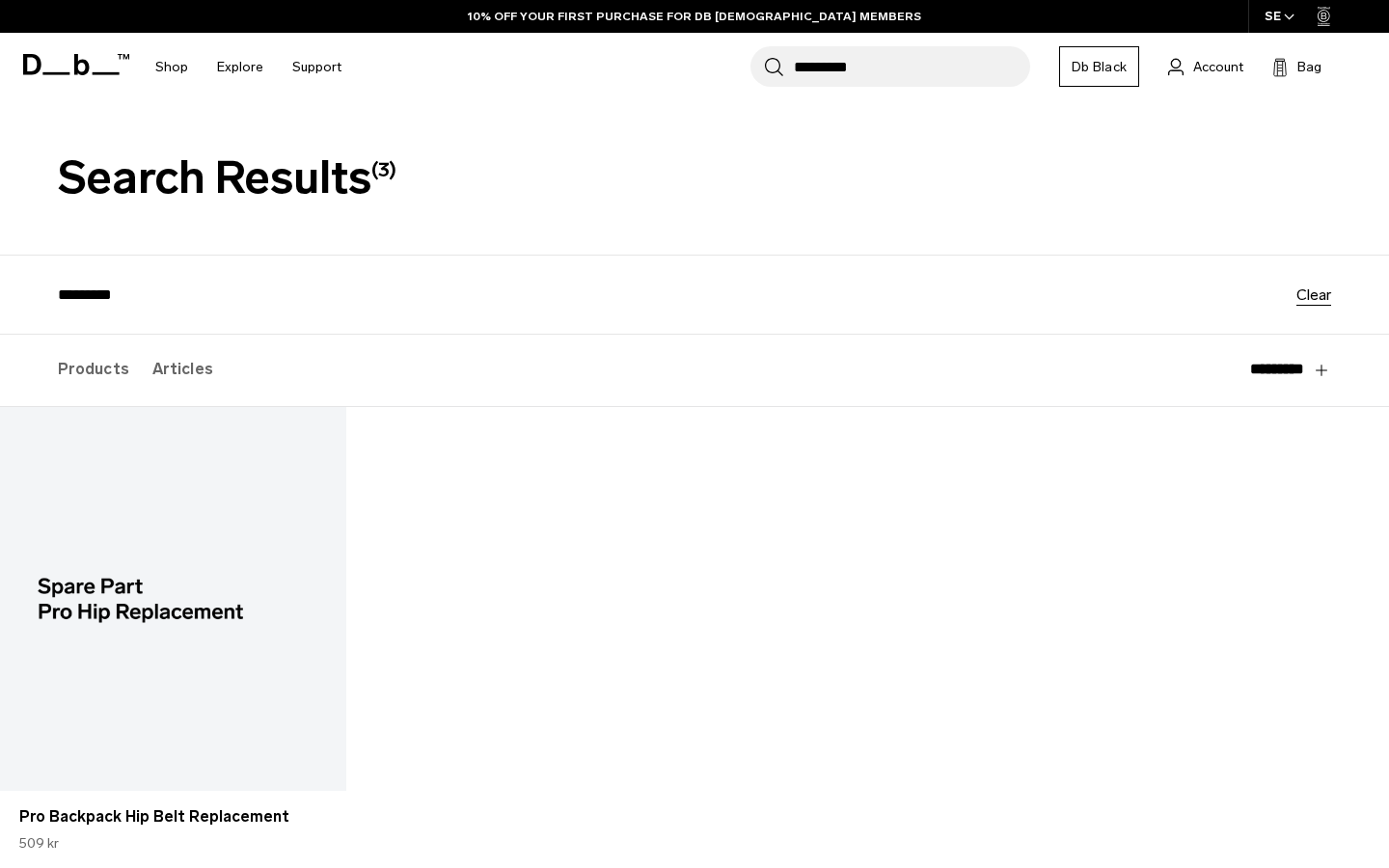 click on "*********" at bounding box center [677, 294] 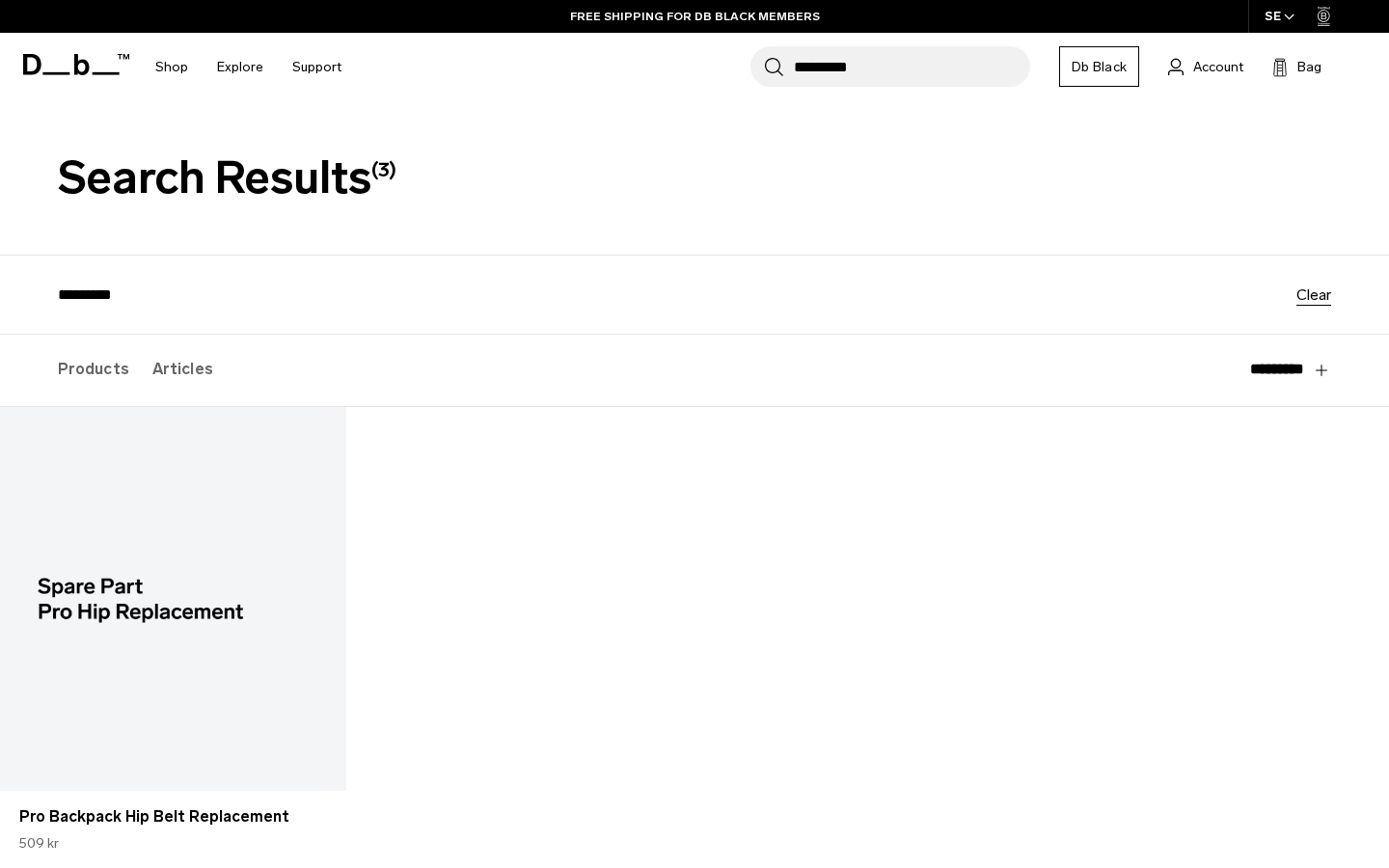 click on "Add to Cart
Pro Backpack Hip Belt Replacement
509 kr" at bounding box center (694, 655) 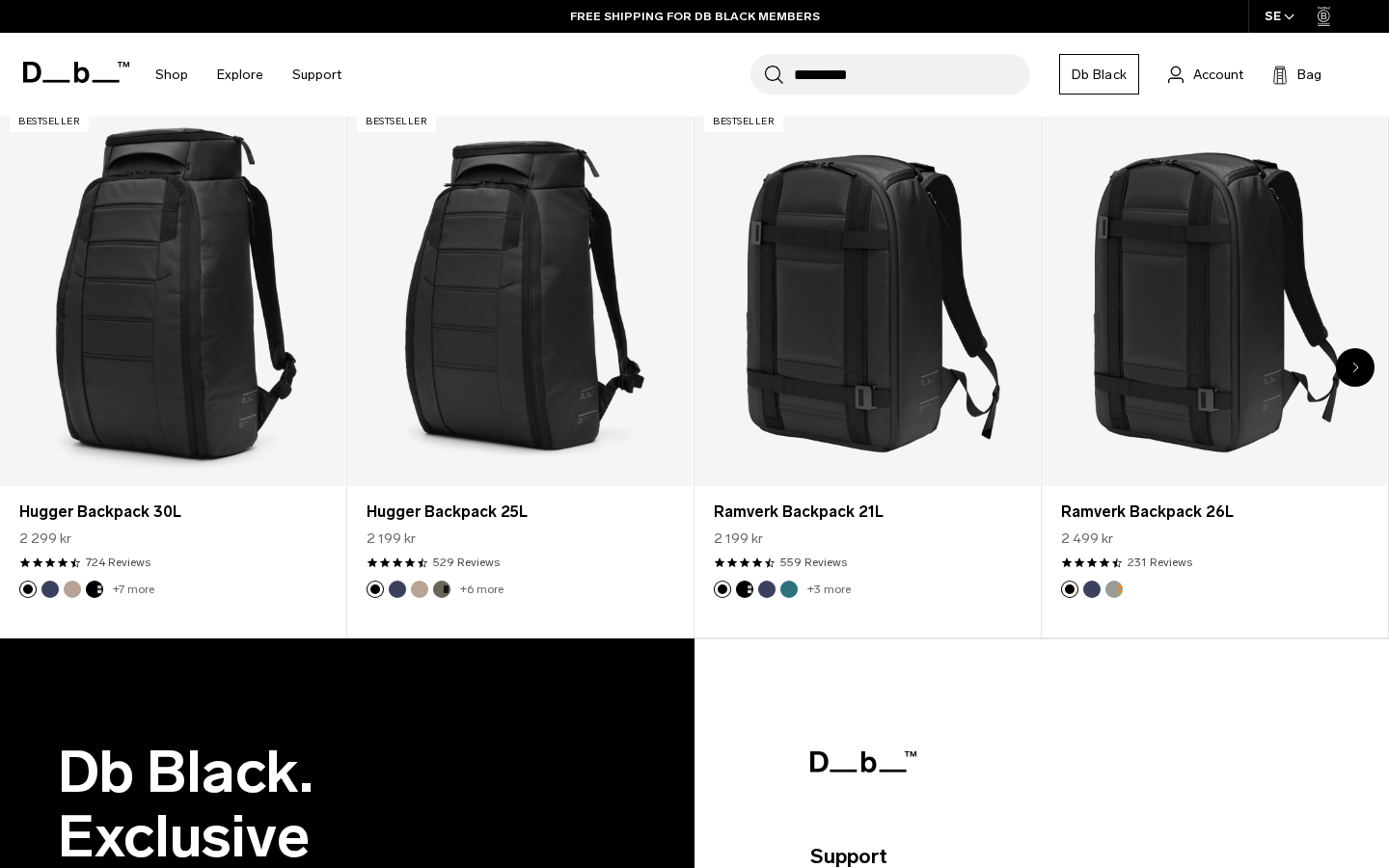 scroll, scrollTop: 963, scrollLeft: 0, axis: vertical 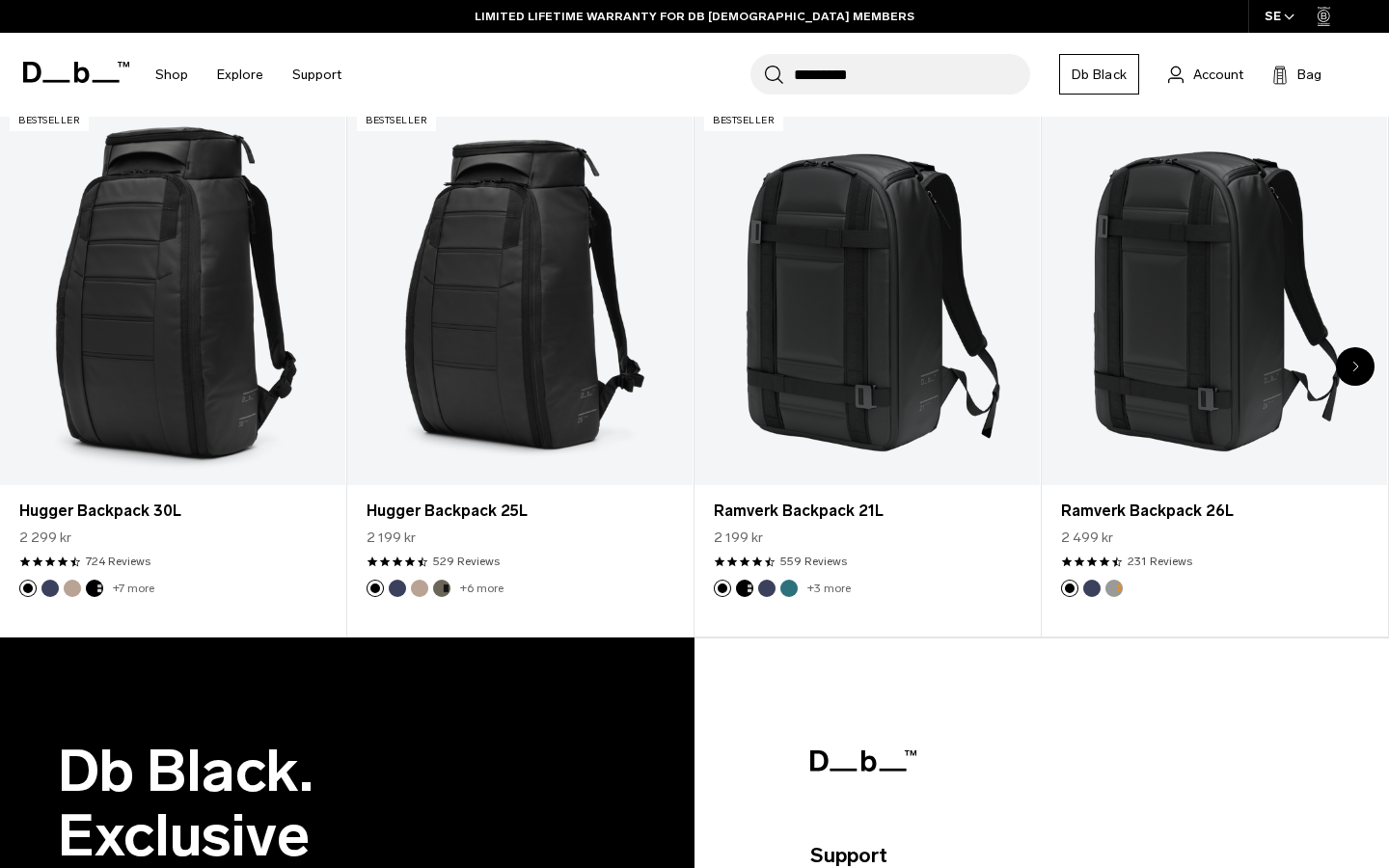 click 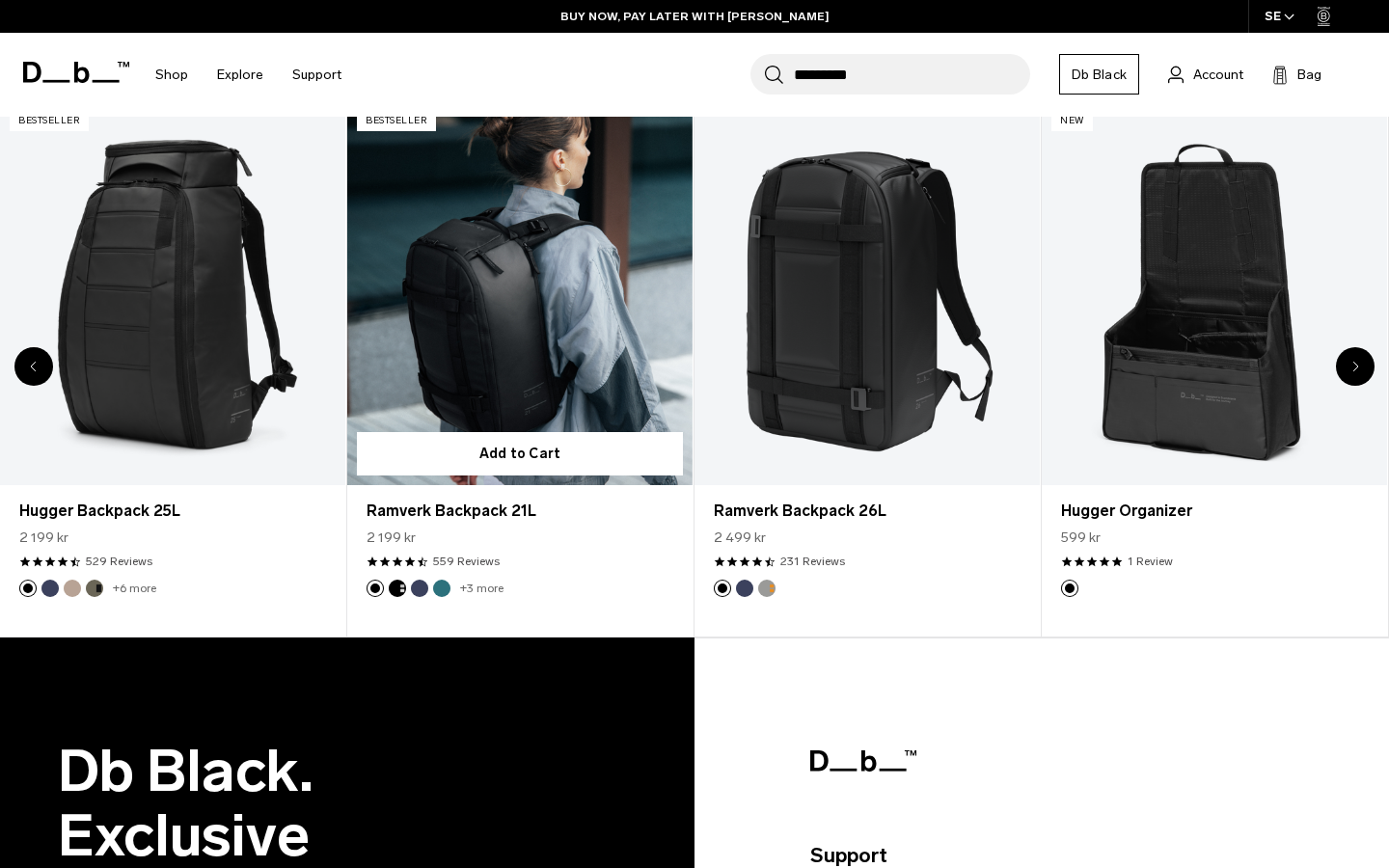 click at bounding box center (442, 588) 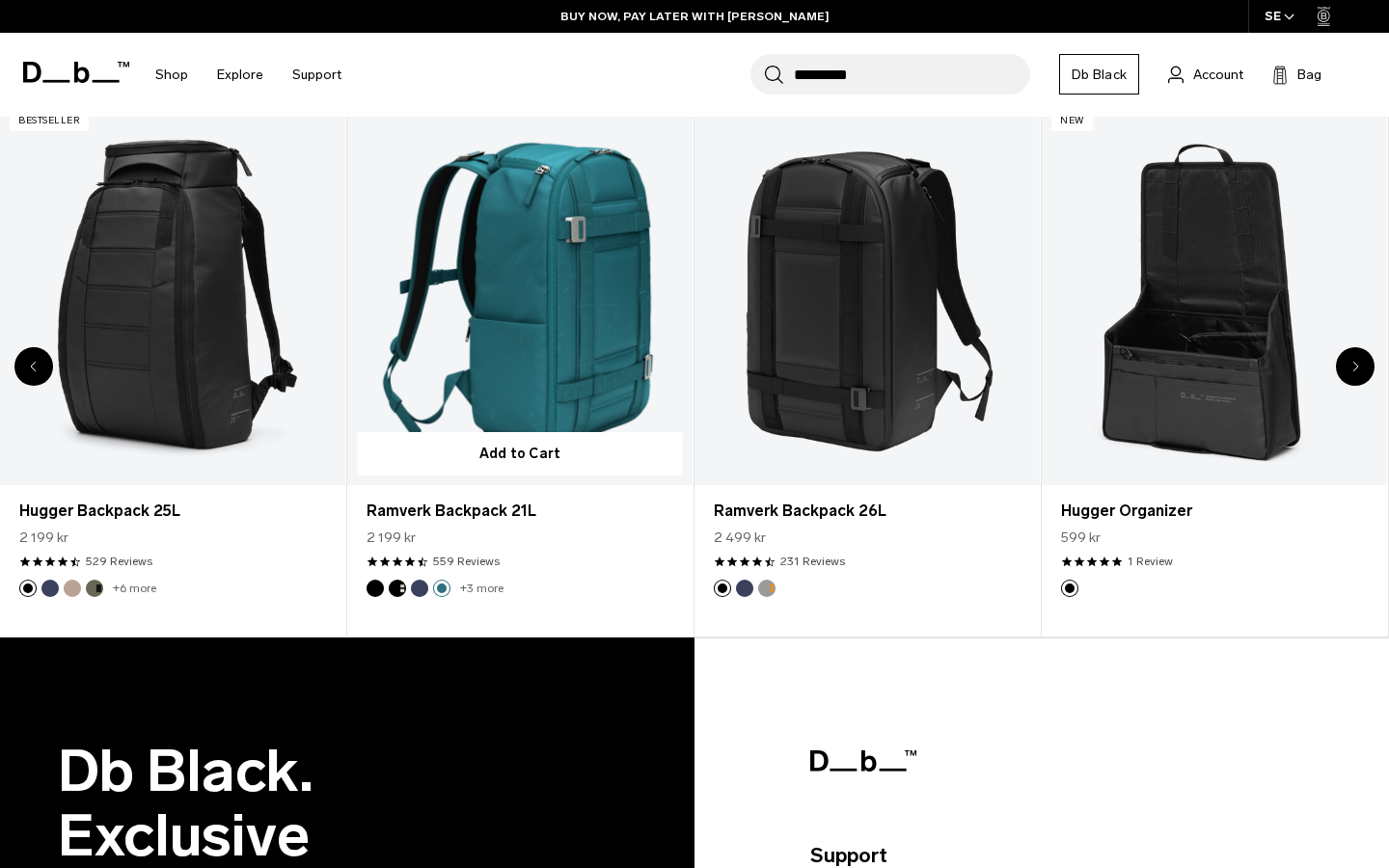 click at bounding box center [420, 588] 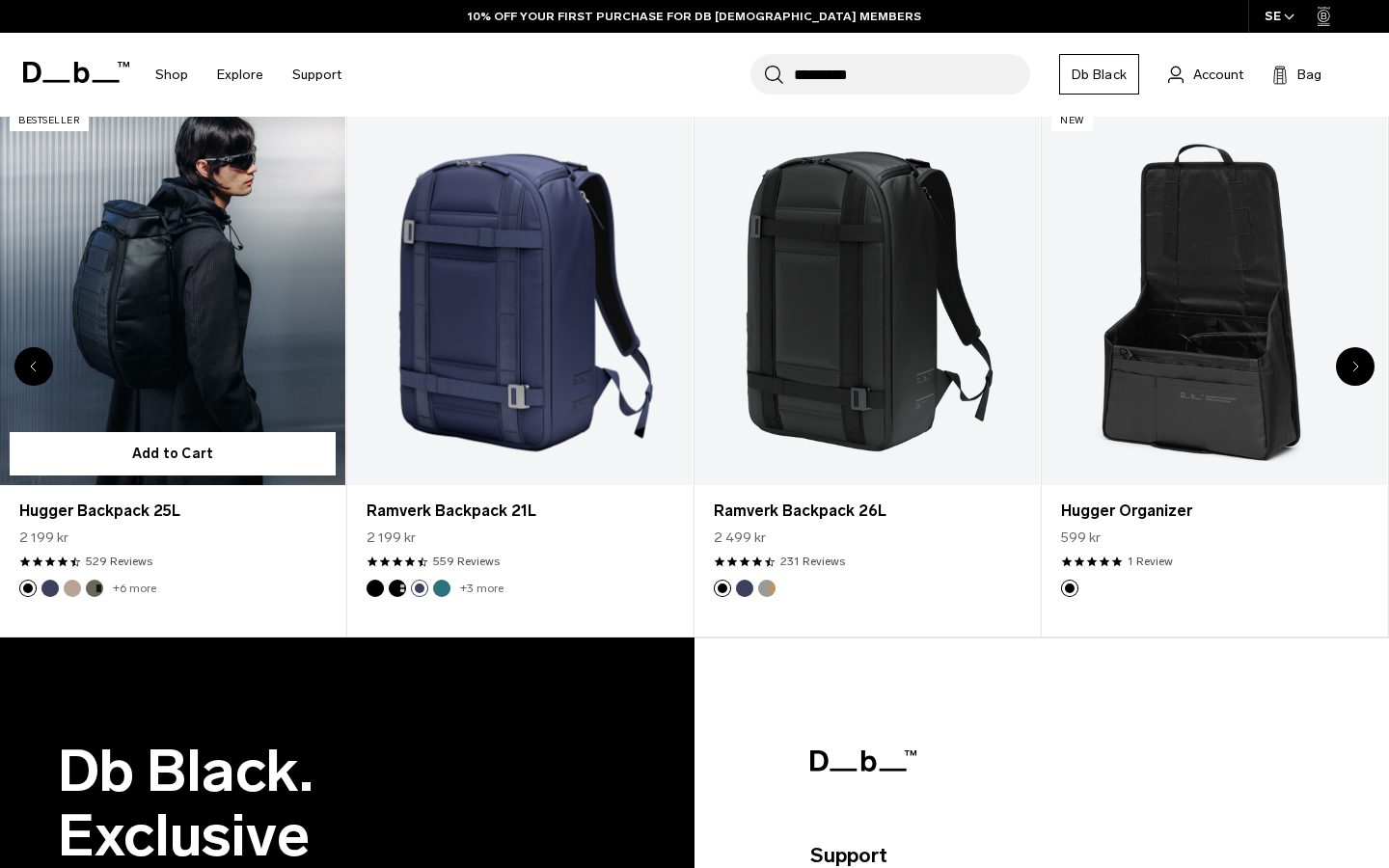 click at bounding box center (95, 588) 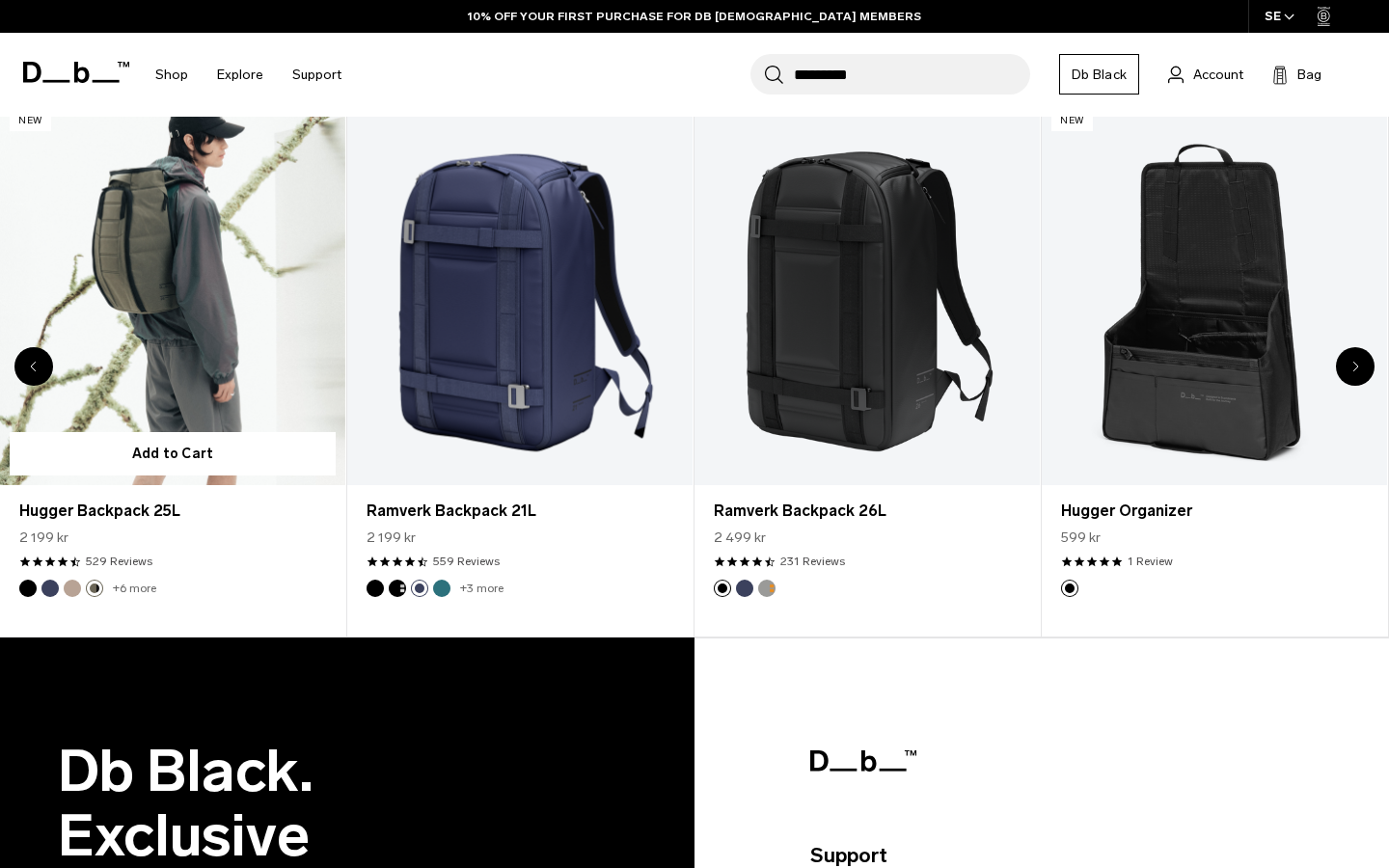click at bounding box center (72, 588) 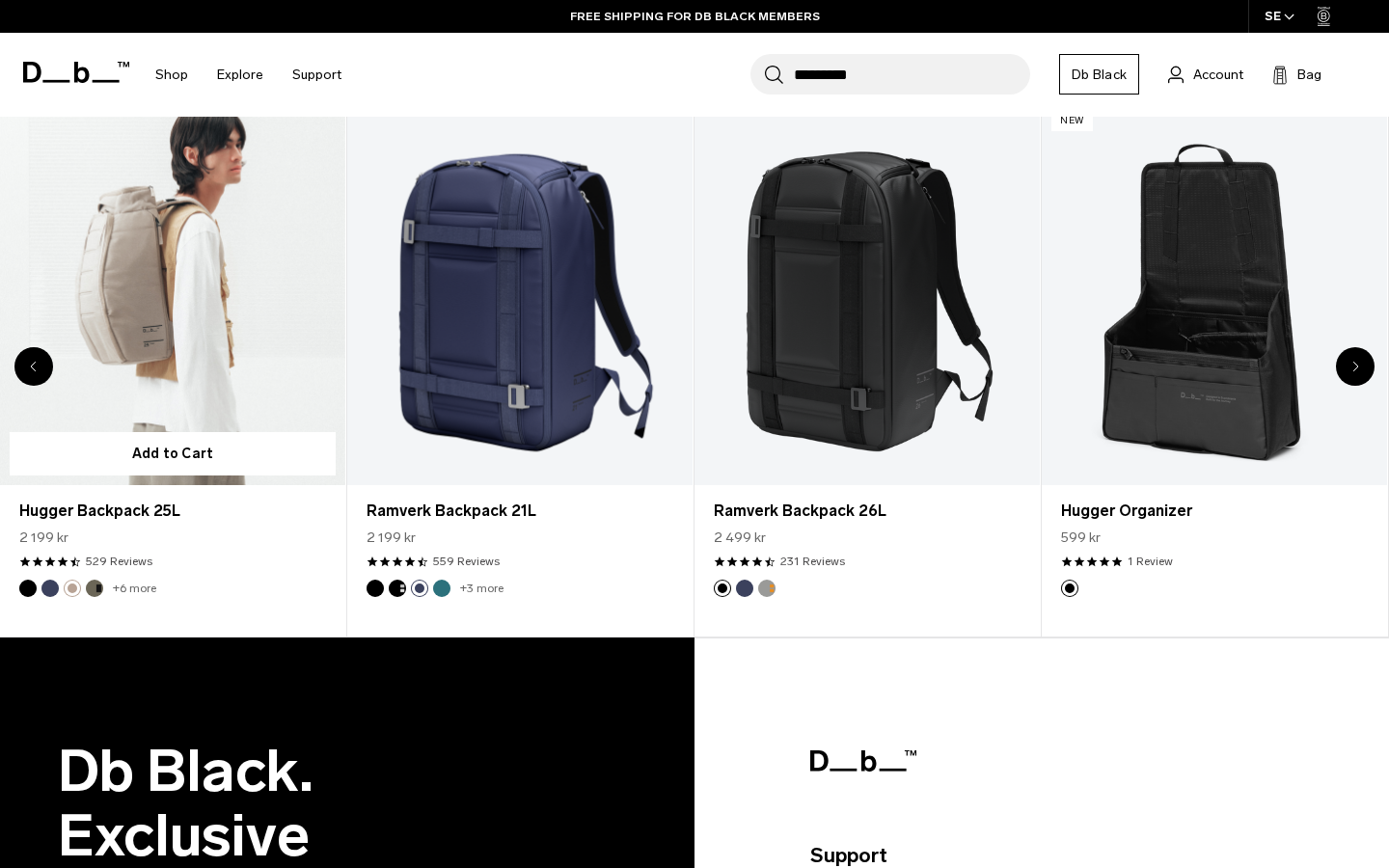 click at bounding box center (50, 588) 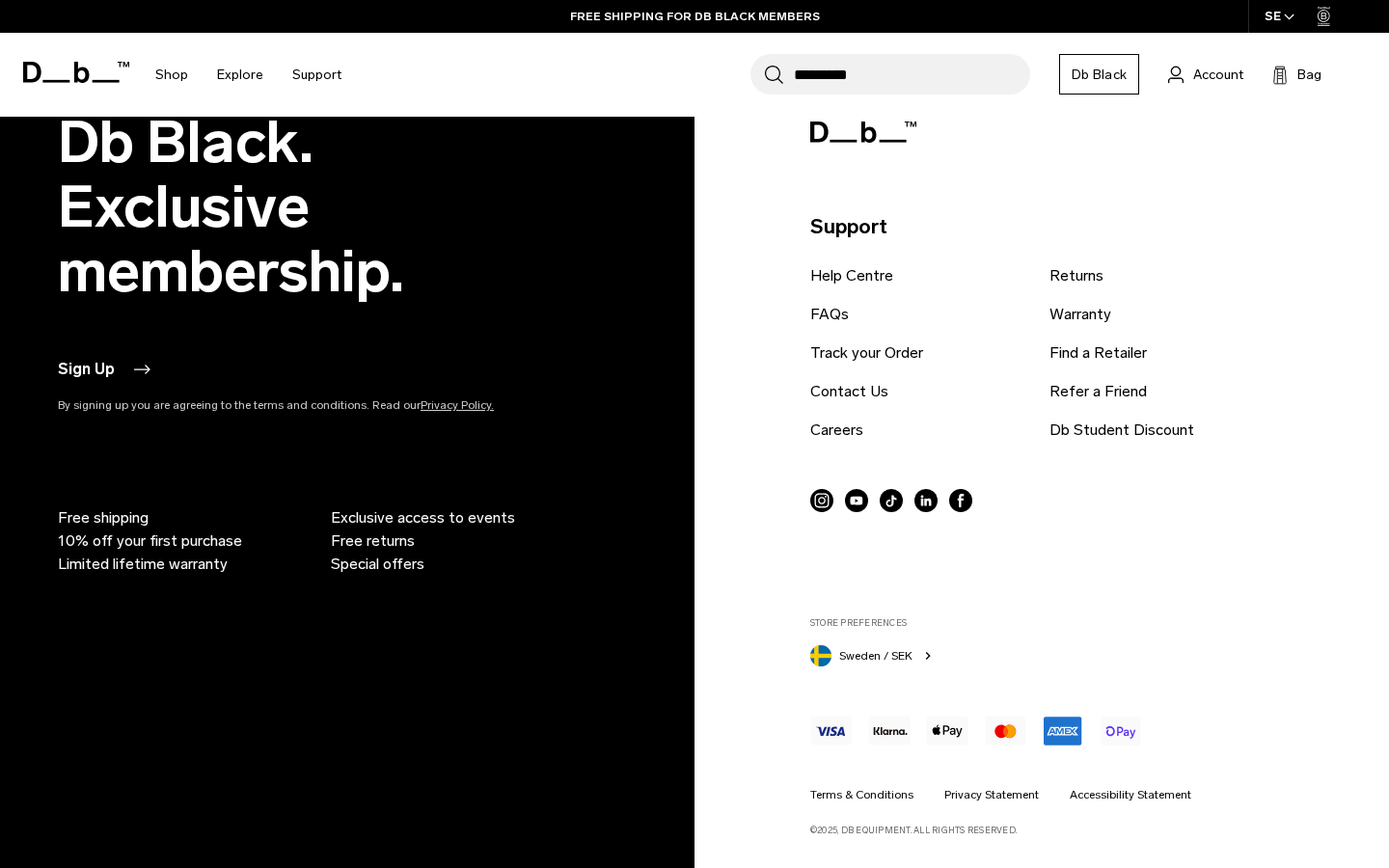 scroll, scrollTop: 1596, scrollLeft: 0, axis: vertical 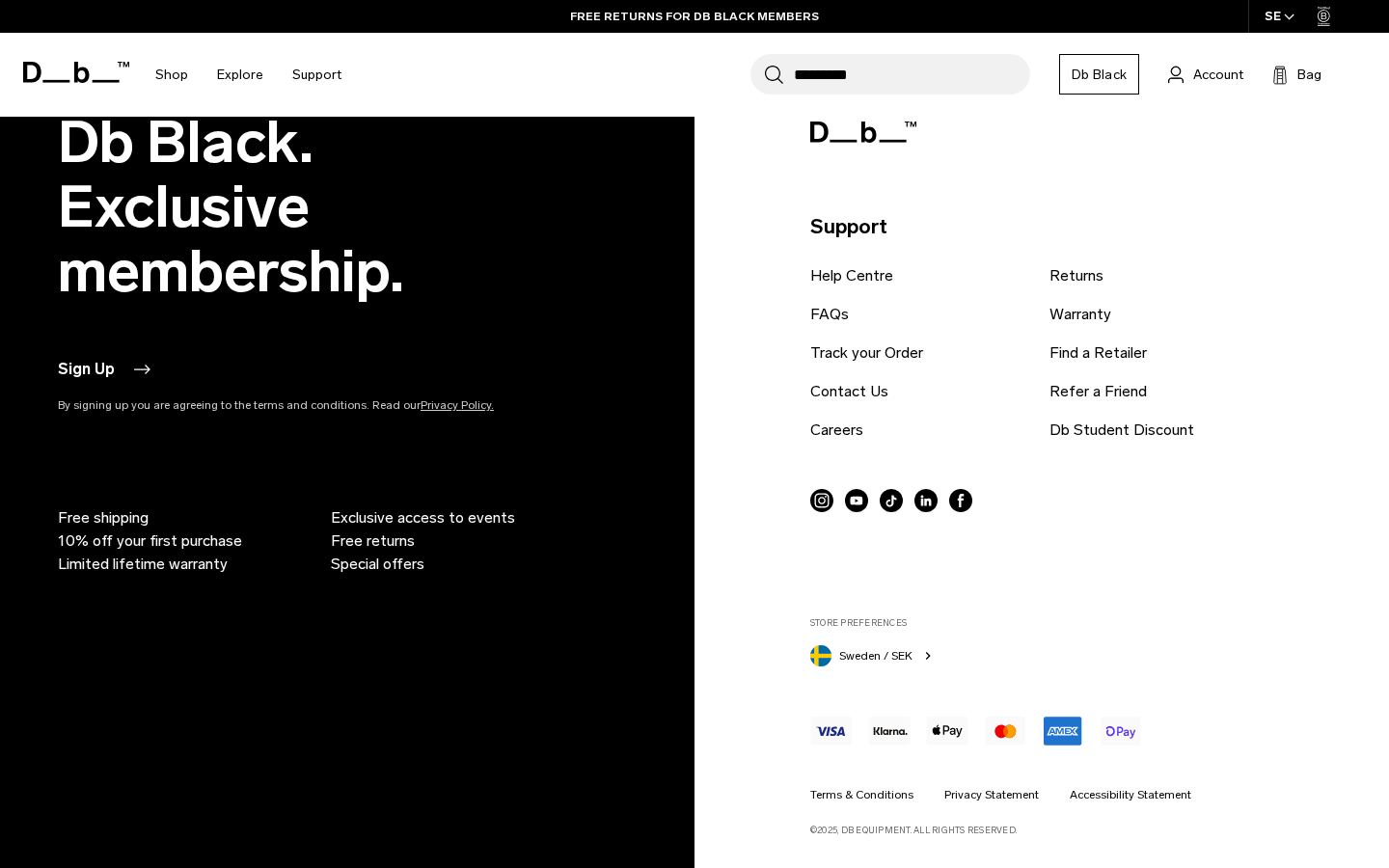 click on "Sweden / SEK" at bounding box center (876, 656) 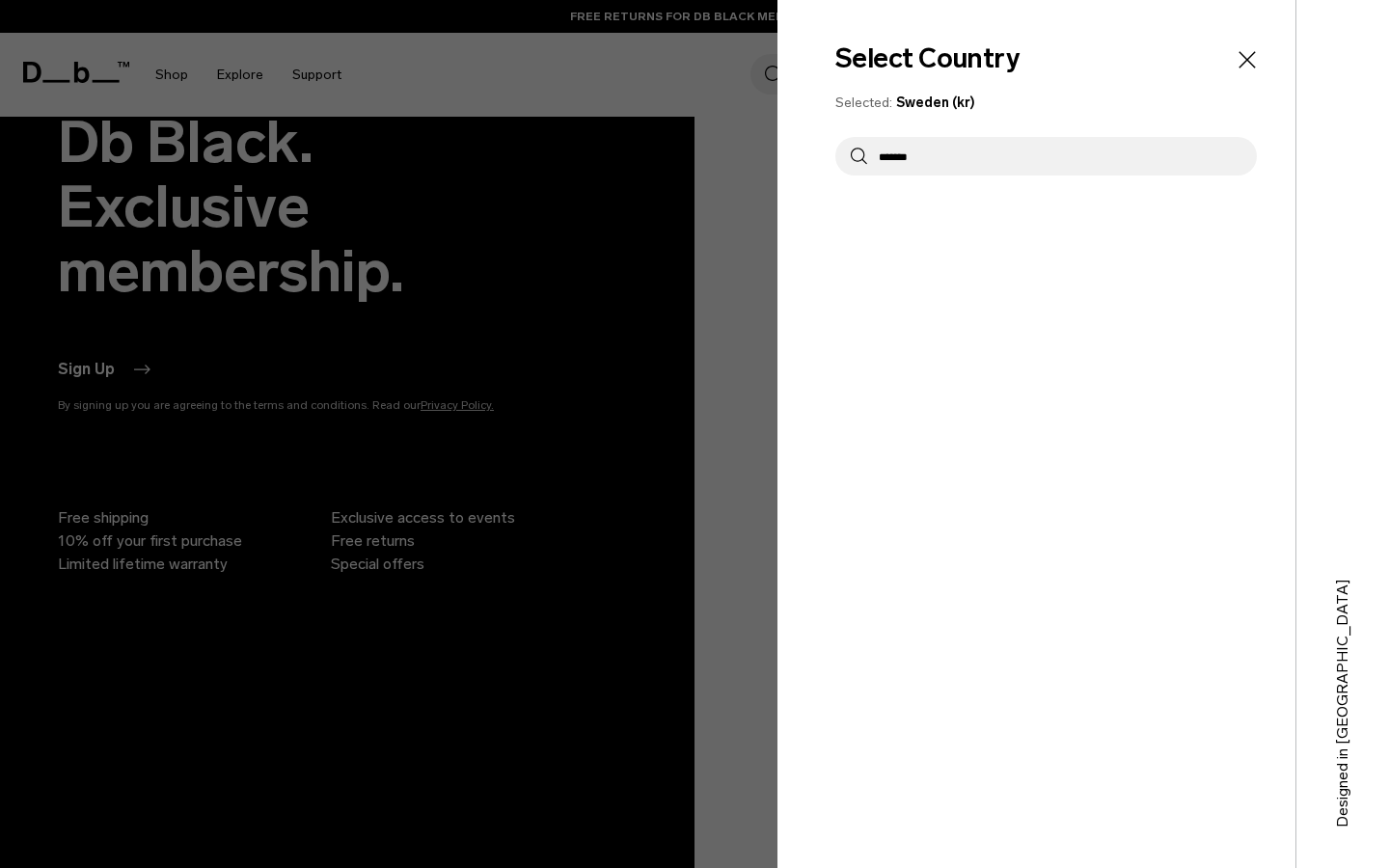 click on "Select Country
Selected:
Sweden (kr)
*******
Austria
EUR
Belgium
EUR
Brazil
USD" at bounding box center [1036, 434] 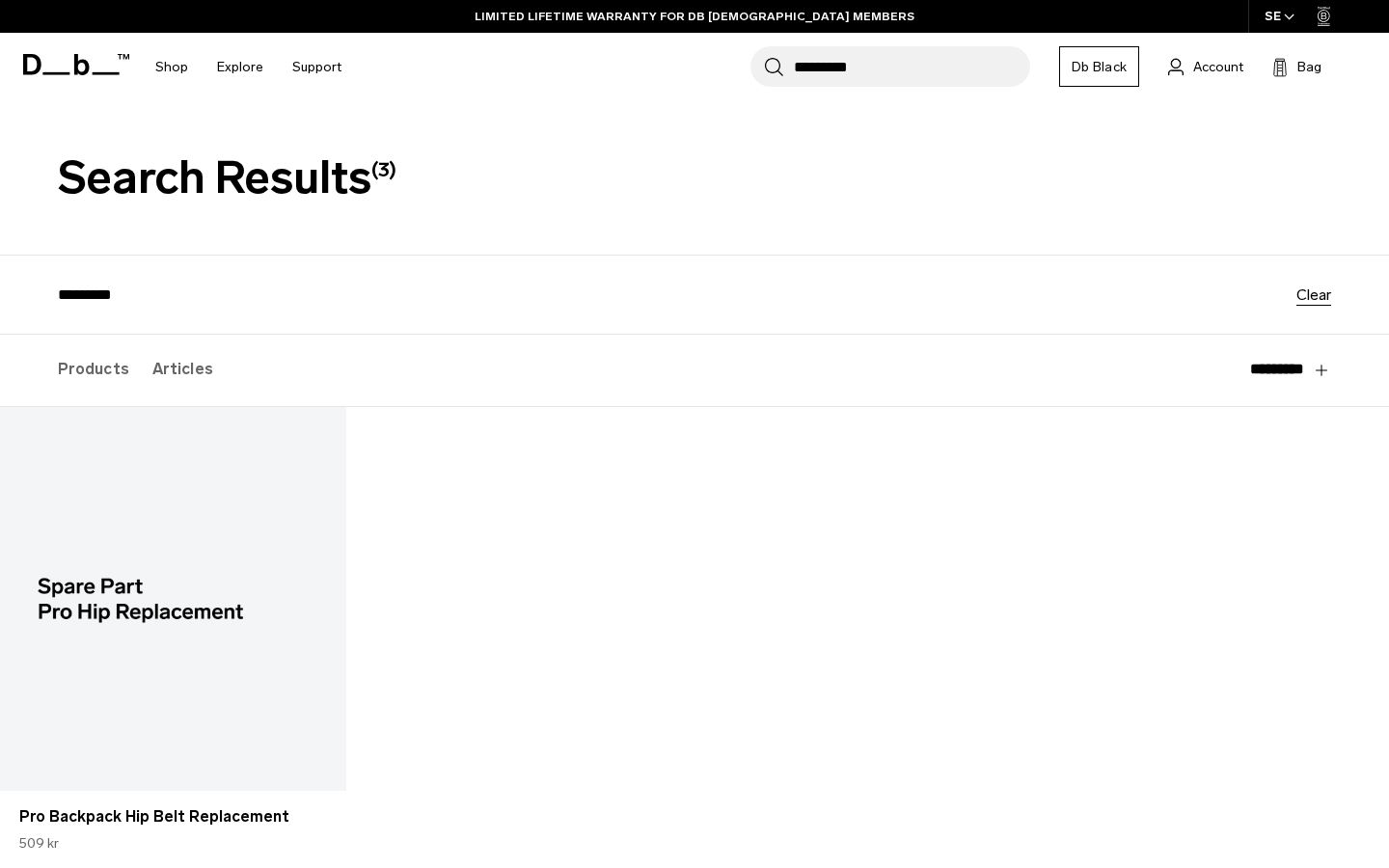 scroll, scrollTop: 0, scrollLeft: 0, axis: both 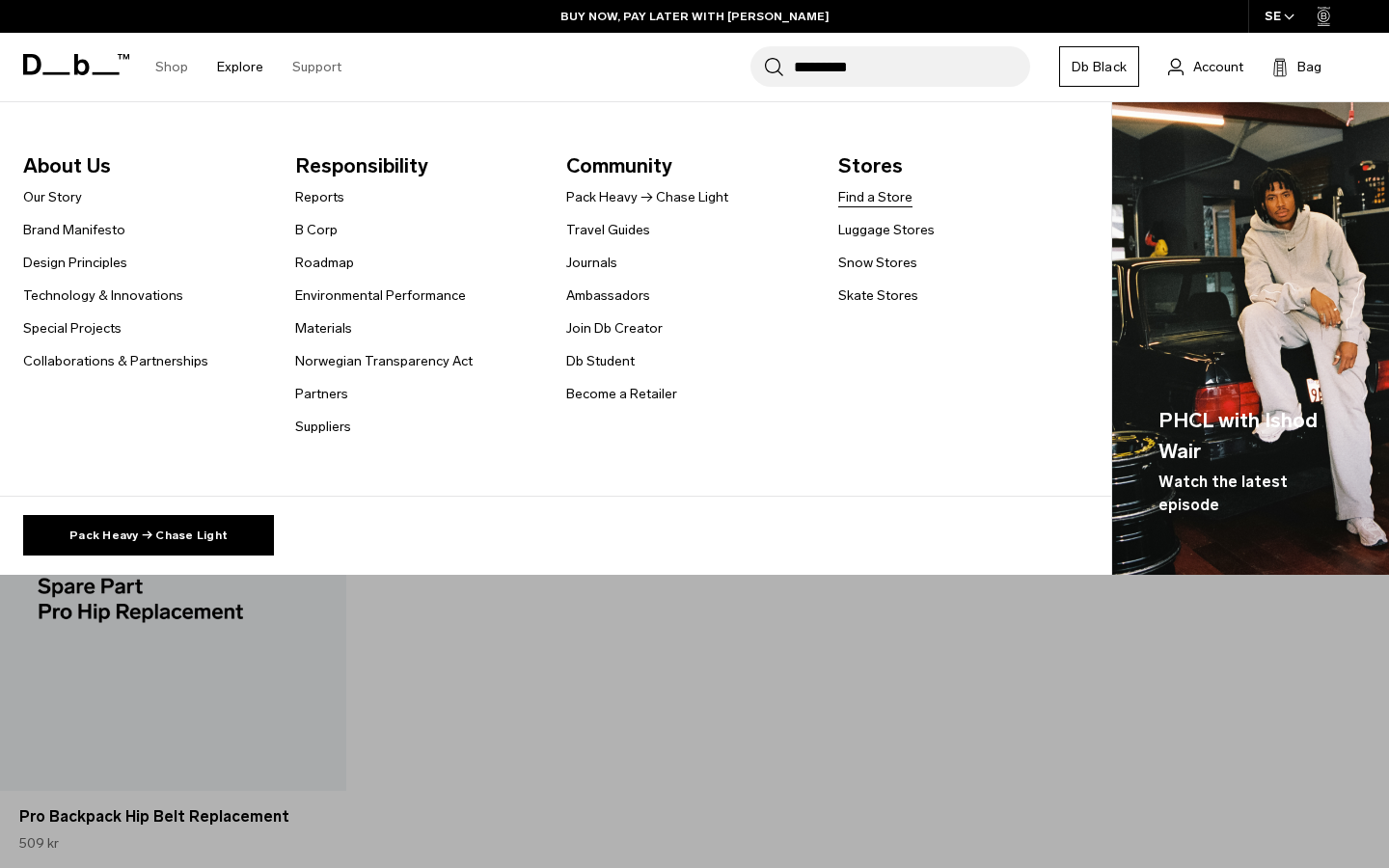 click on "Find a Store" at bounding box center [875, 197] 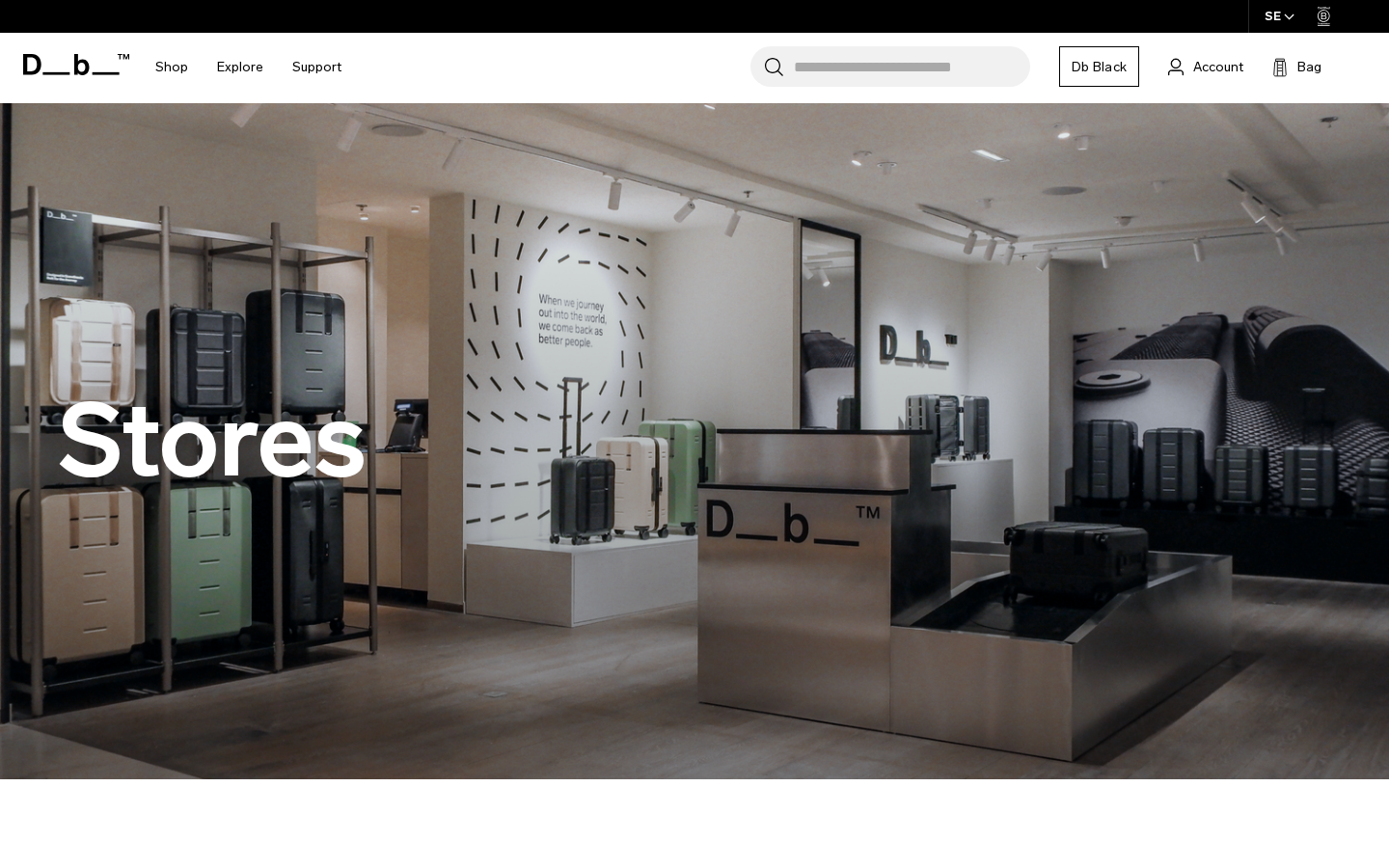 scroll, scrollTop: 0, scrollLeft: 0, axis: both 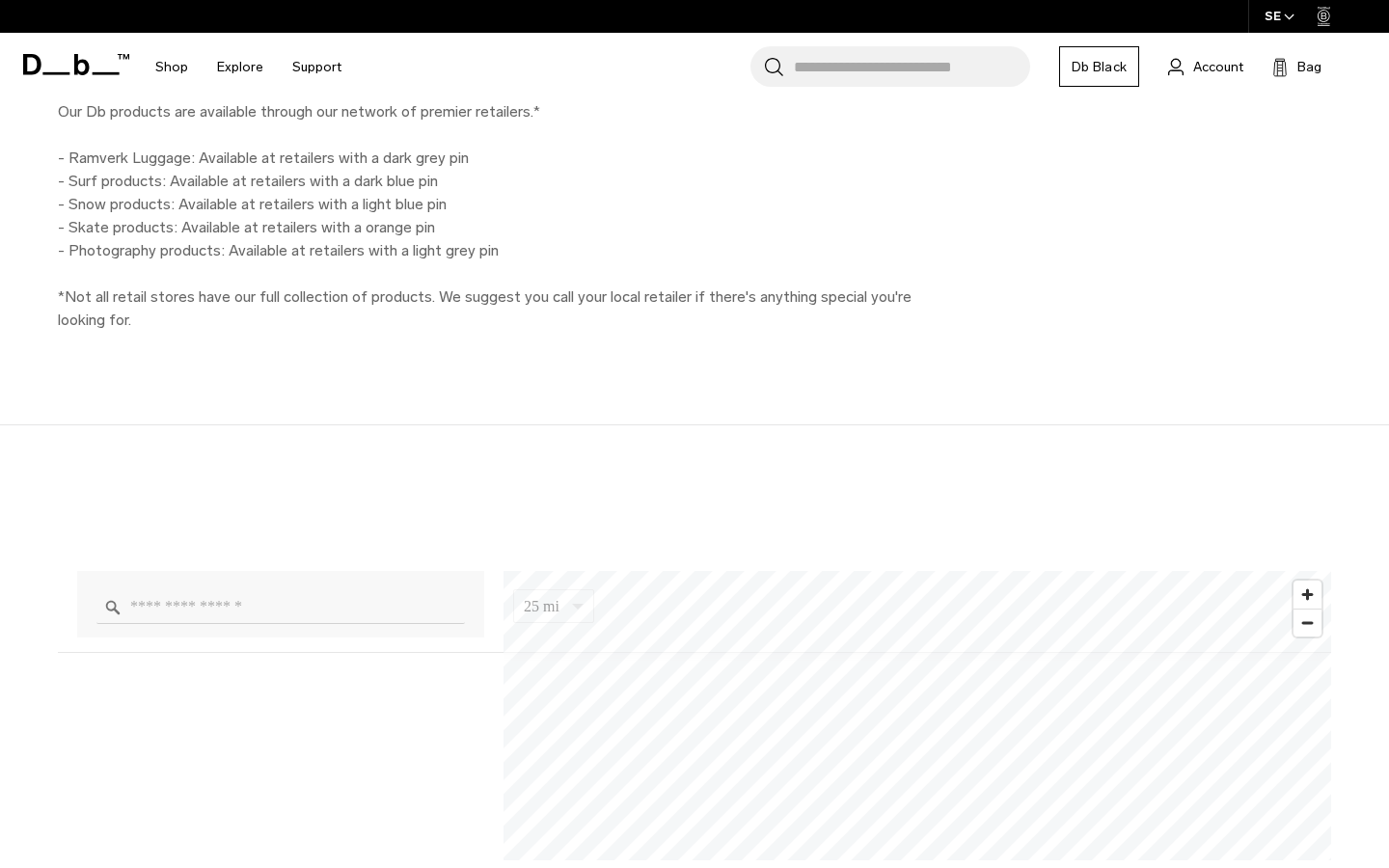 type on "**********" 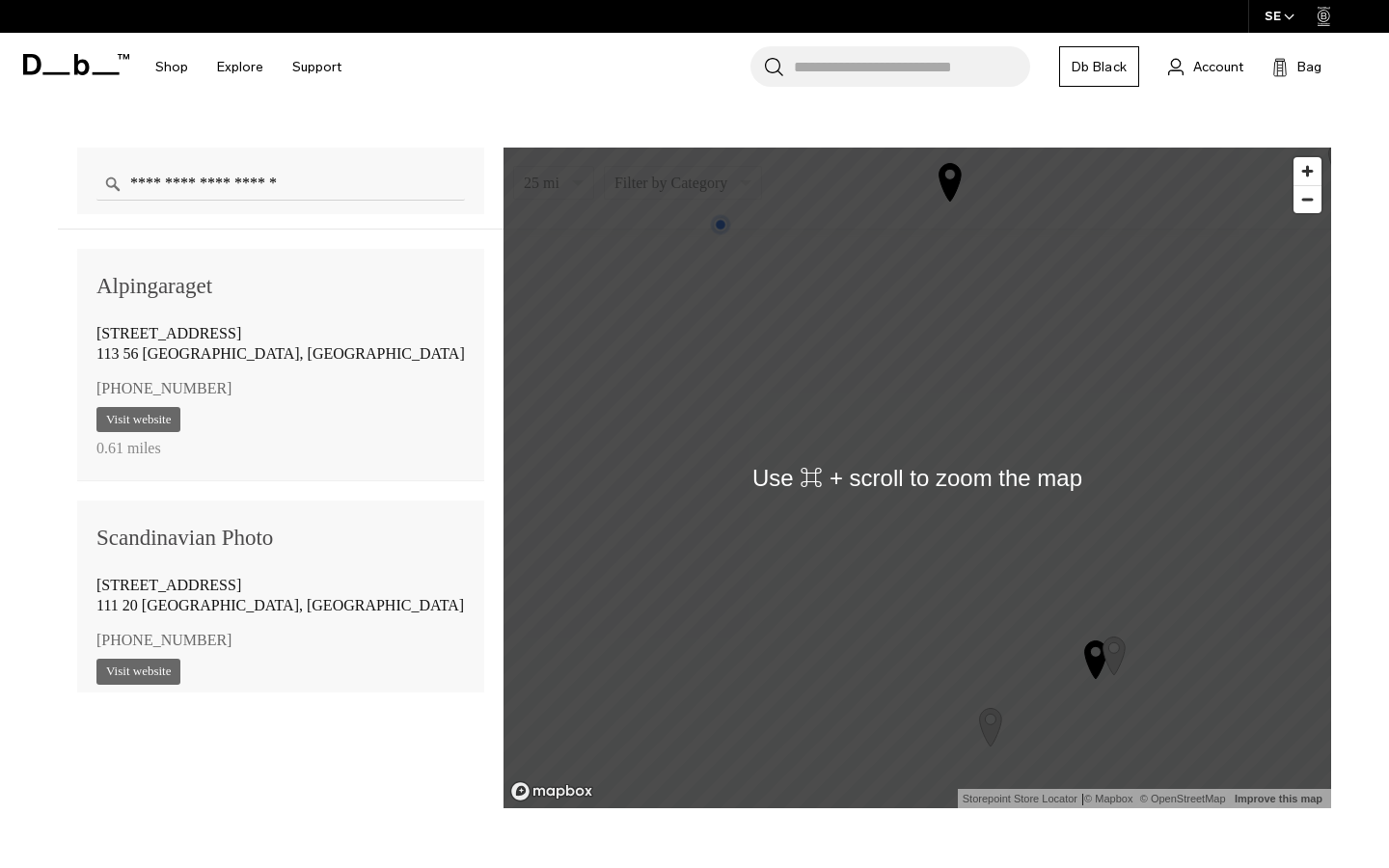 scroll, scrollTop: 1300, scrollLeft: 0, axis: vertical 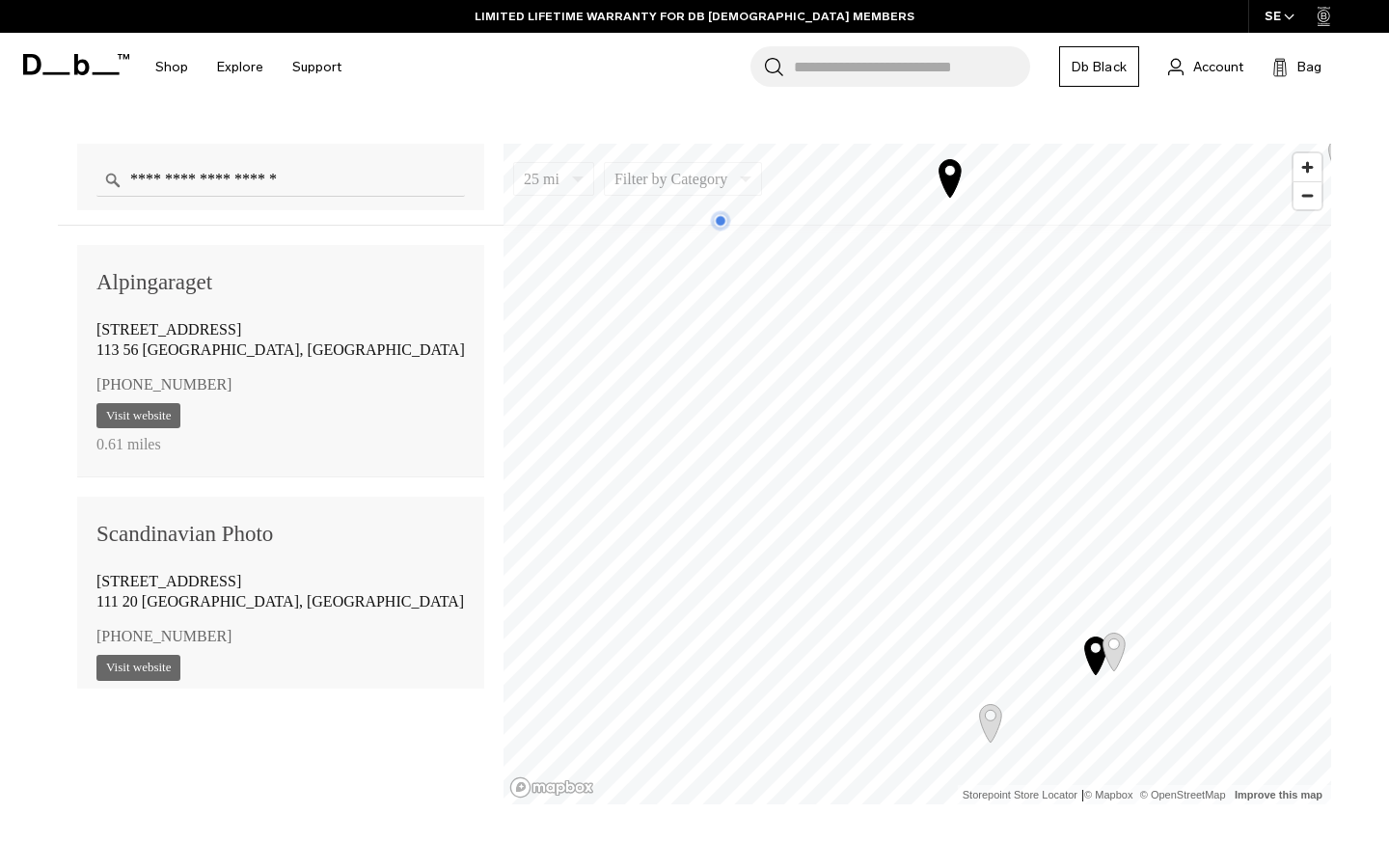 drag, startPoint x: 271, startPoint y: 330, endPoint x: 95, endPoint y: 335, distance: 176.071 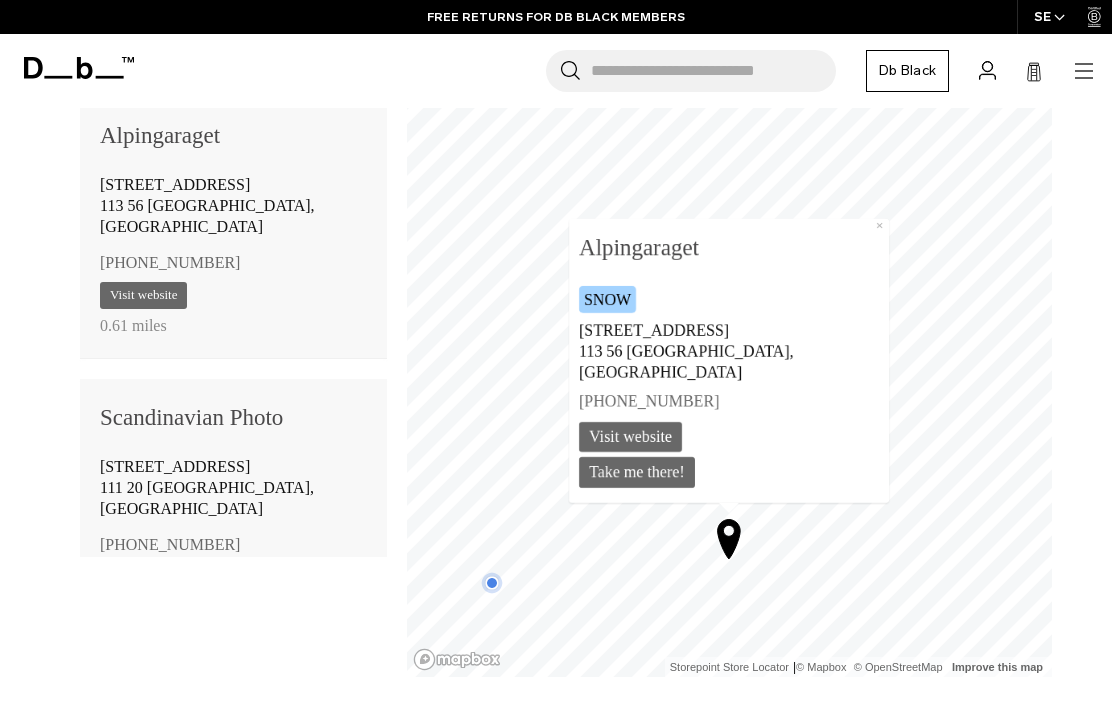 click on "[STREET_ADDRESS]" at bounding box center (233, 206) 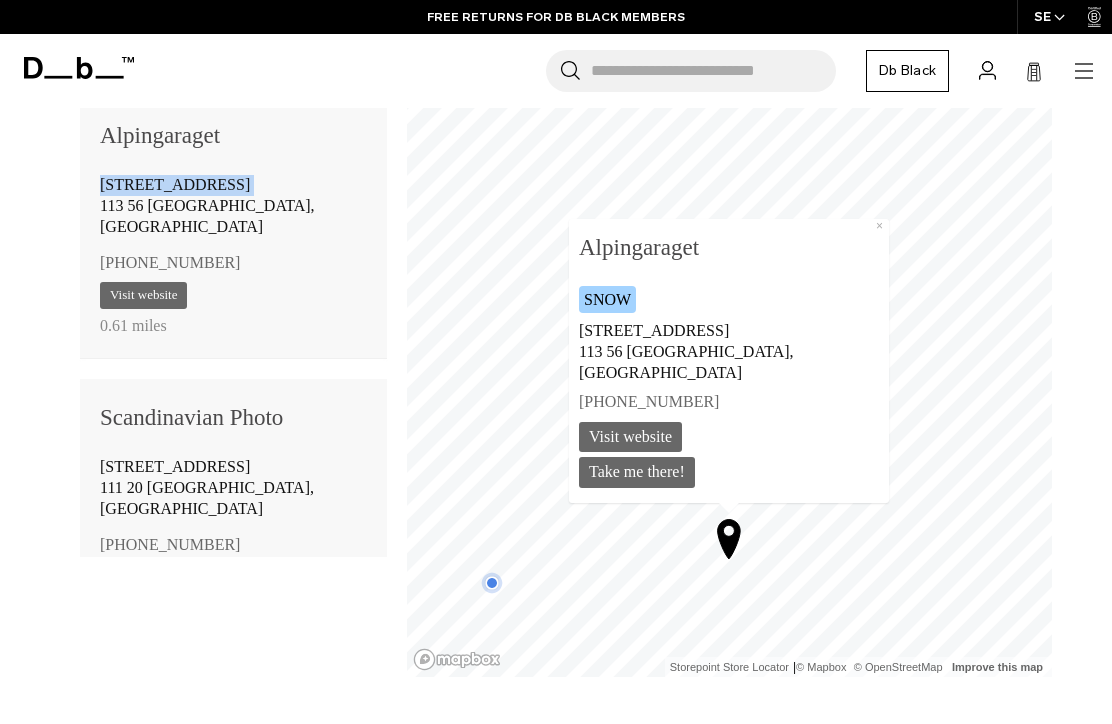 drag, startPoint x: 245, startPoint y: 183, endPoint x: 97, endPoint y: 184, distance: 148.00337 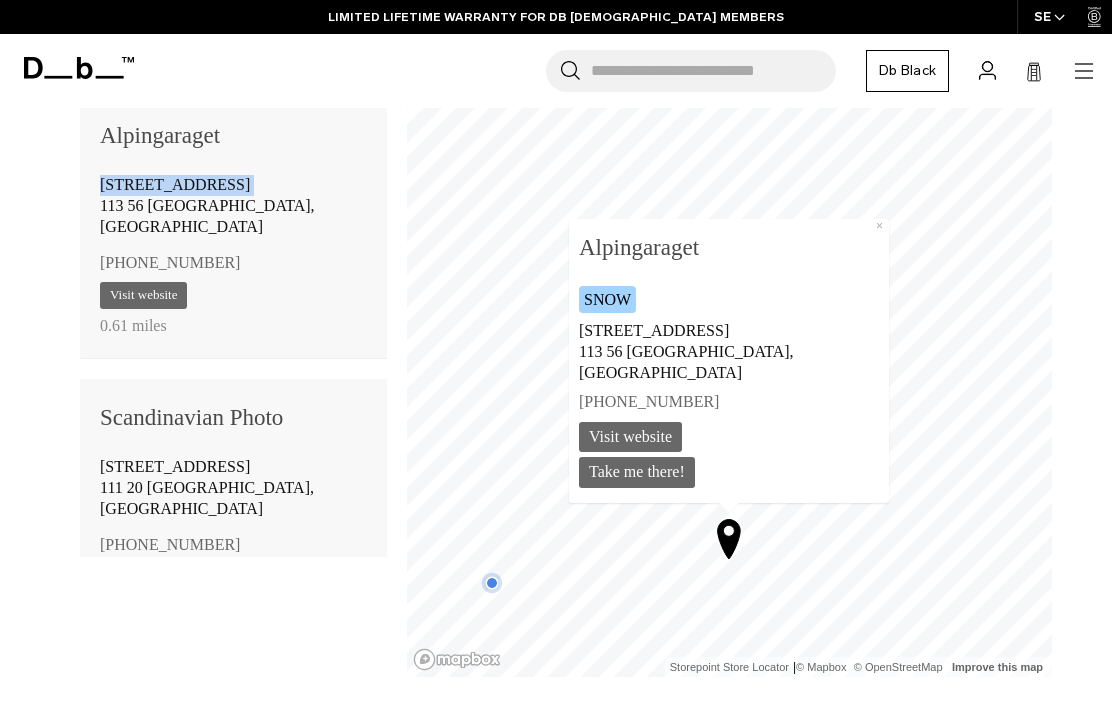 click 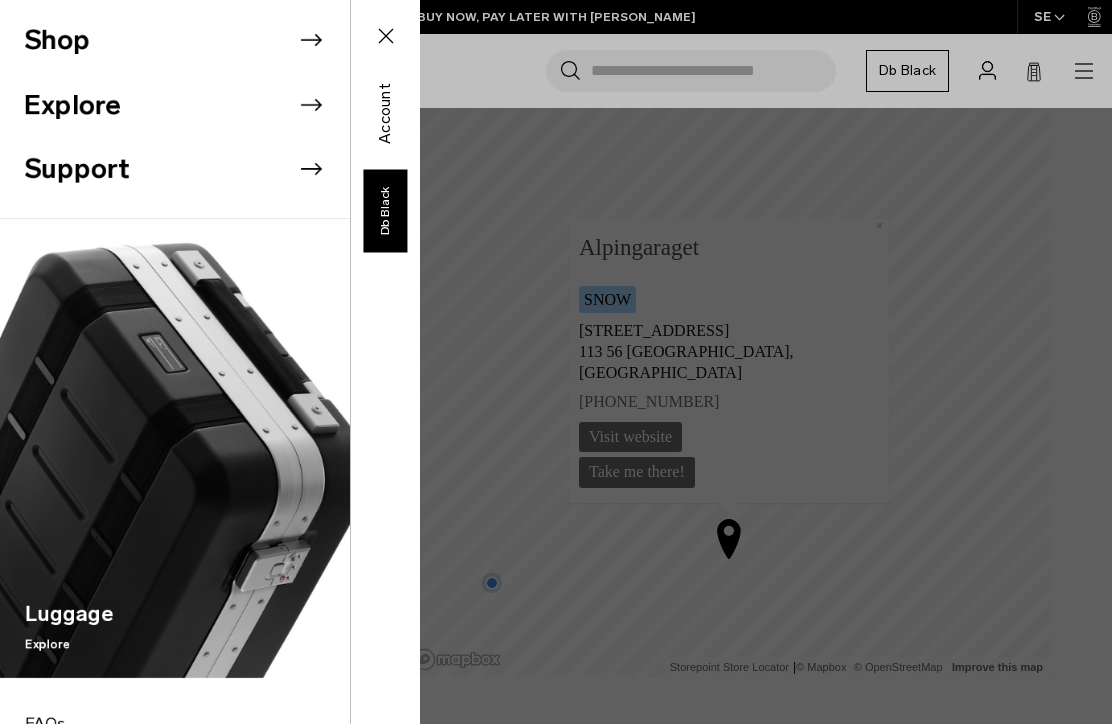 click on "Shop" at bounding box center (187, 40) 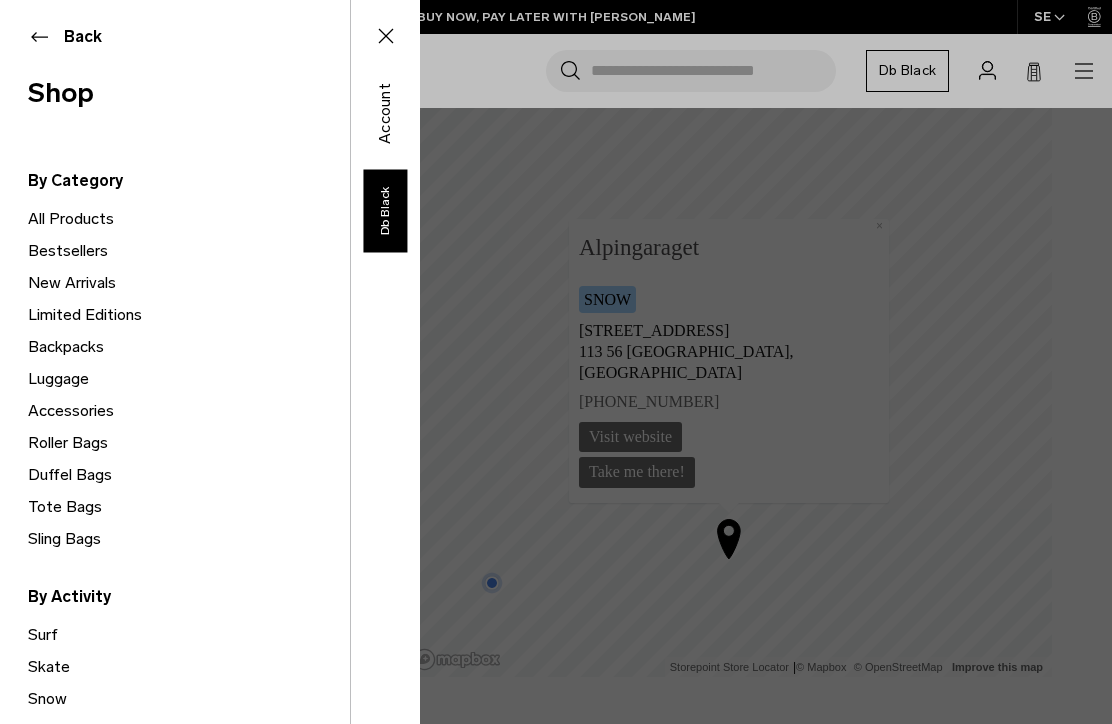 click on "All Products" at bounding box center (189, 219) 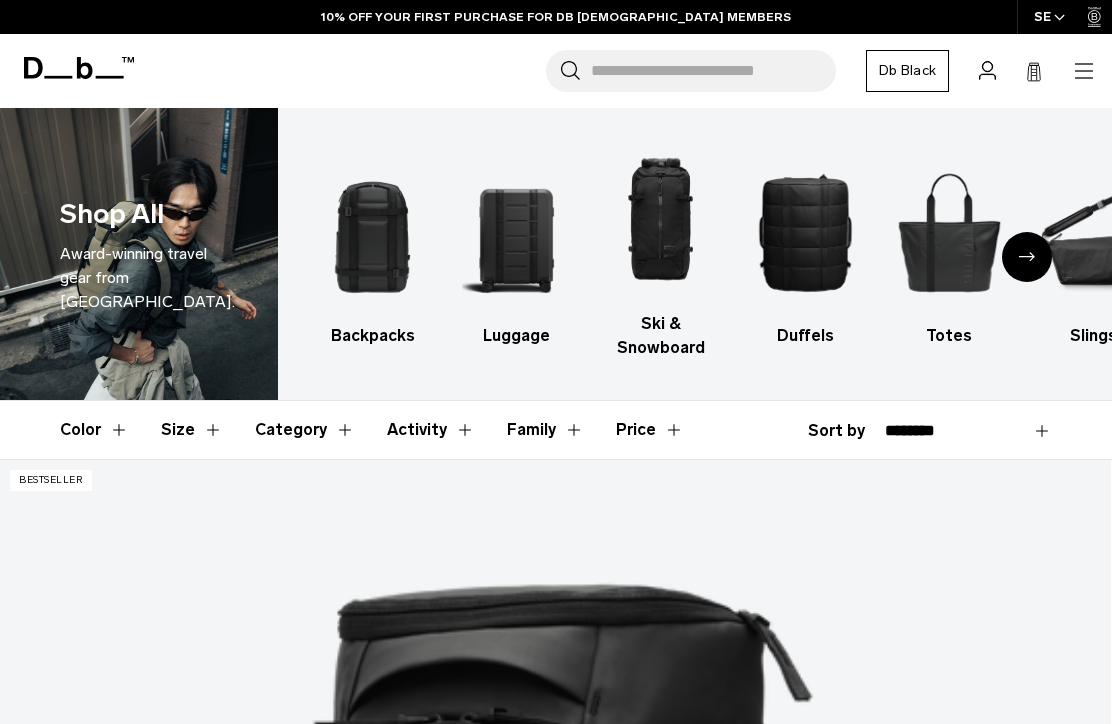 scroll, scrollTop: 0, scrollLeft: 0, axis: both 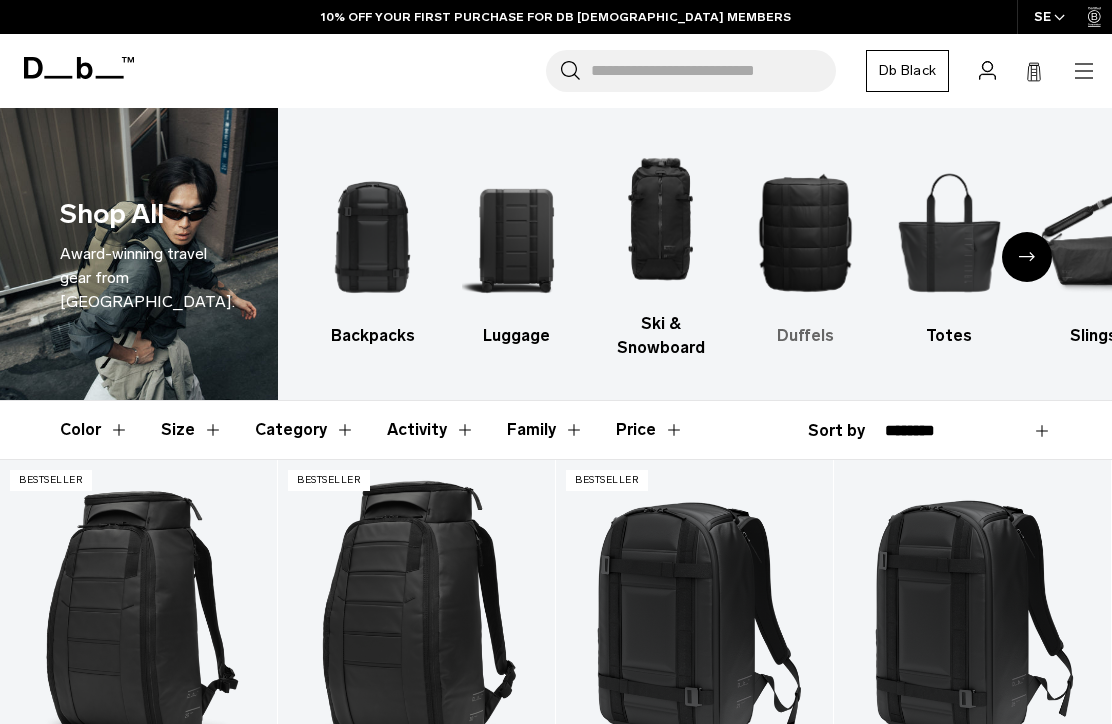 click at bounding box center (805, 232) 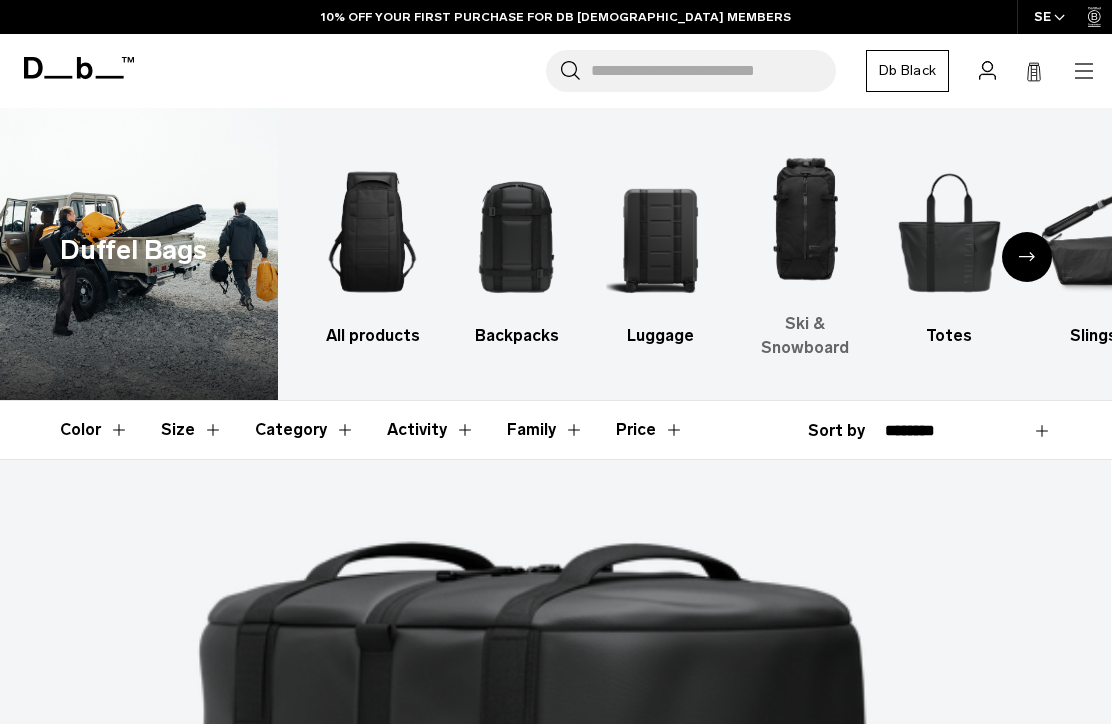 scroll, scrollTop: 0, scrollLeft: 0, axis: both 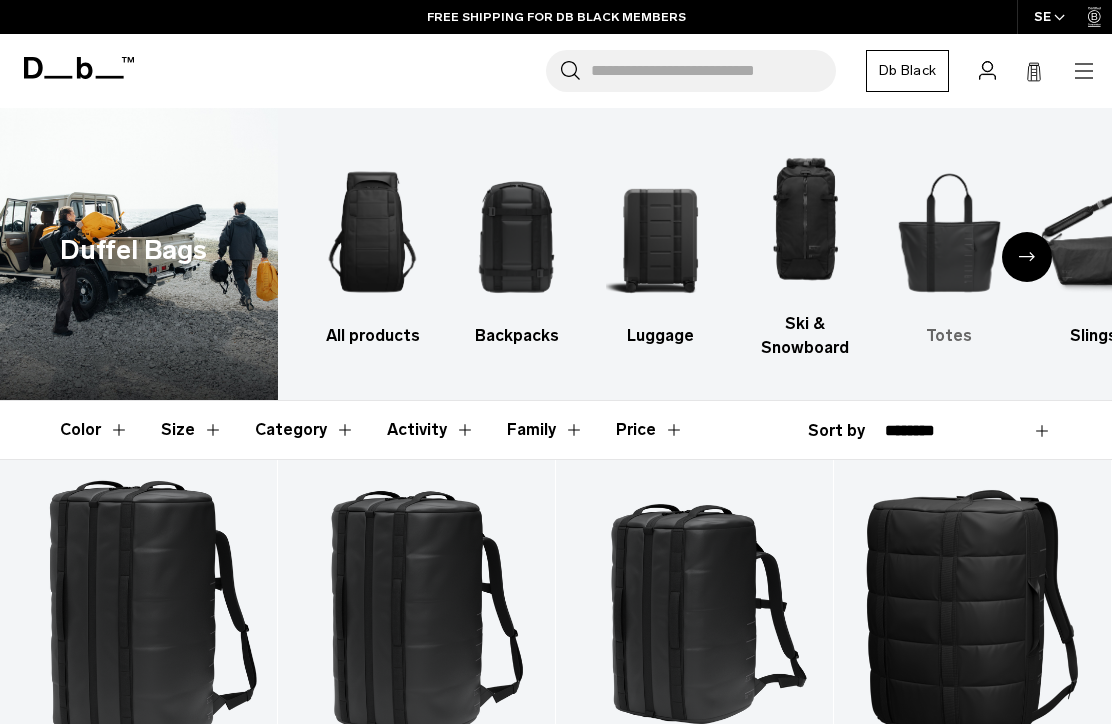 click at bounding box center (949, 232) 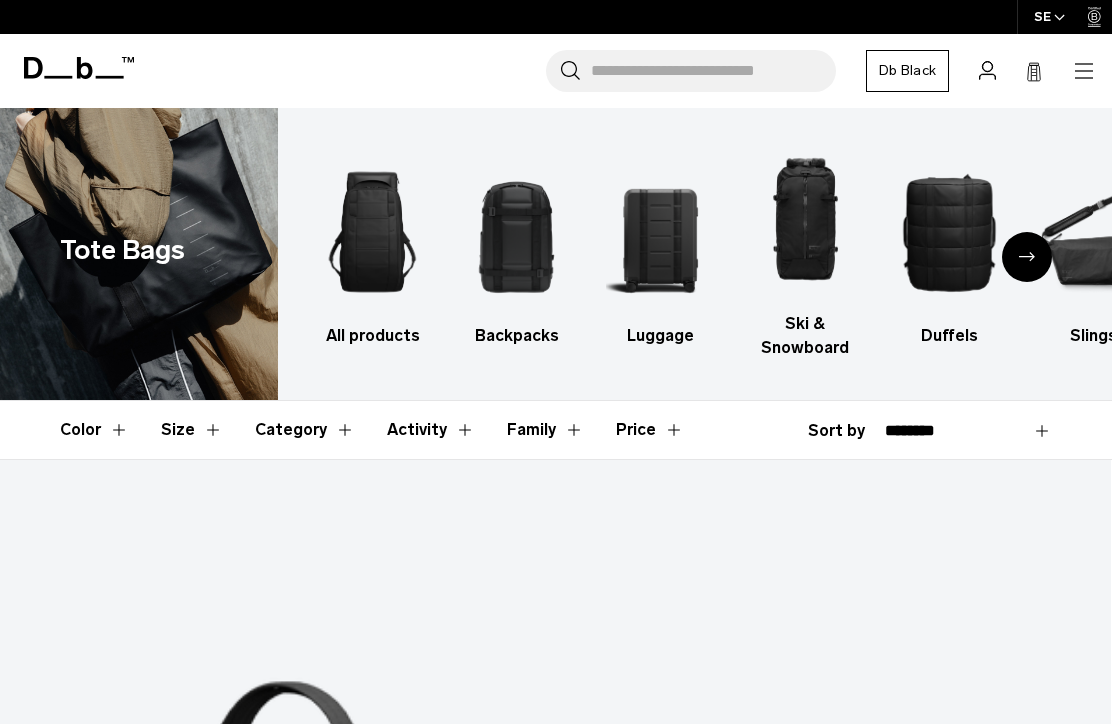 scroll, scrollTop: 0, scrollLeft: 0, axis: both 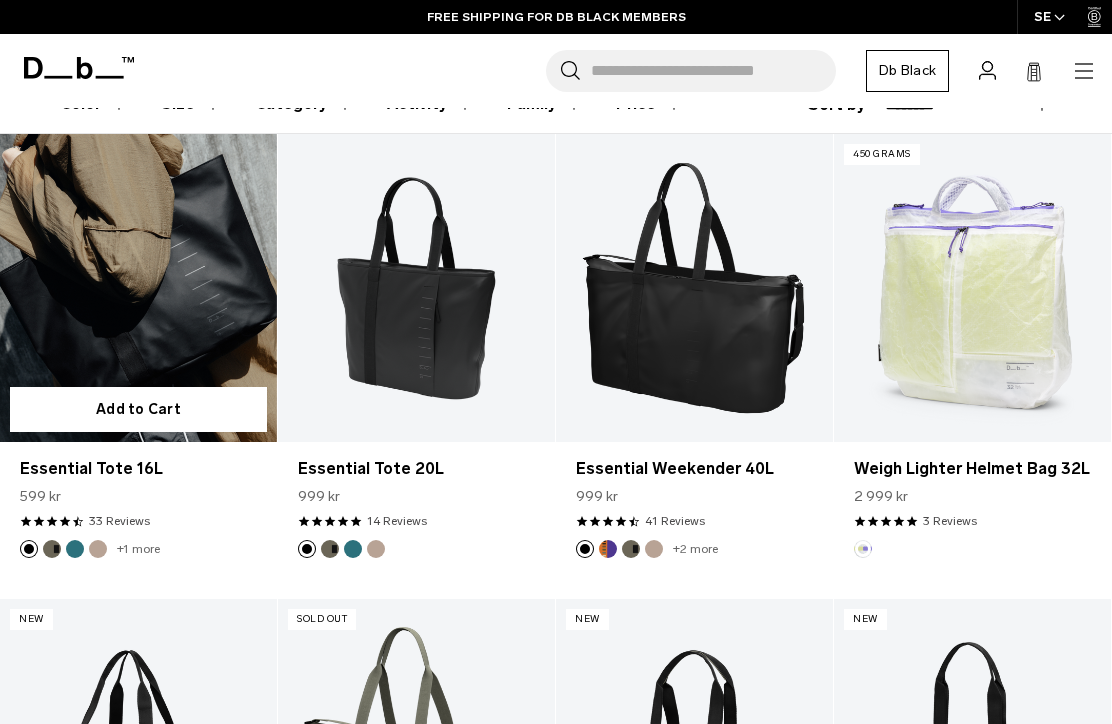 click at bounding box center (75, 549) 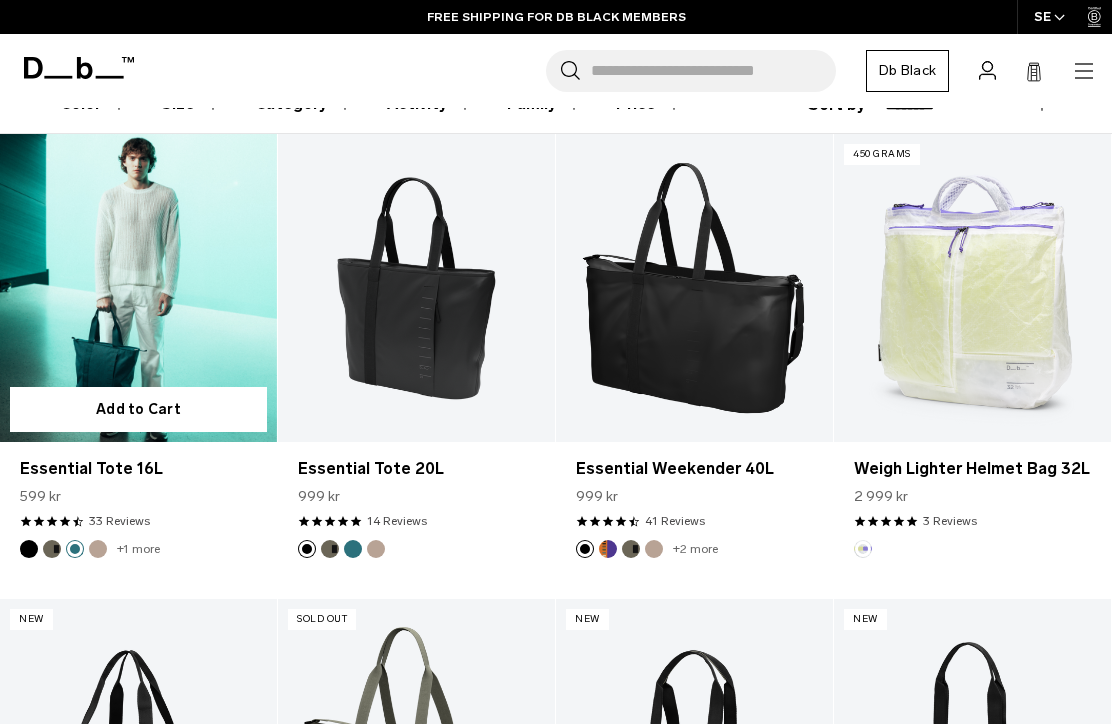 click at bounding box center [52, 549] 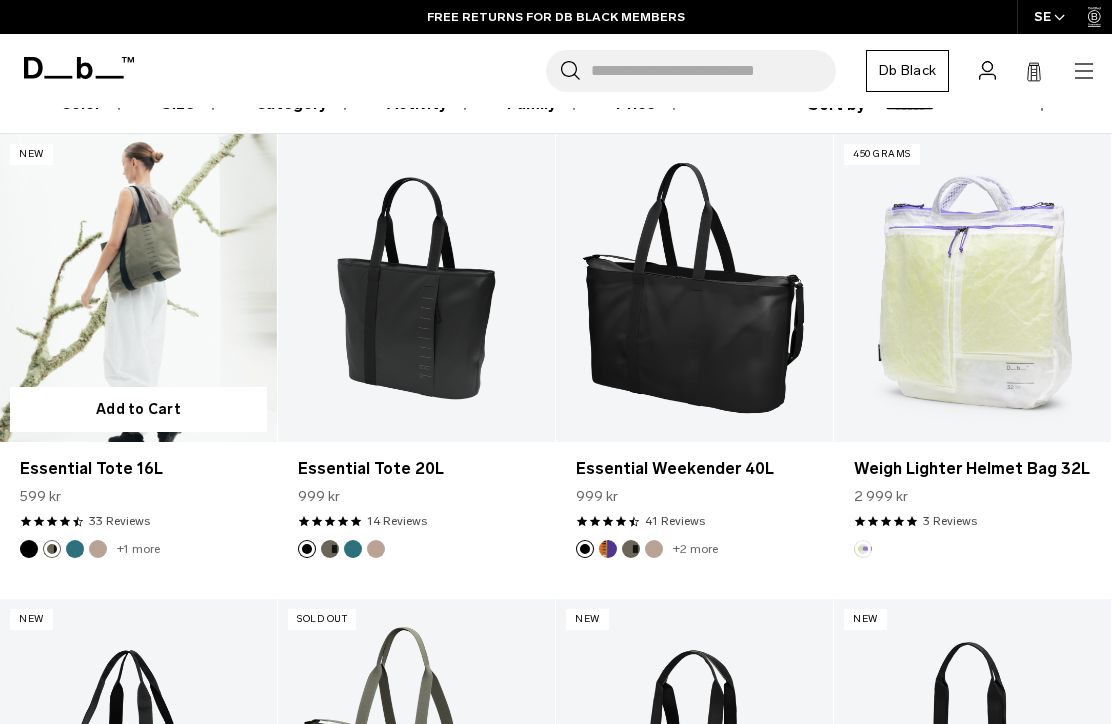click at bounding box center [138, 288] 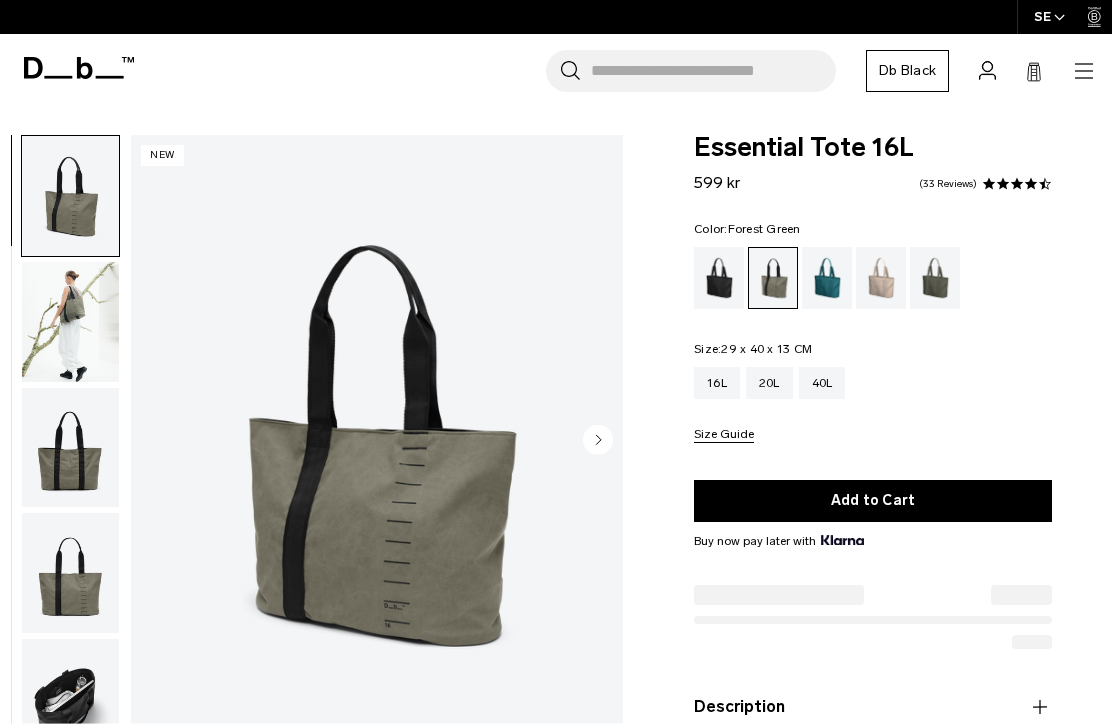 scroll, scrollTop: 0, scrollLeft: 0, axis: both 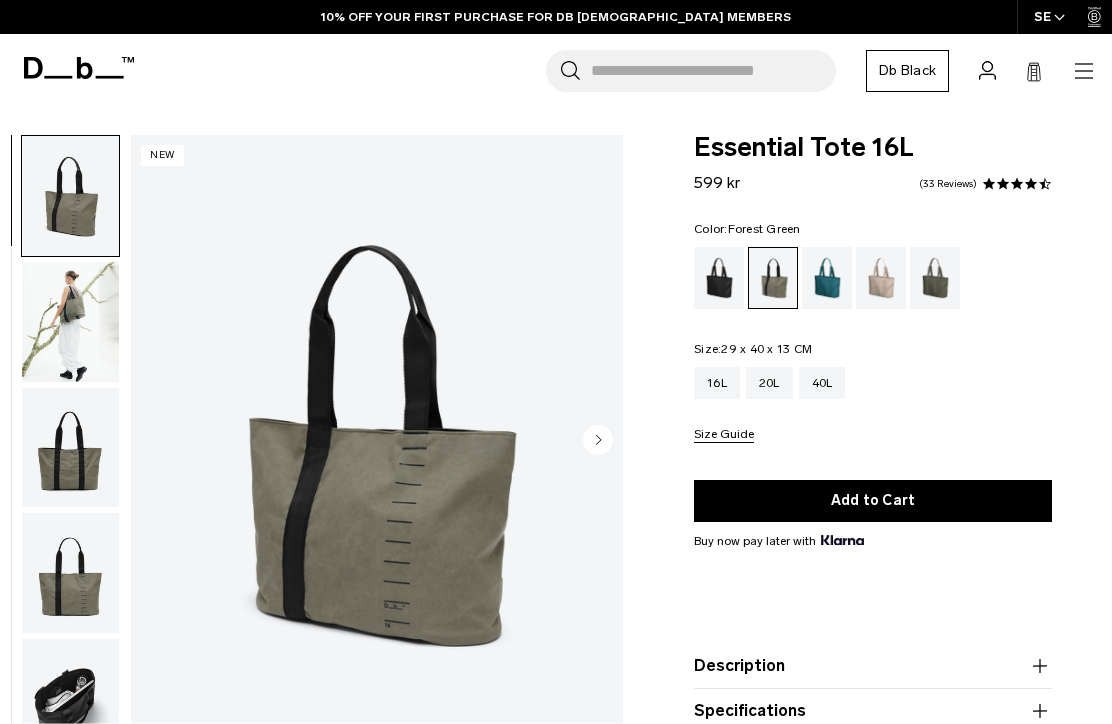click 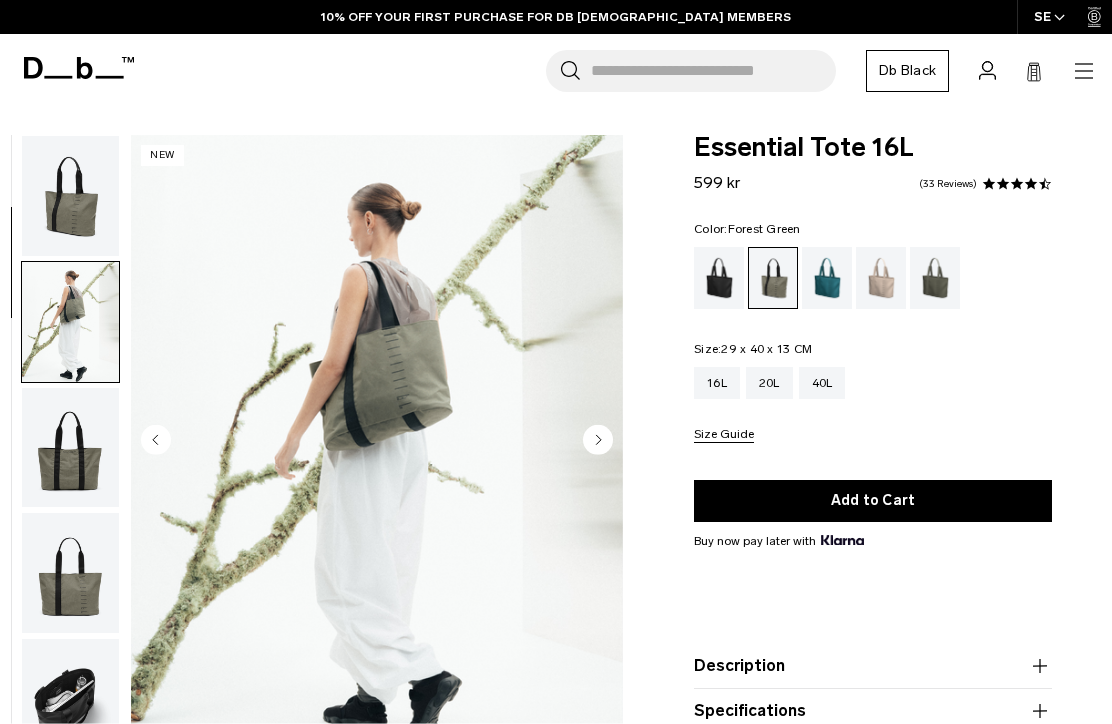 scroll, scrollTop: 127, scrollLeft: 0, axis: vertical 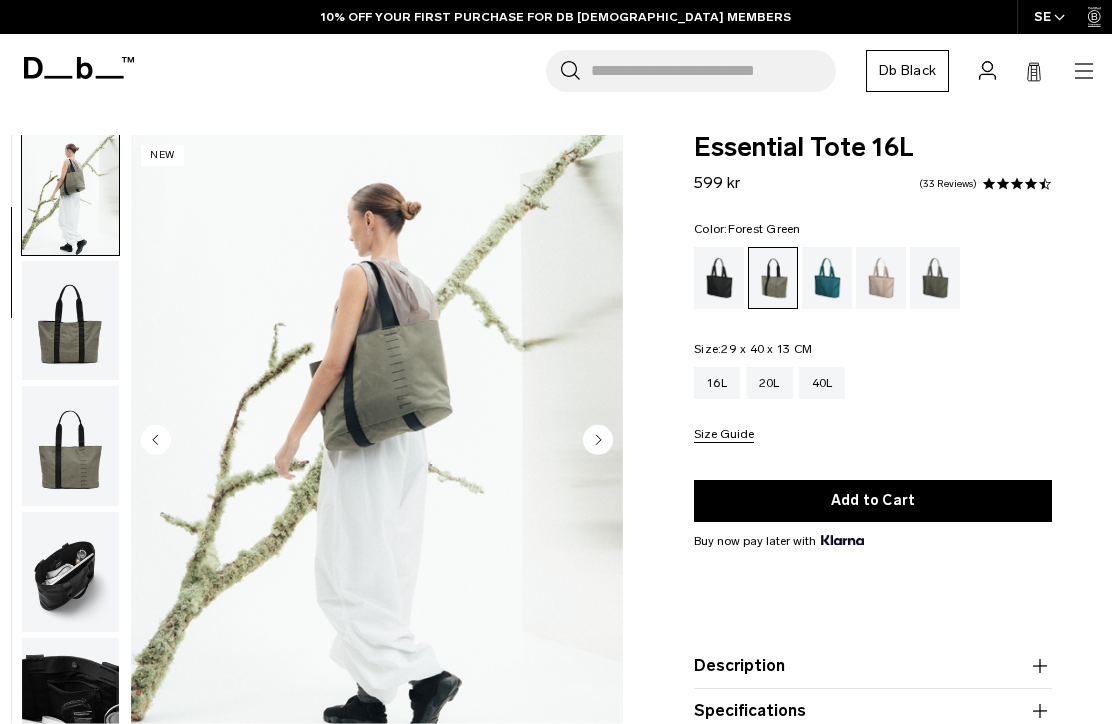 click 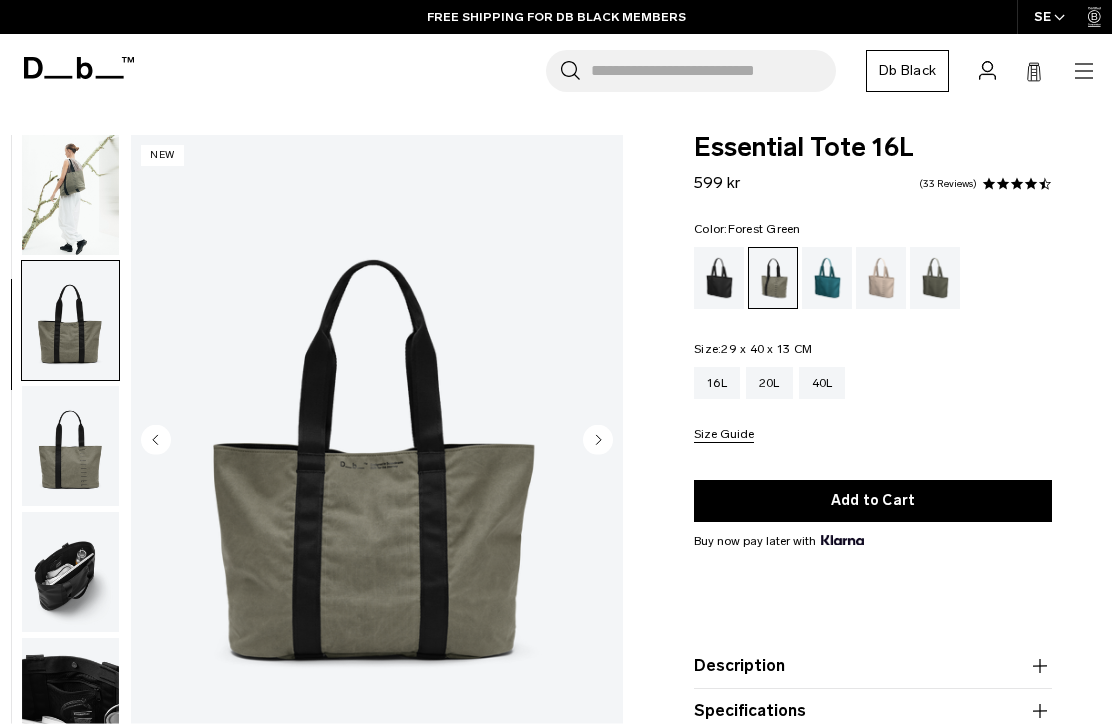 scroll, scrollTop: 255, scrollLeft: 0, axis: vertical 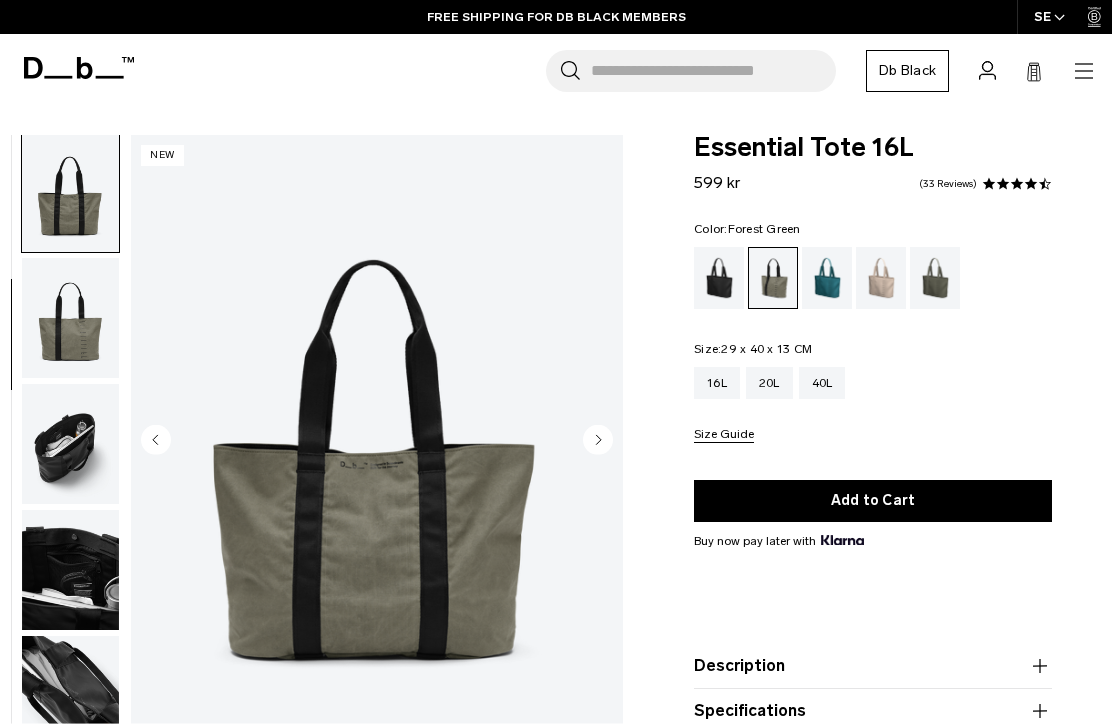 click 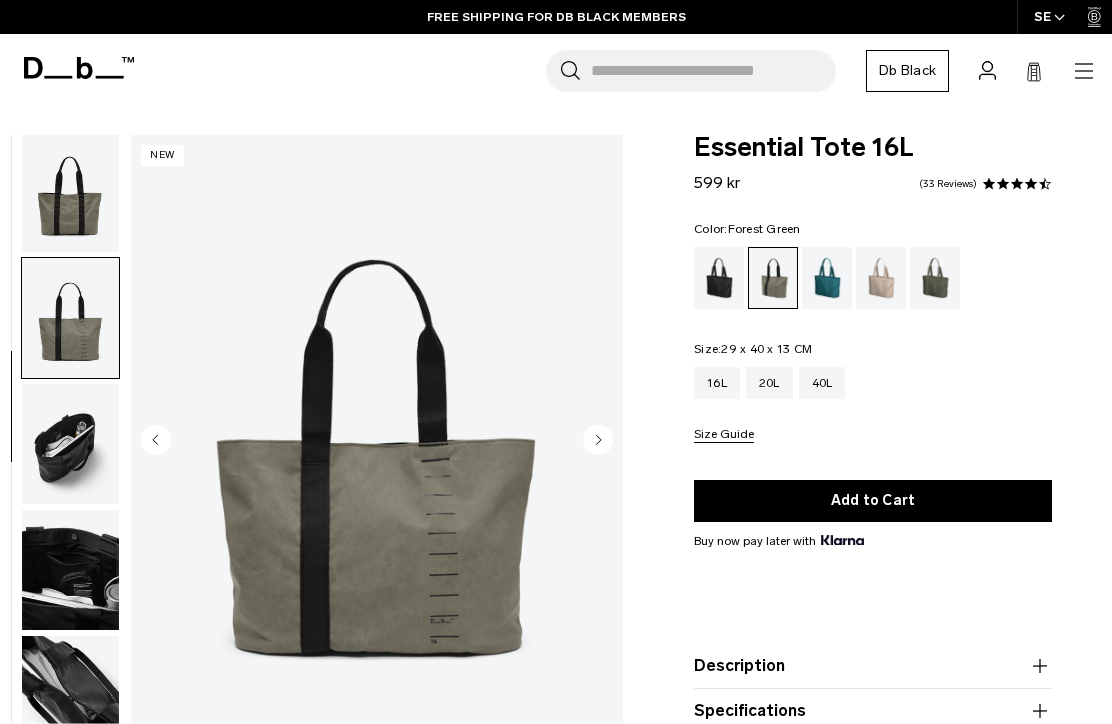 scroll, scrollTop: 382, scrollLeft: 0, axis: vertical 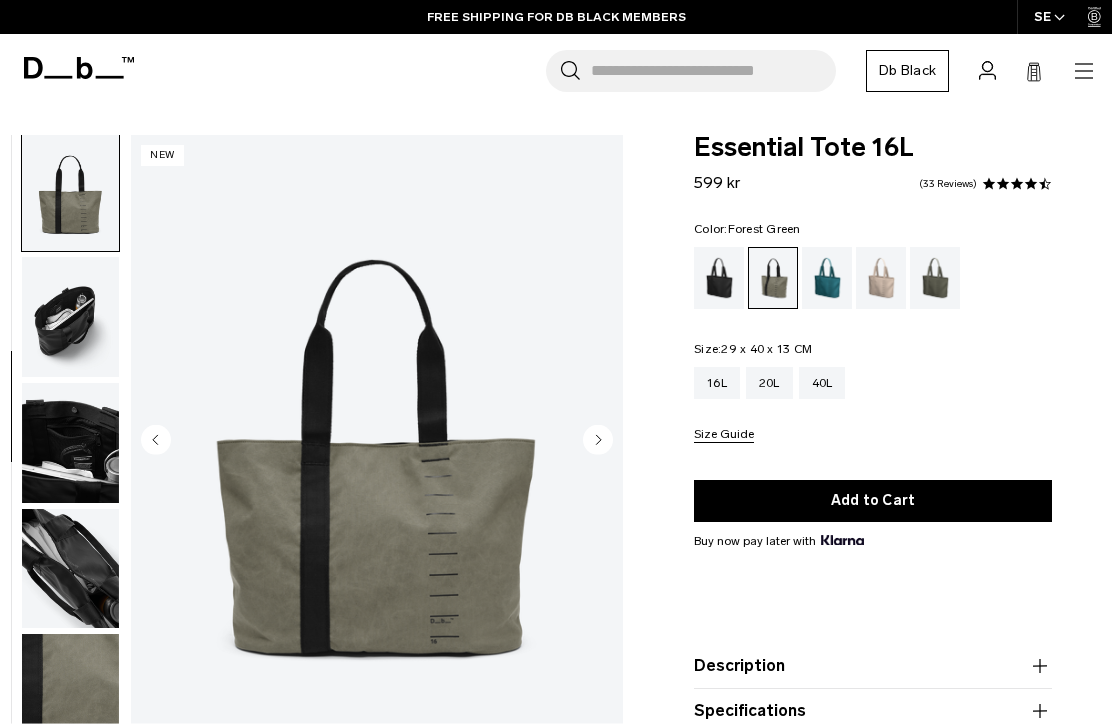 click at bounding box center [70, 317] 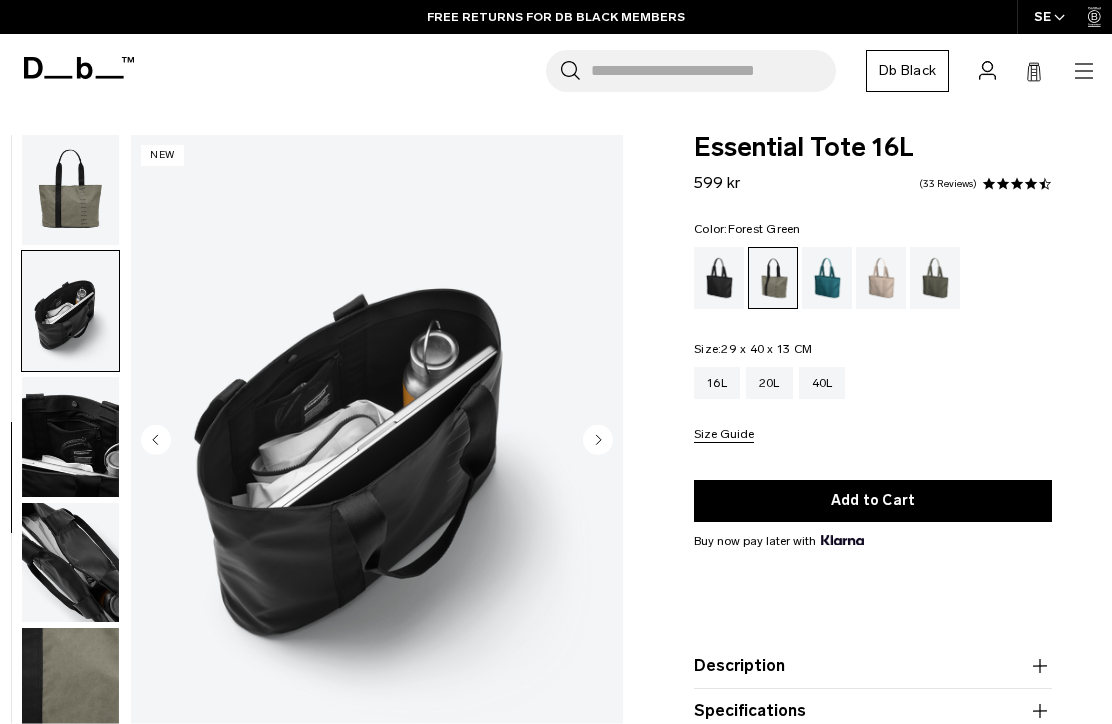 click 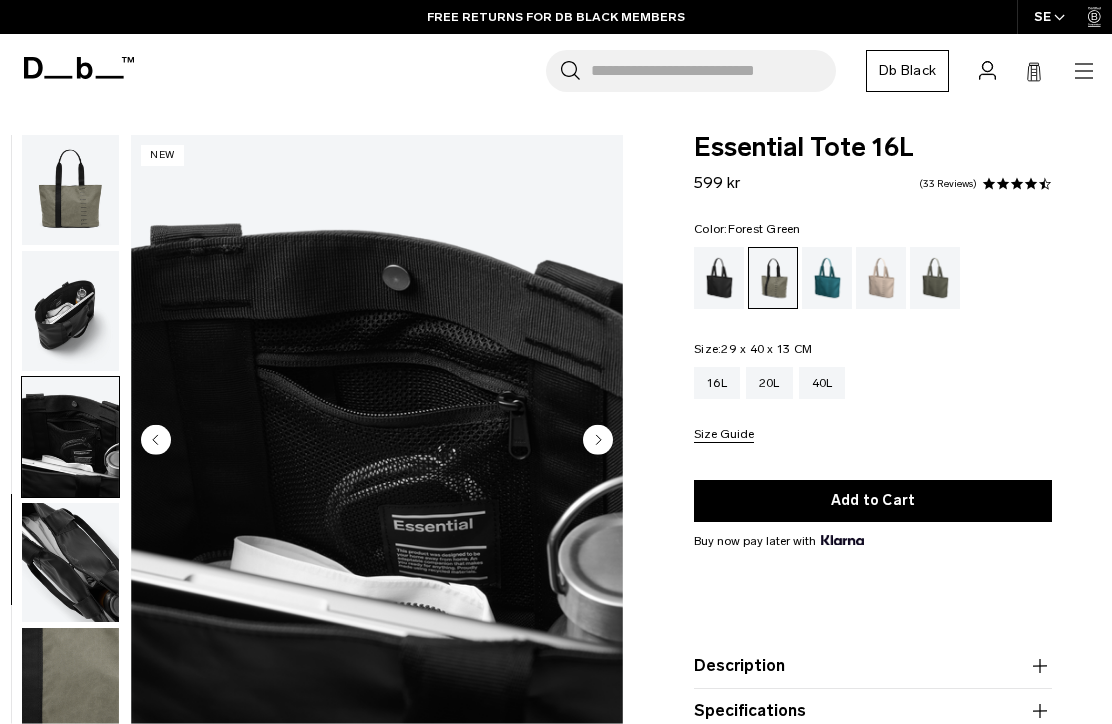 click 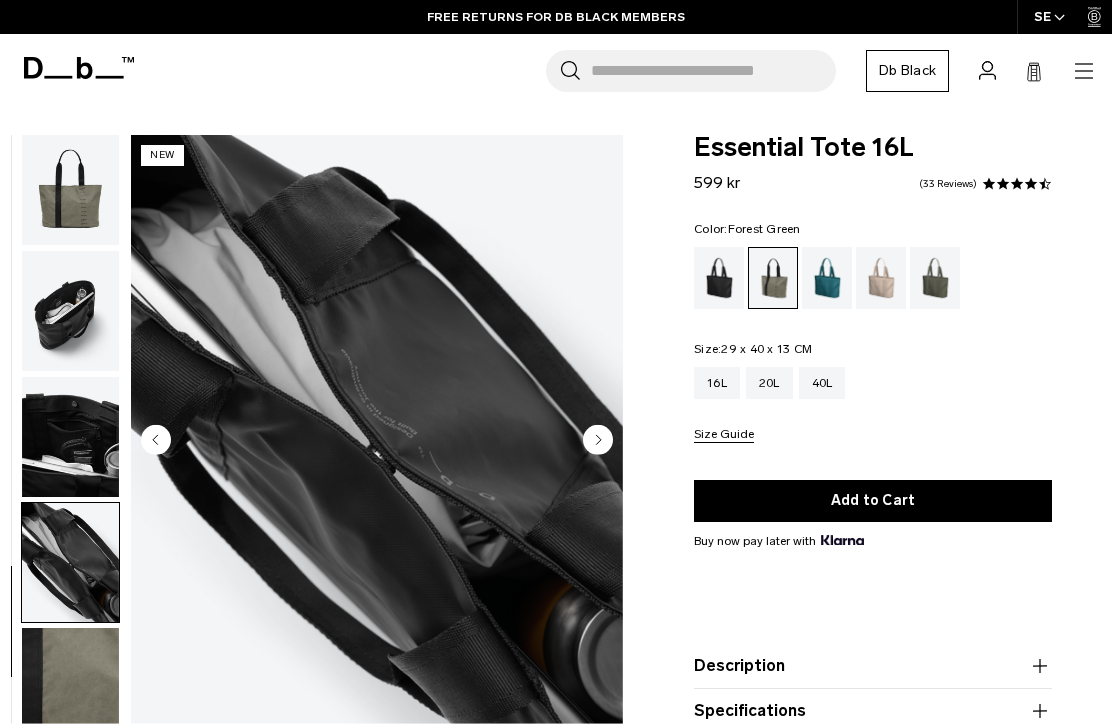 click 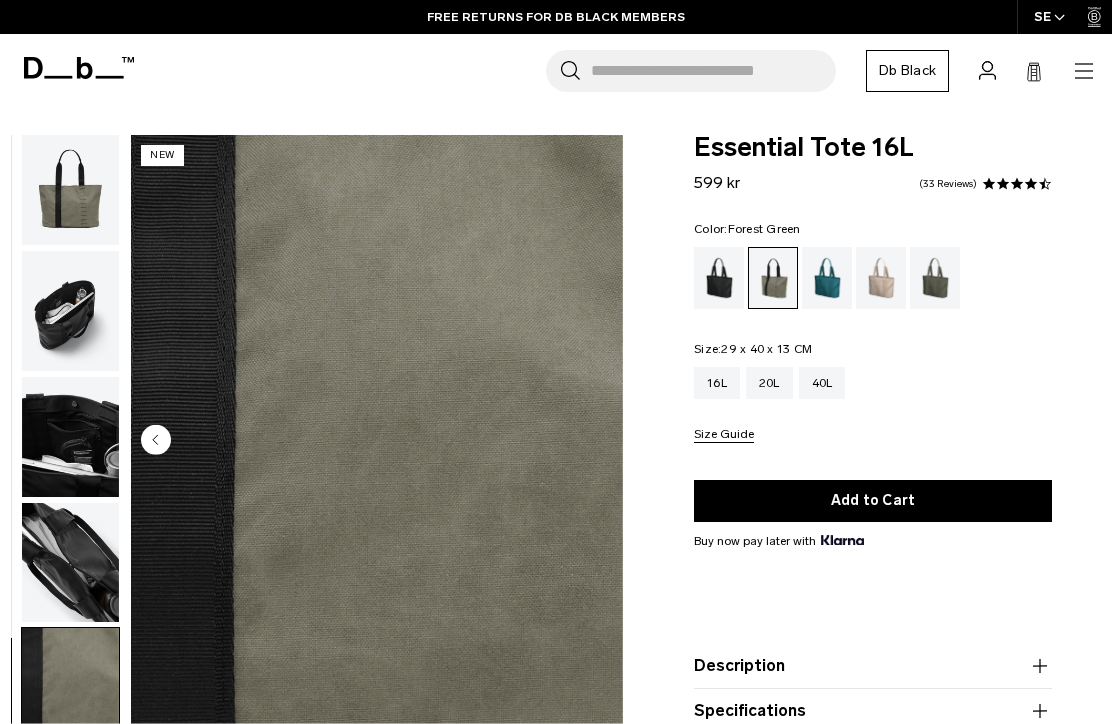 click at bounding box center [377, 442] 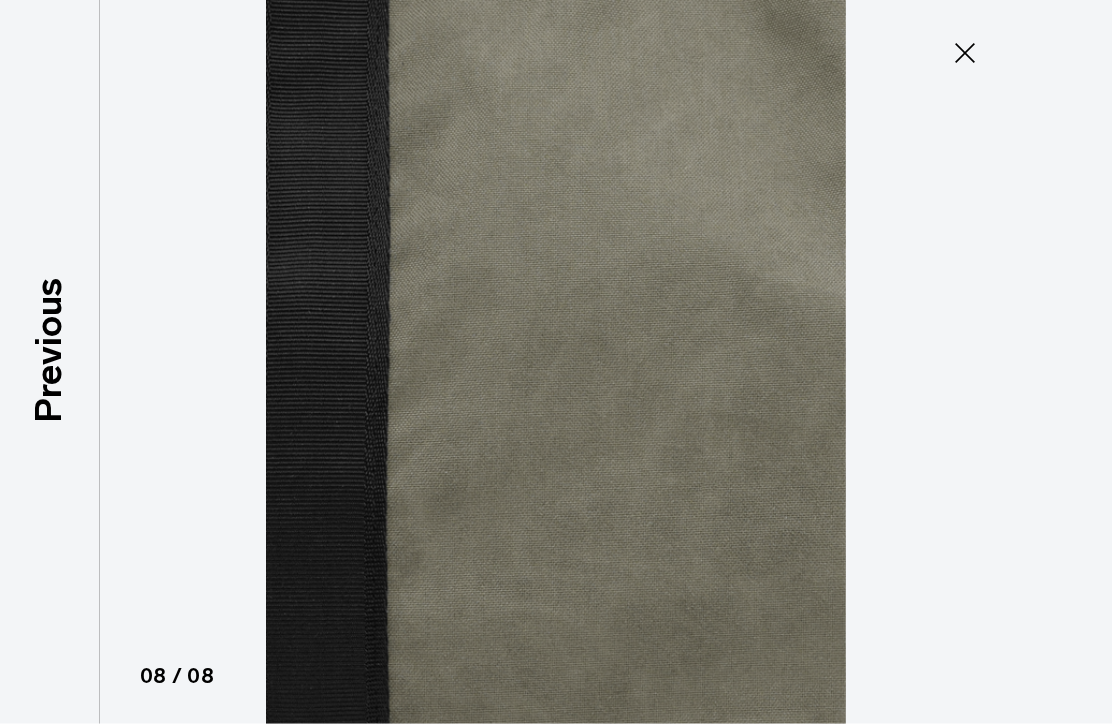 click at bounding box center (556, 362) 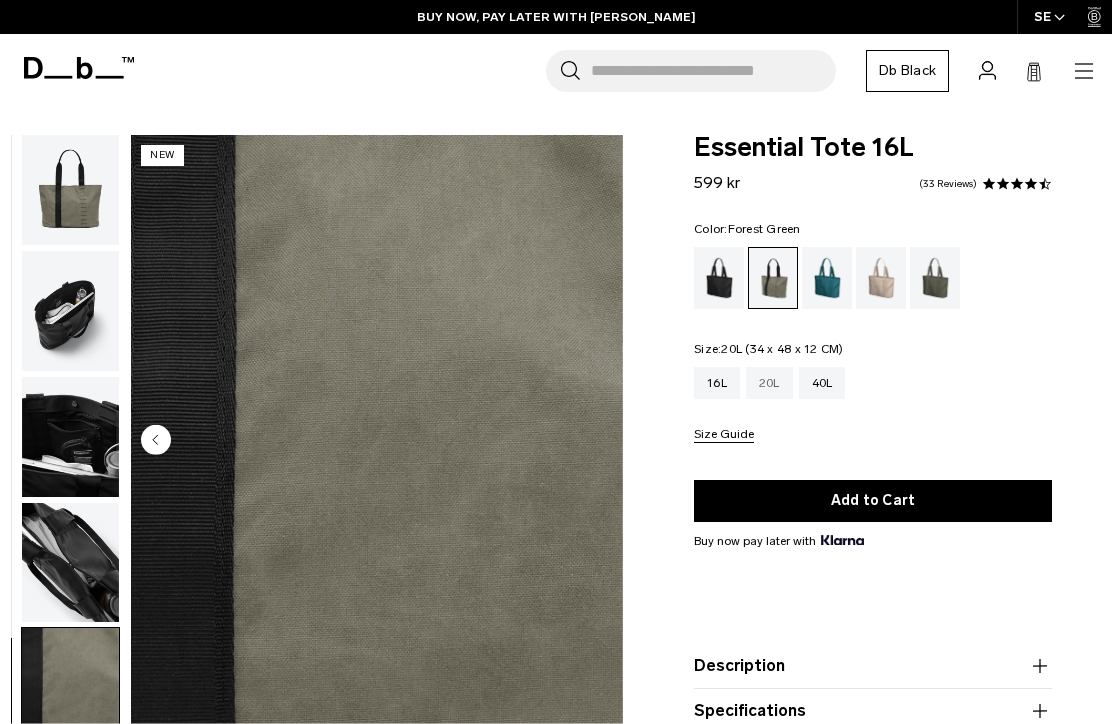 click on "20L" at bounding box center (769, 383) 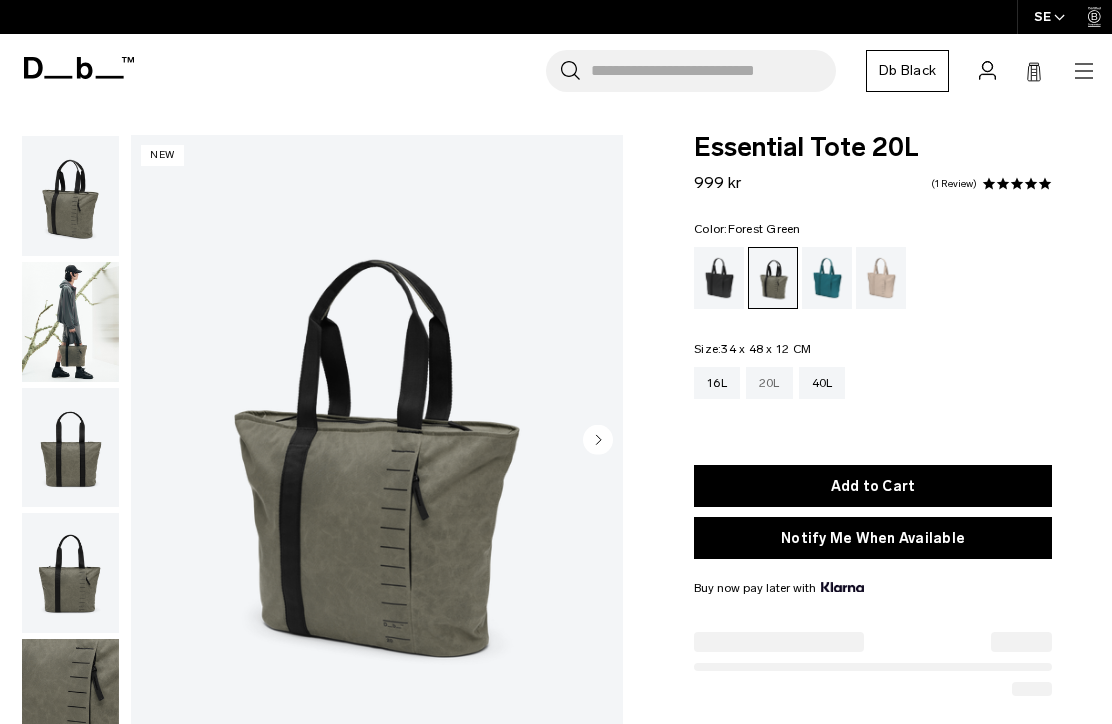 scroll, scrollTop: 0, scrollLeft: 0, axis: both 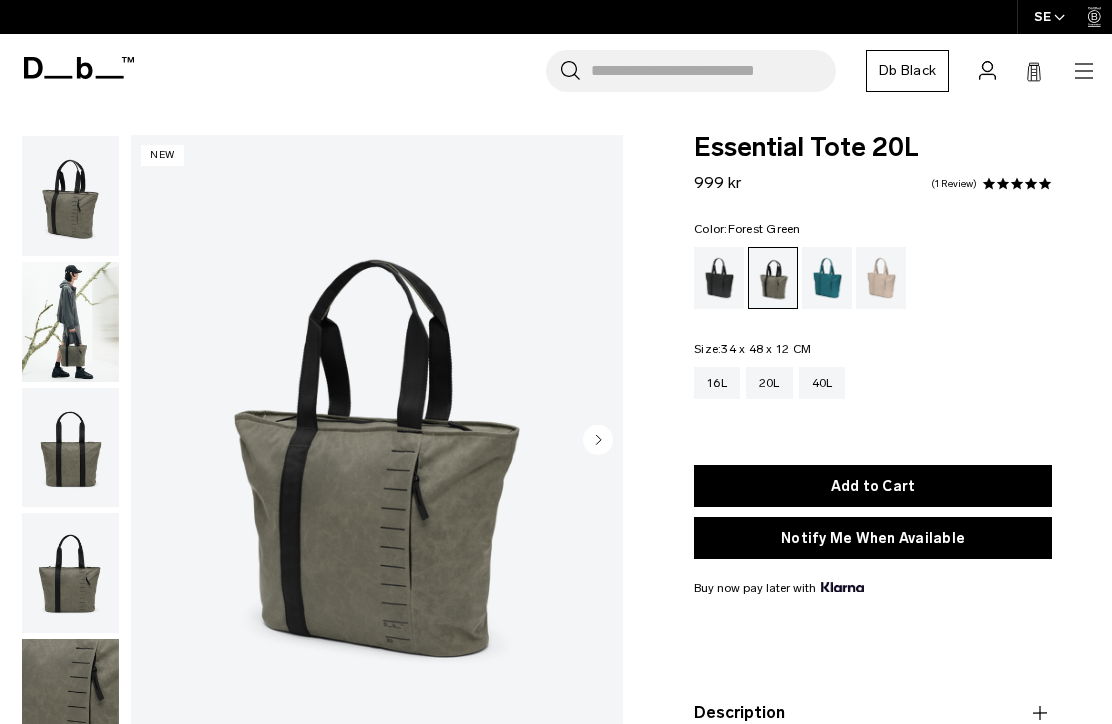 click 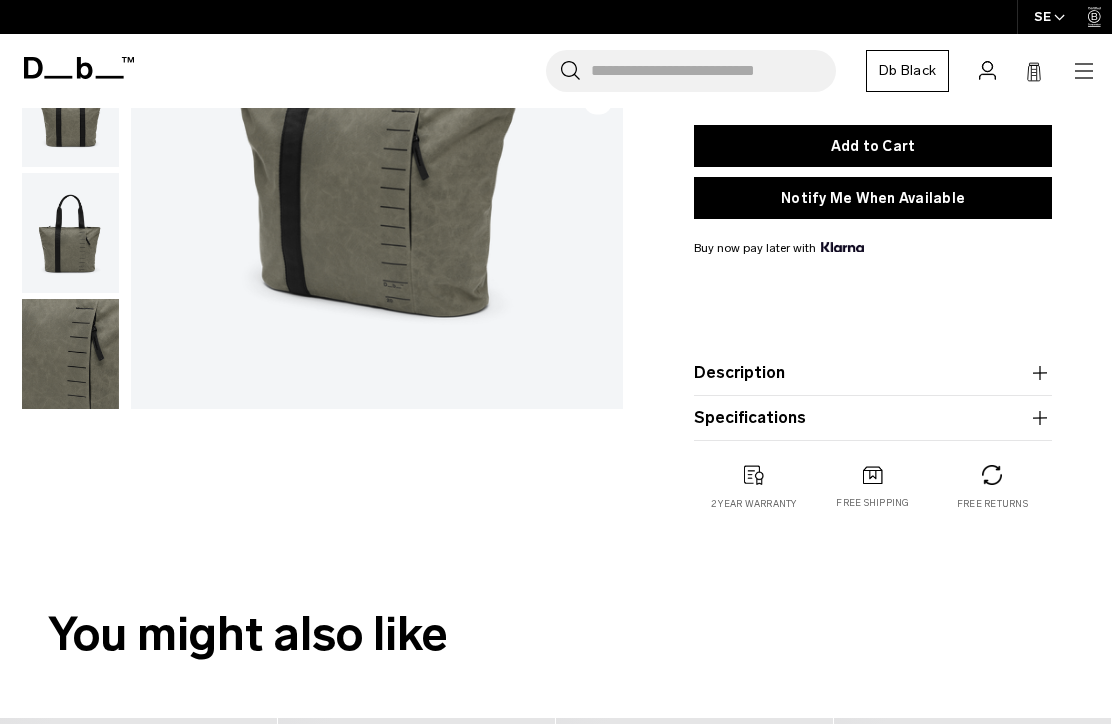 scroll, scrollTop: 214, scrollLeft: 0, axis: vertical 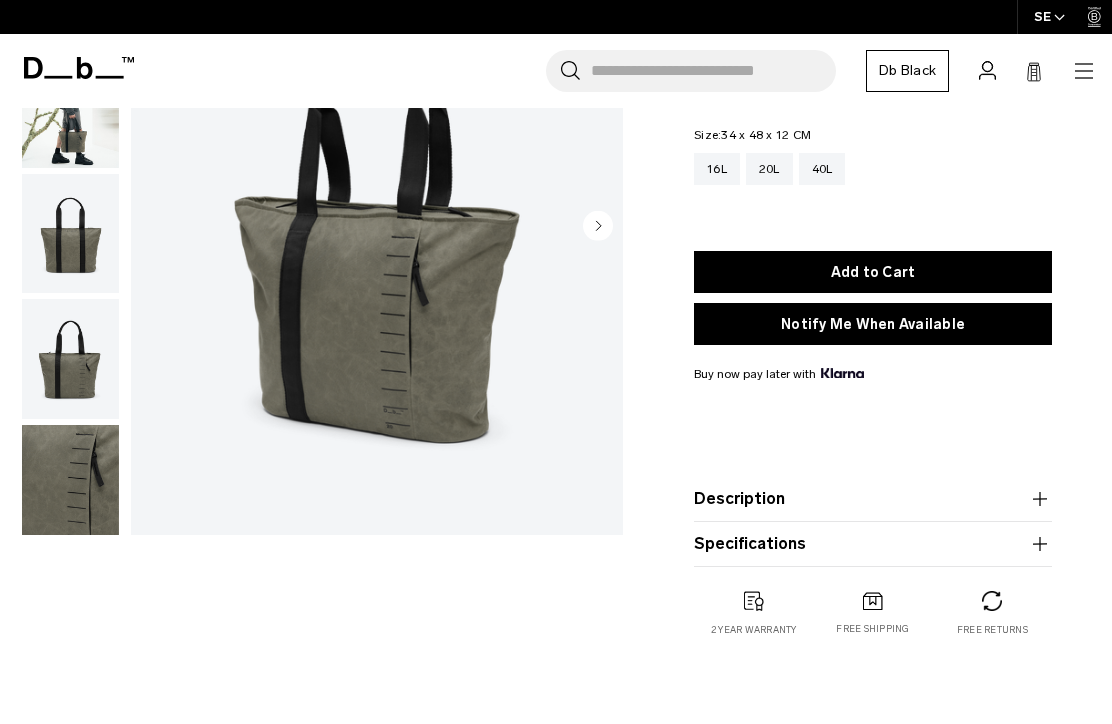 click at bounding box center (70, 485) 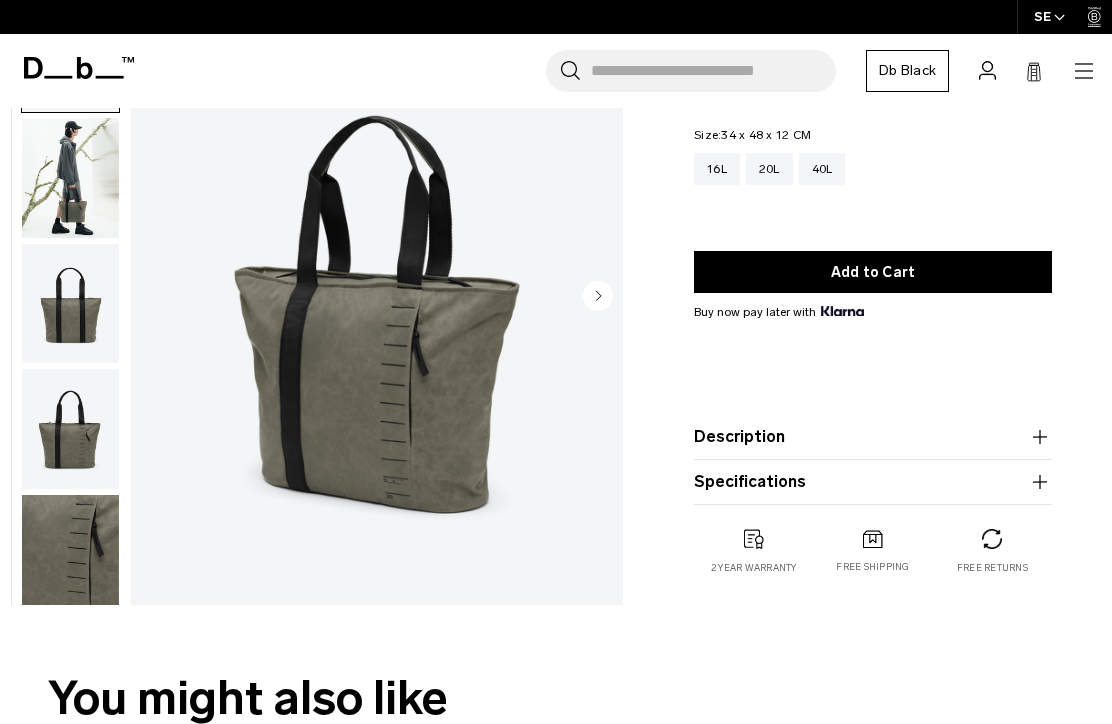 click at bounding box center [70, 178] 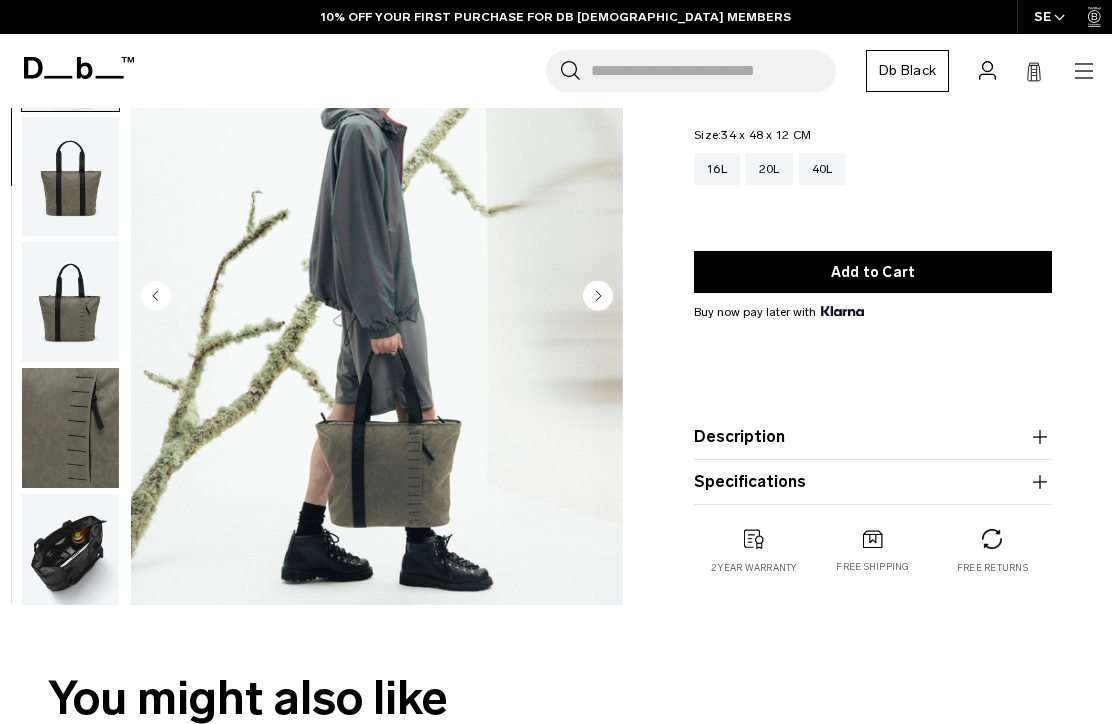 click 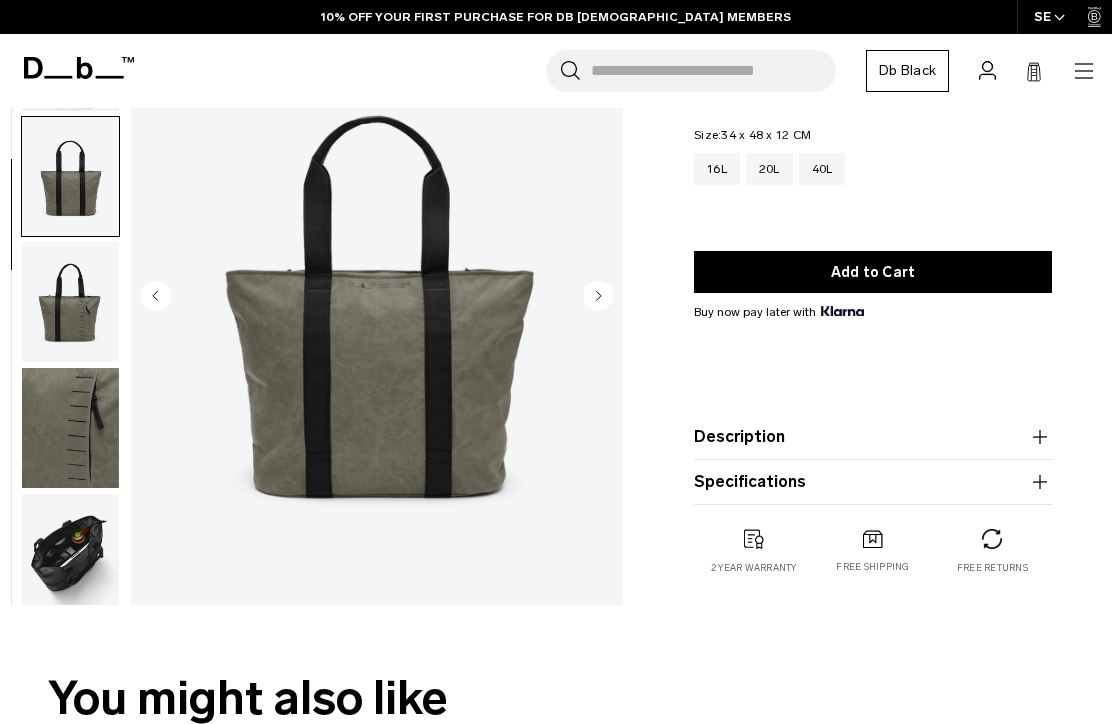 scroll, scrollTop: 255, scrollLeft: 0, axis: vertical 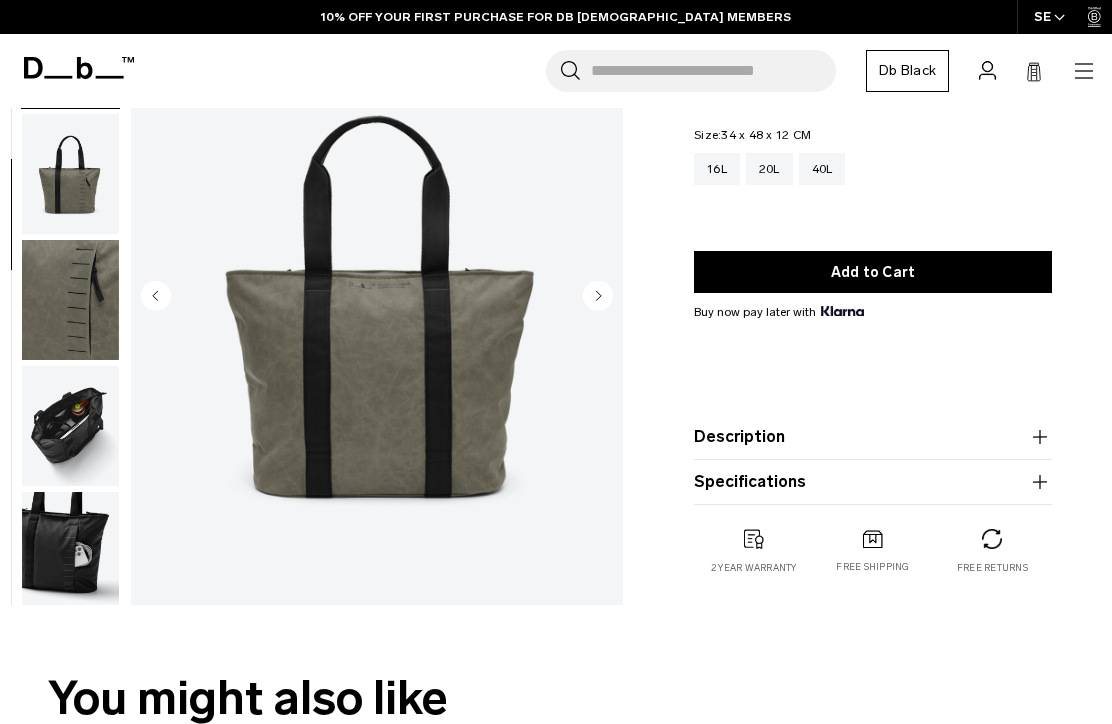 click 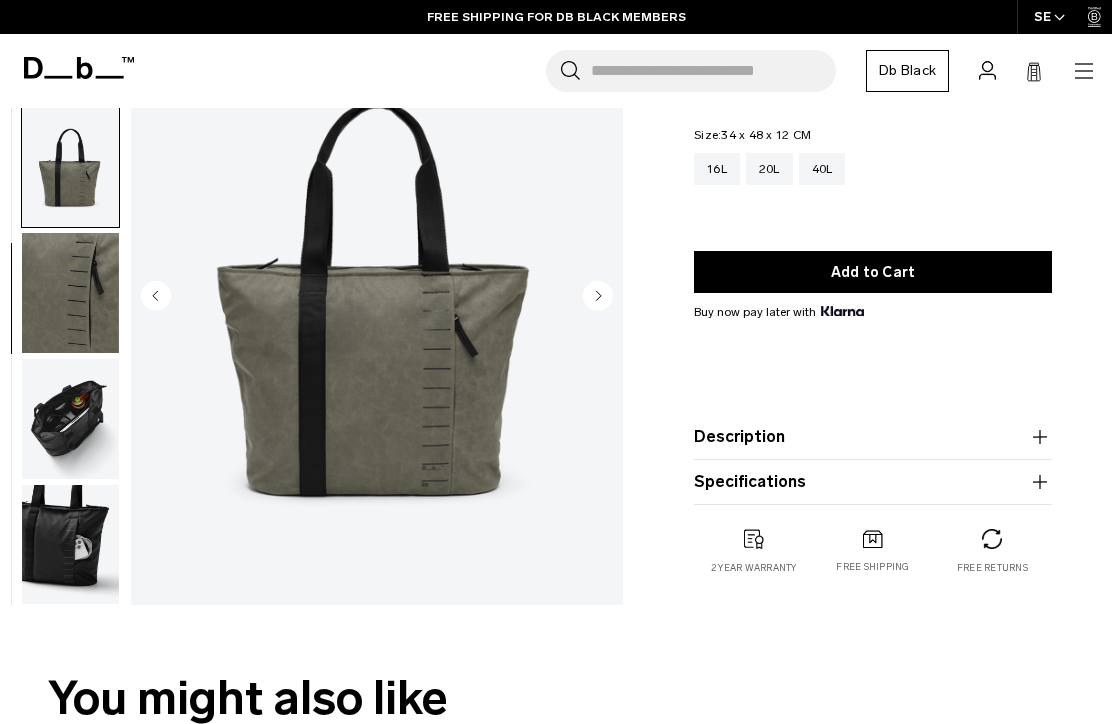 click 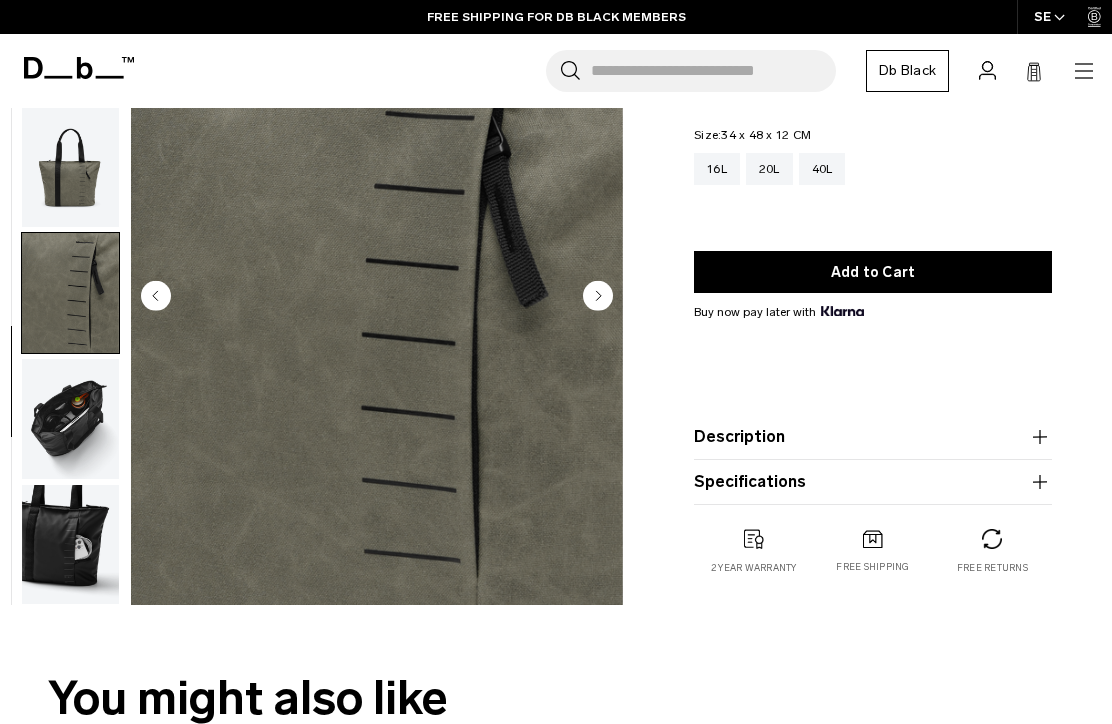 click 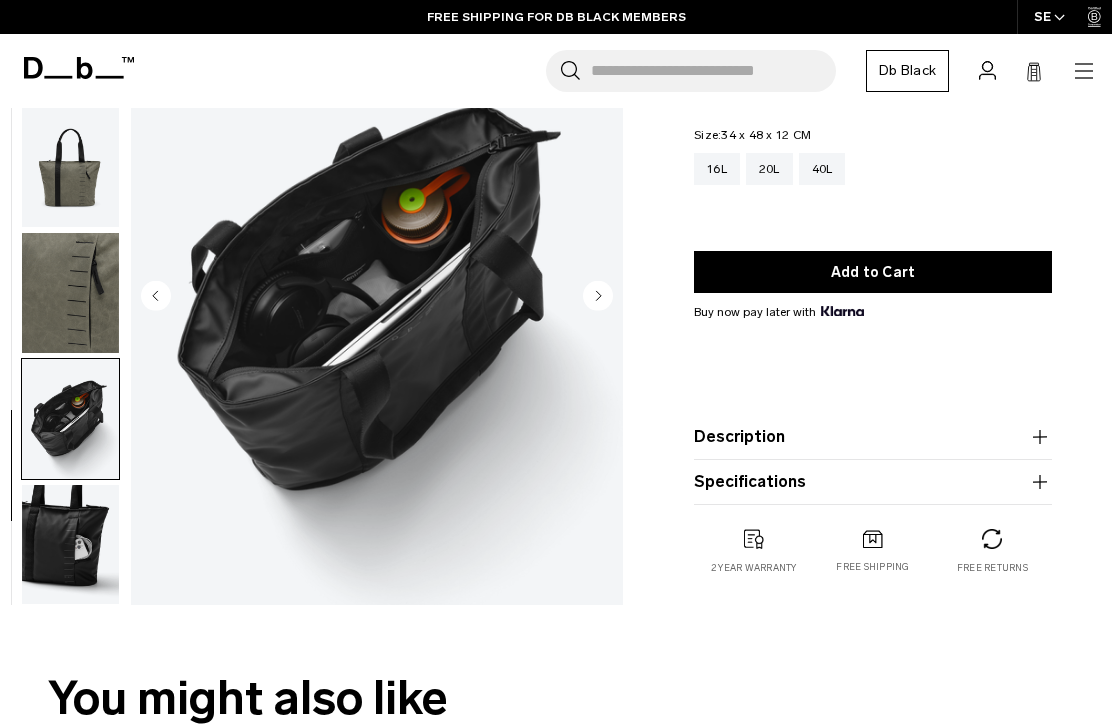 click 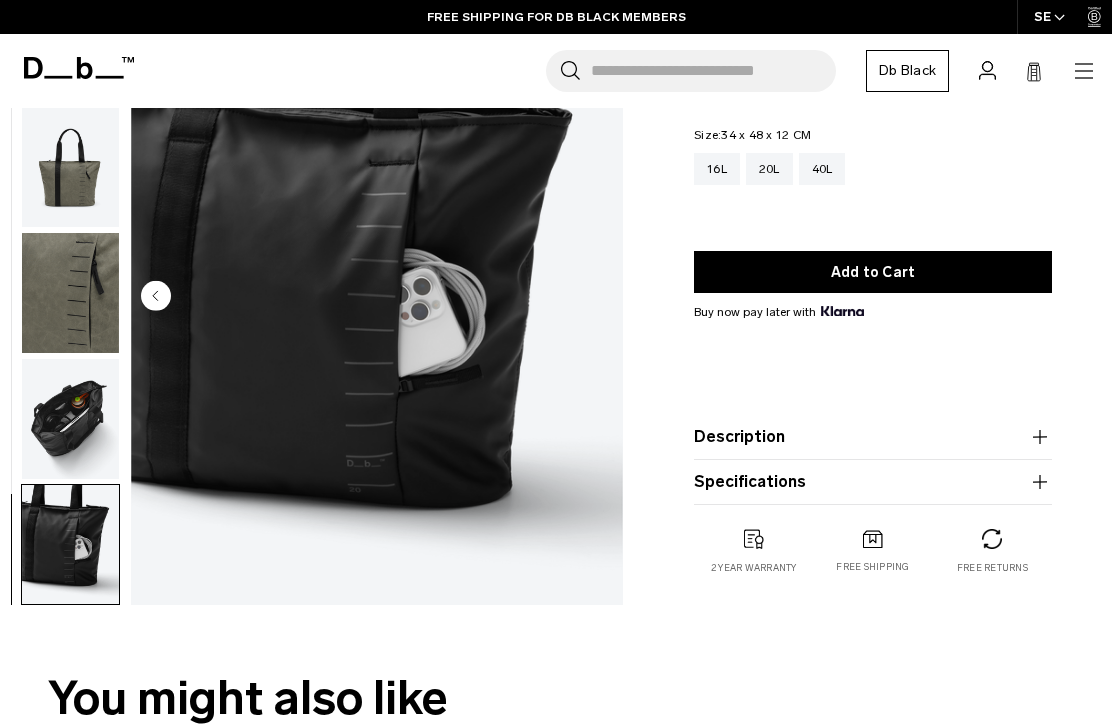 click at bounding box center [377, 298] 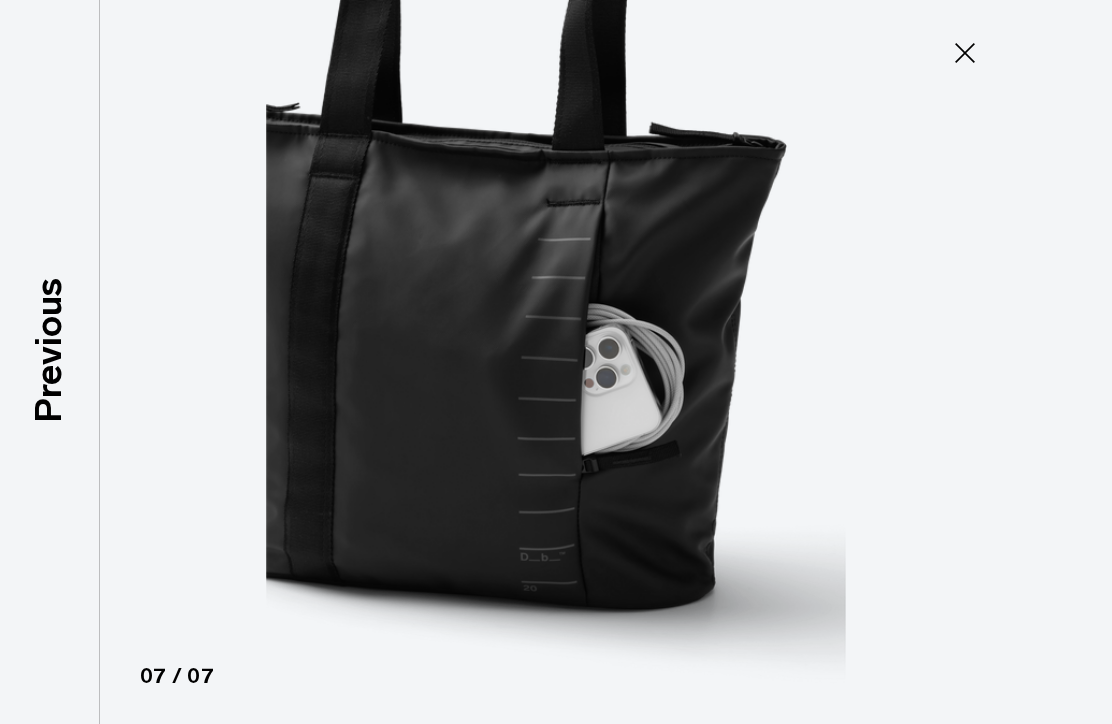 click at bounding box center (556, 362) 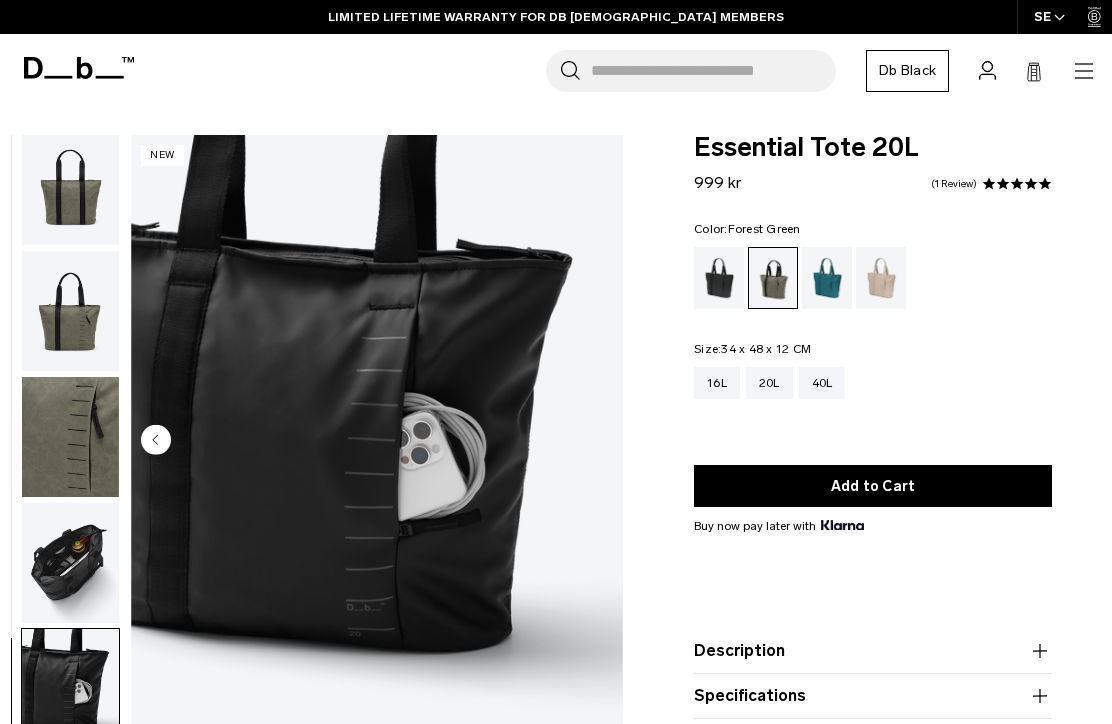 scroll, scrollTop: 0, scrollLeft: 0, axis: both 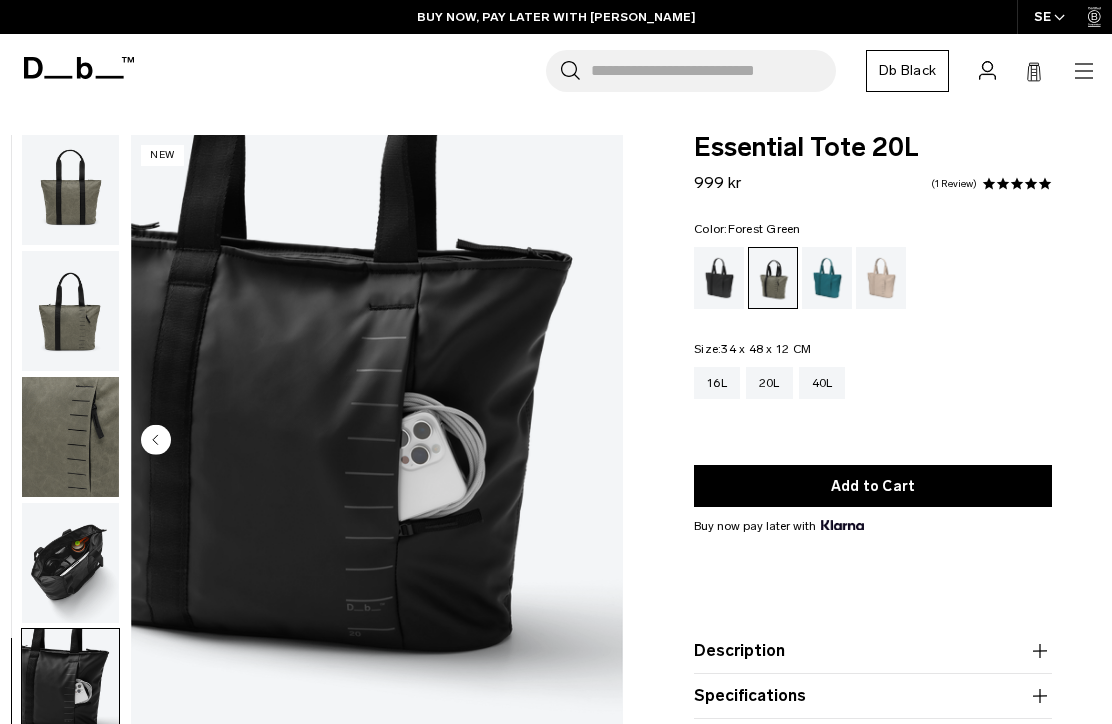 click 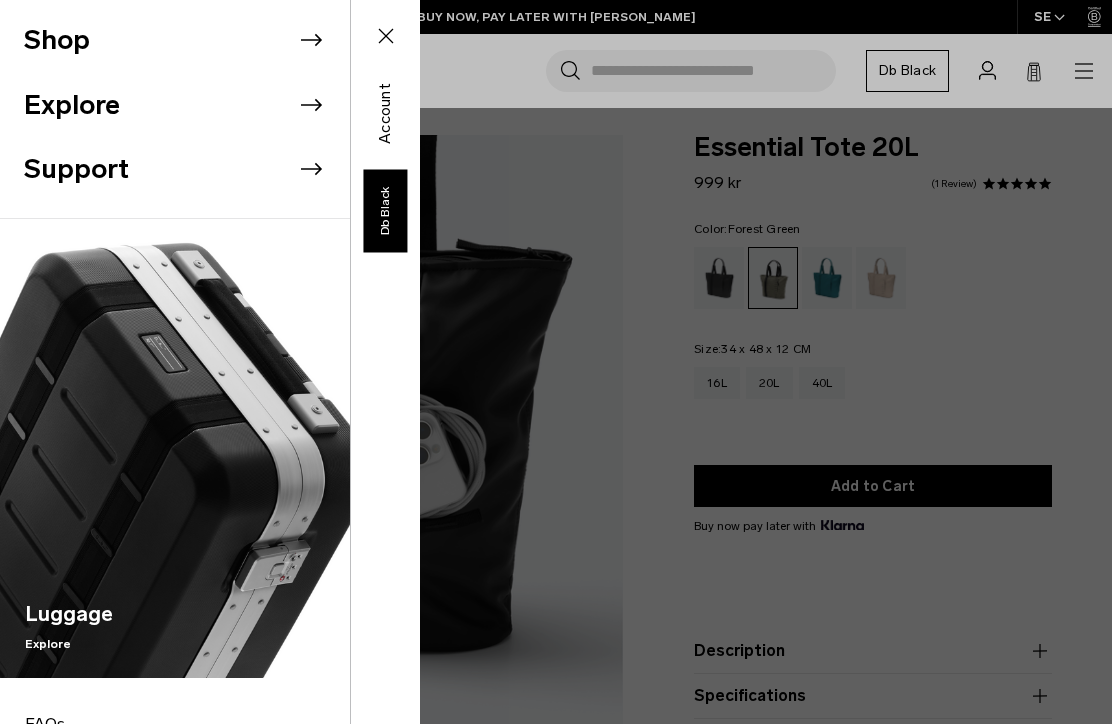 click 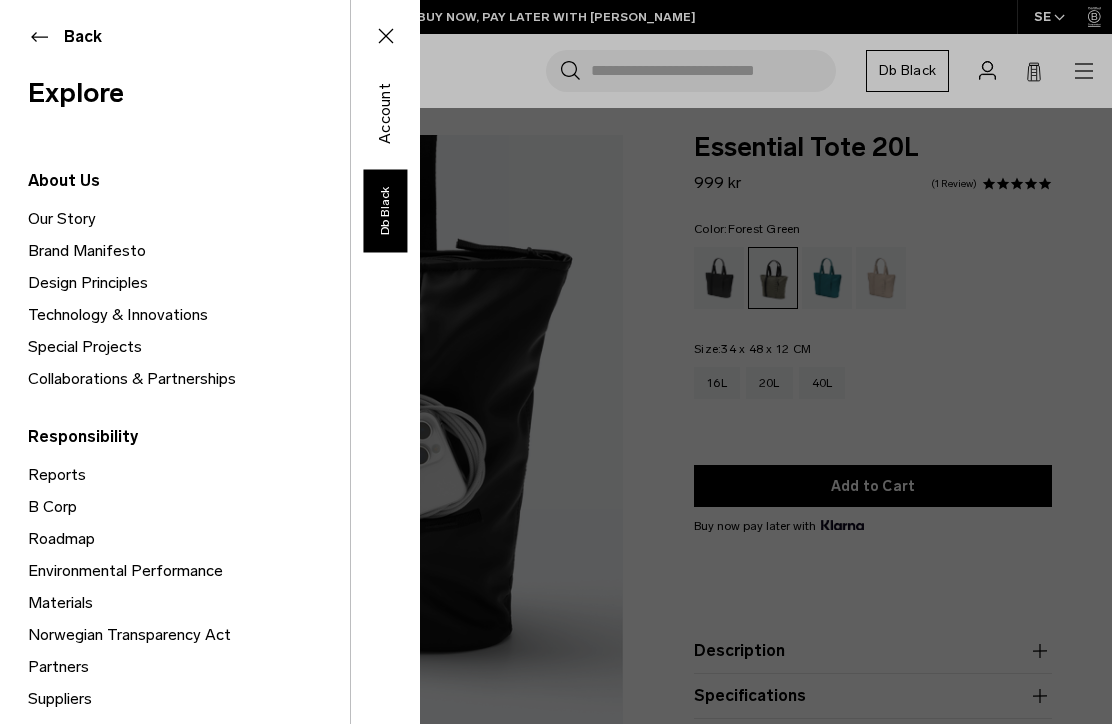 click on "Our Story" at bounding box center [189, 219] 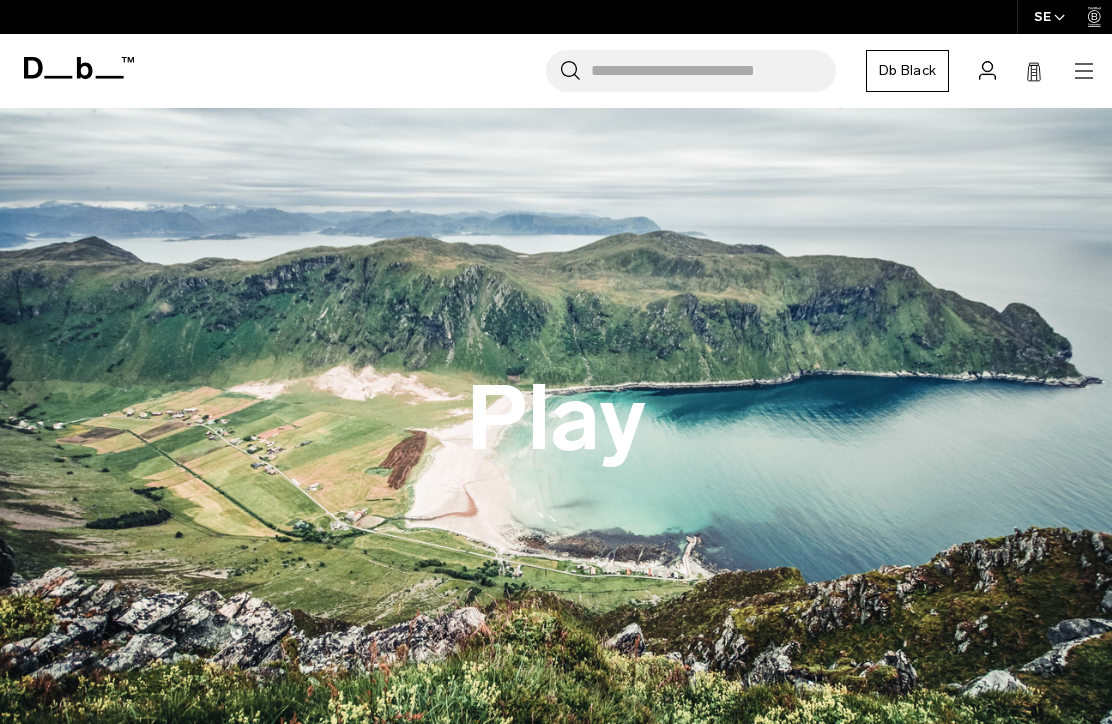 scroll, scrollTop: 0, scrollLeft: 0, axis: both 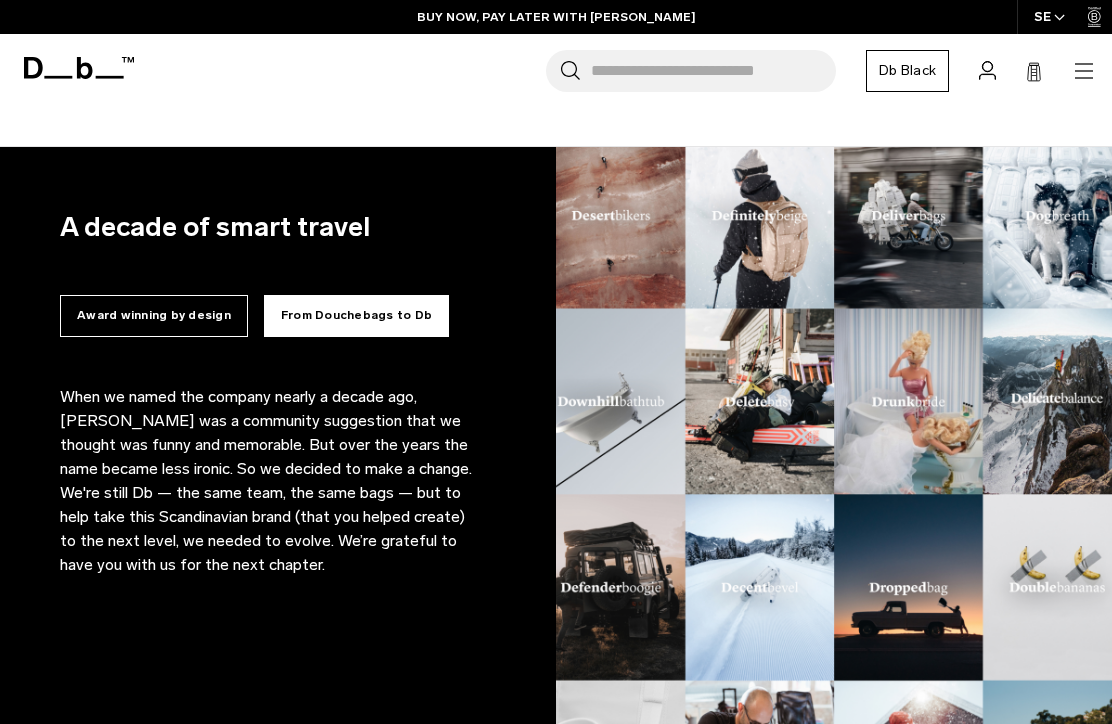 click at bounding box center [834, 494] 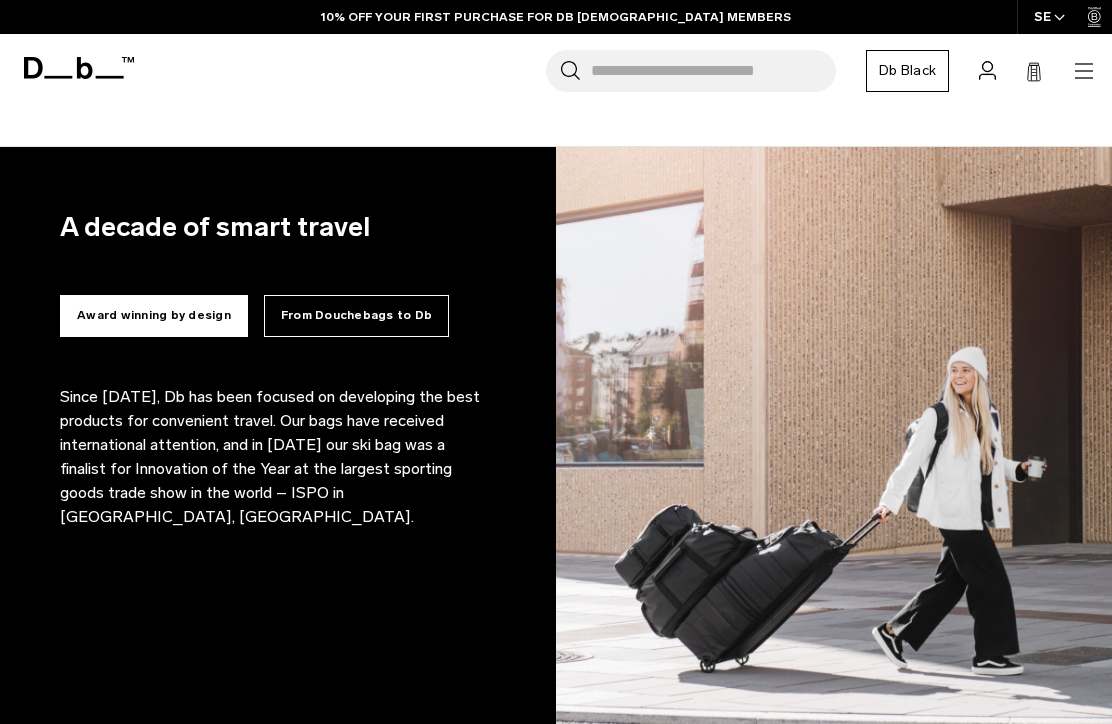 click 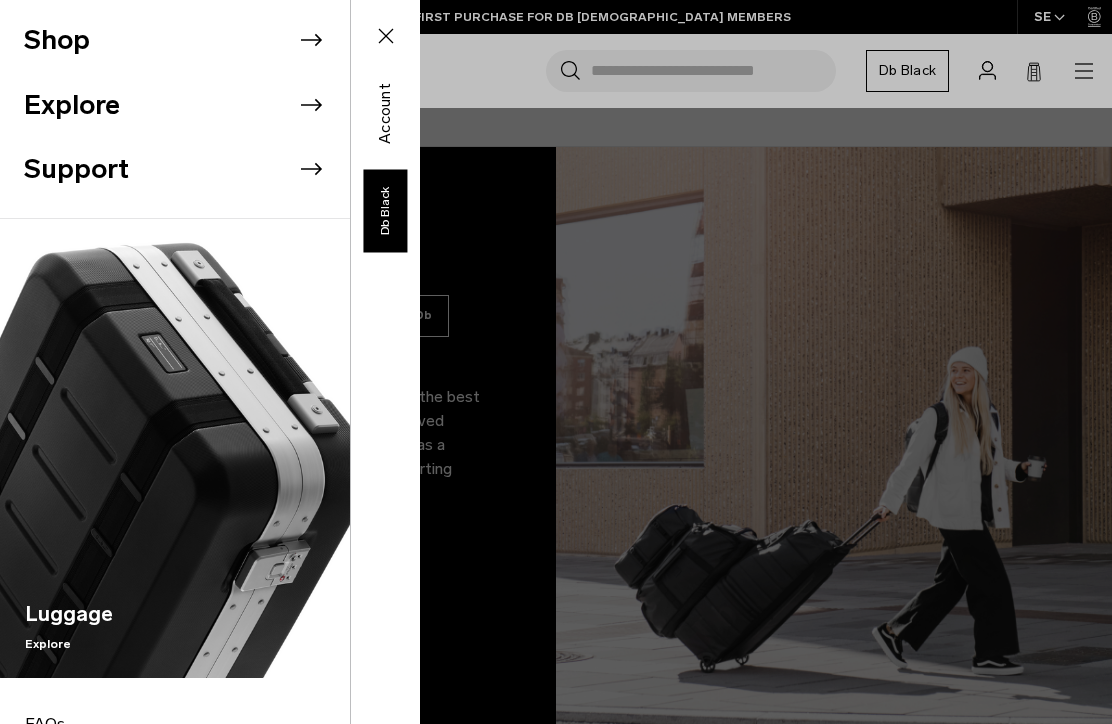 click on "Shop" at bounding box center [187, 40] 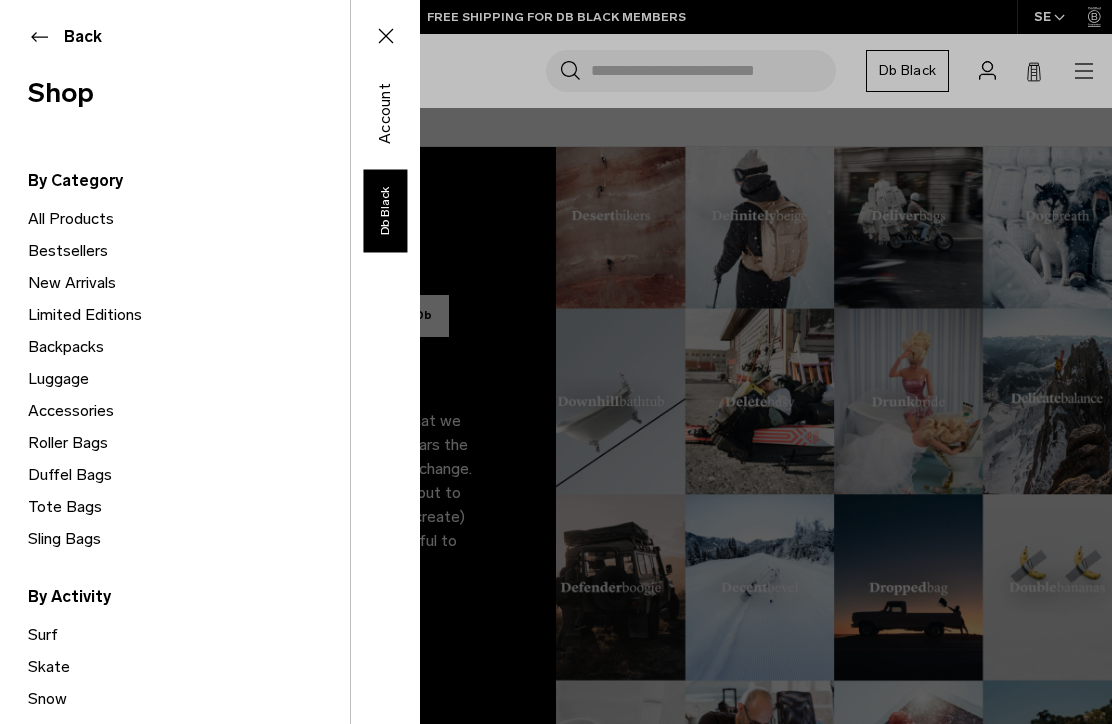 click on "Bestsellers" at bounding box center (189, 251) 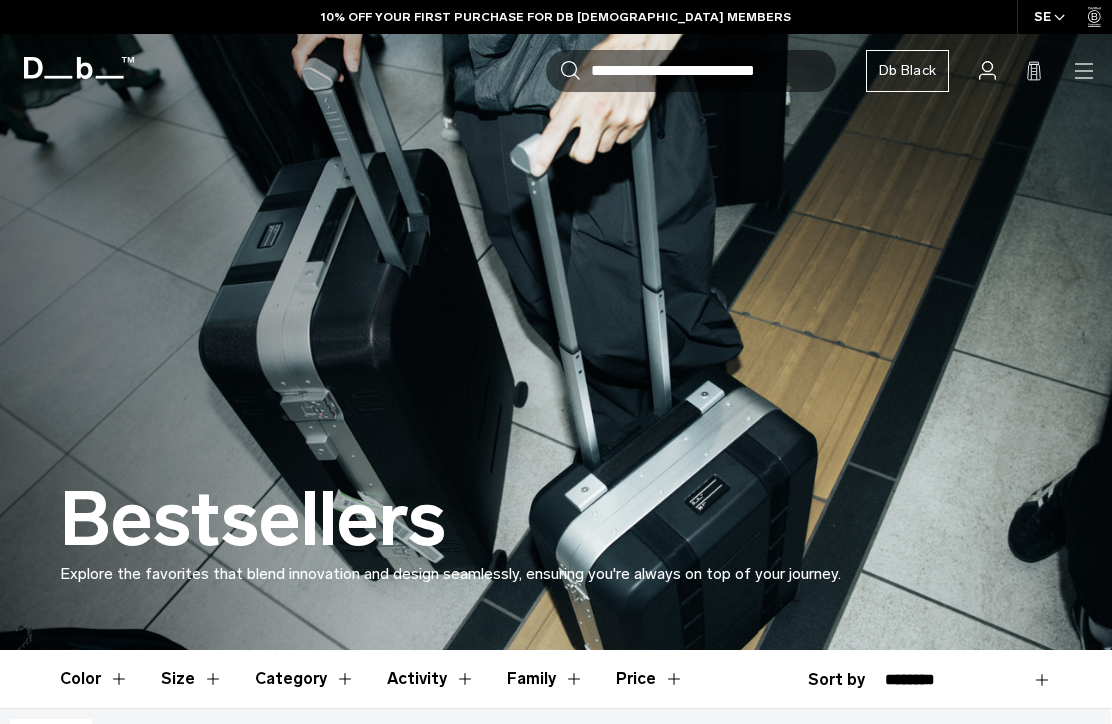 scroll, scrollTop: 0, scrollLeft: 0, axis: both 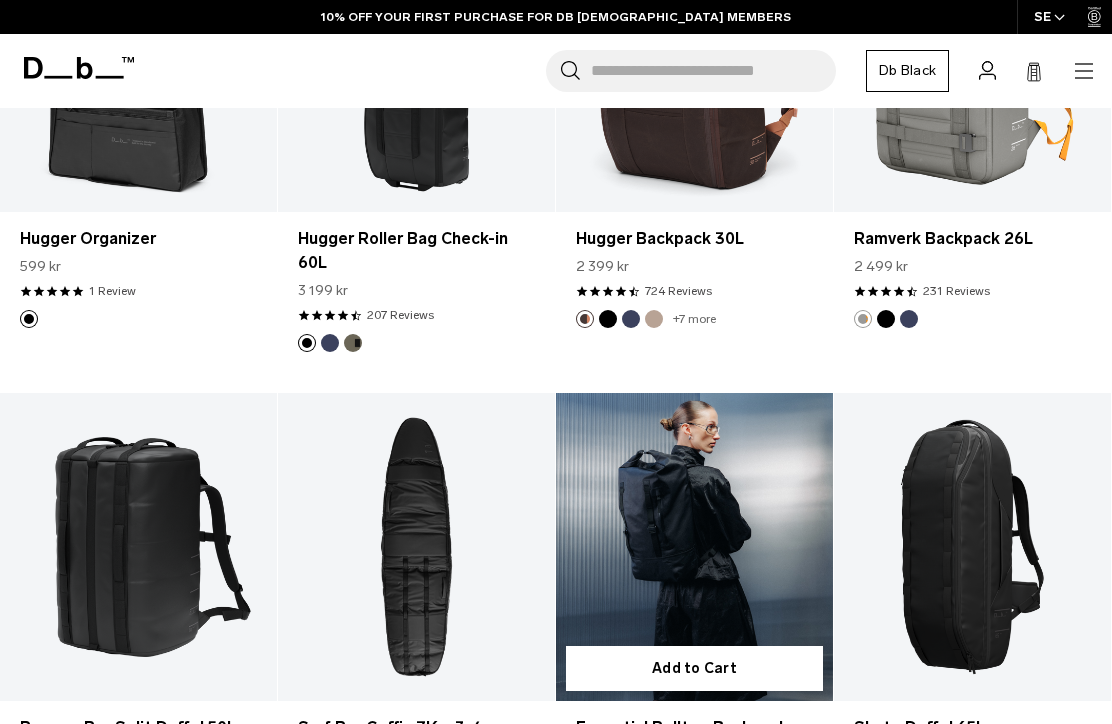 click at bounding box center [694, 547] 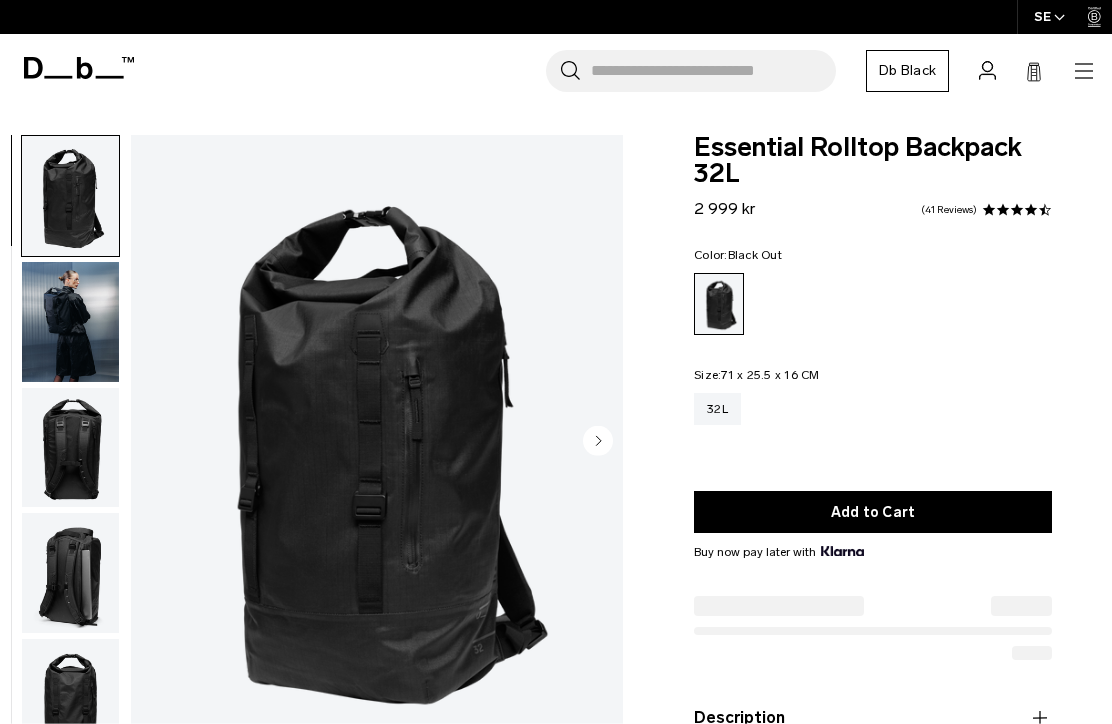 scroll, scrollTop: 33, scrollLeft: 0, axis: vertical 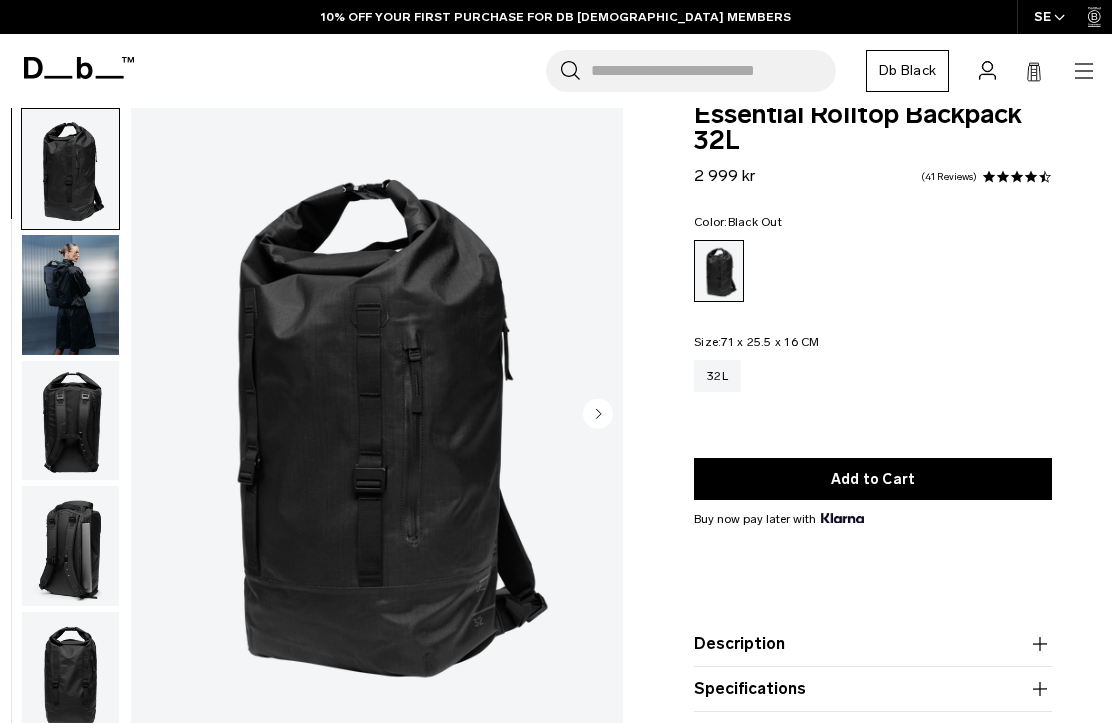 click at bounding box center (70, 295) 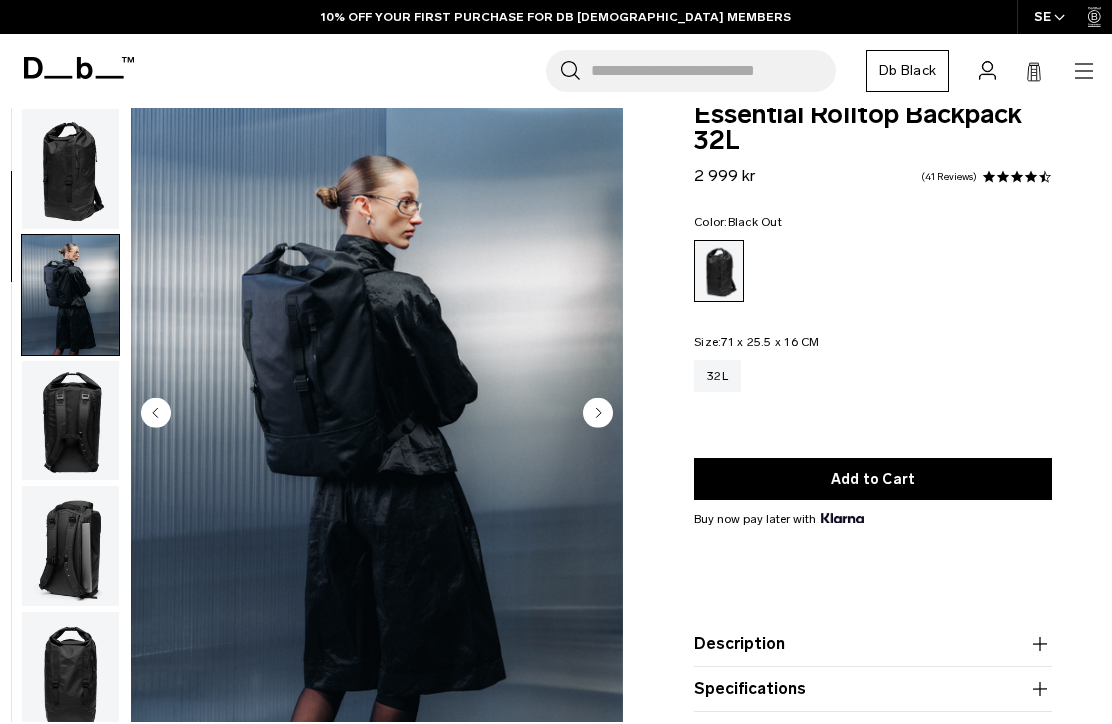 scroll, scrollTop: 127, scrollLeft: 0, axis: vertical 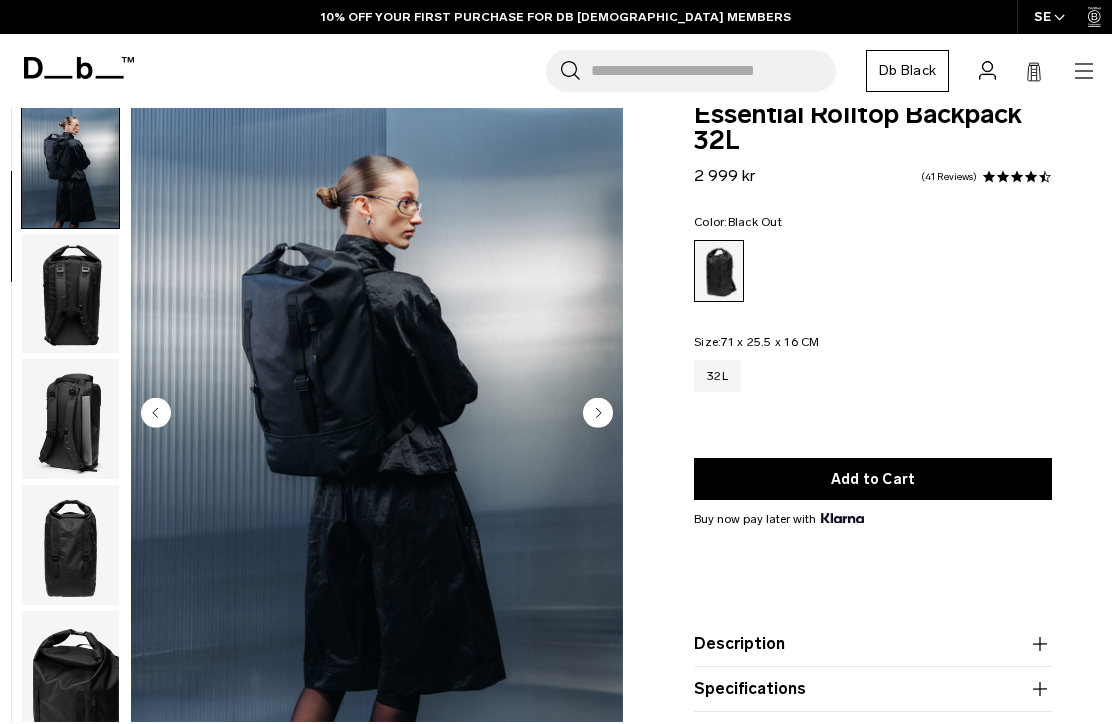 click at bounding box center [70, 294] 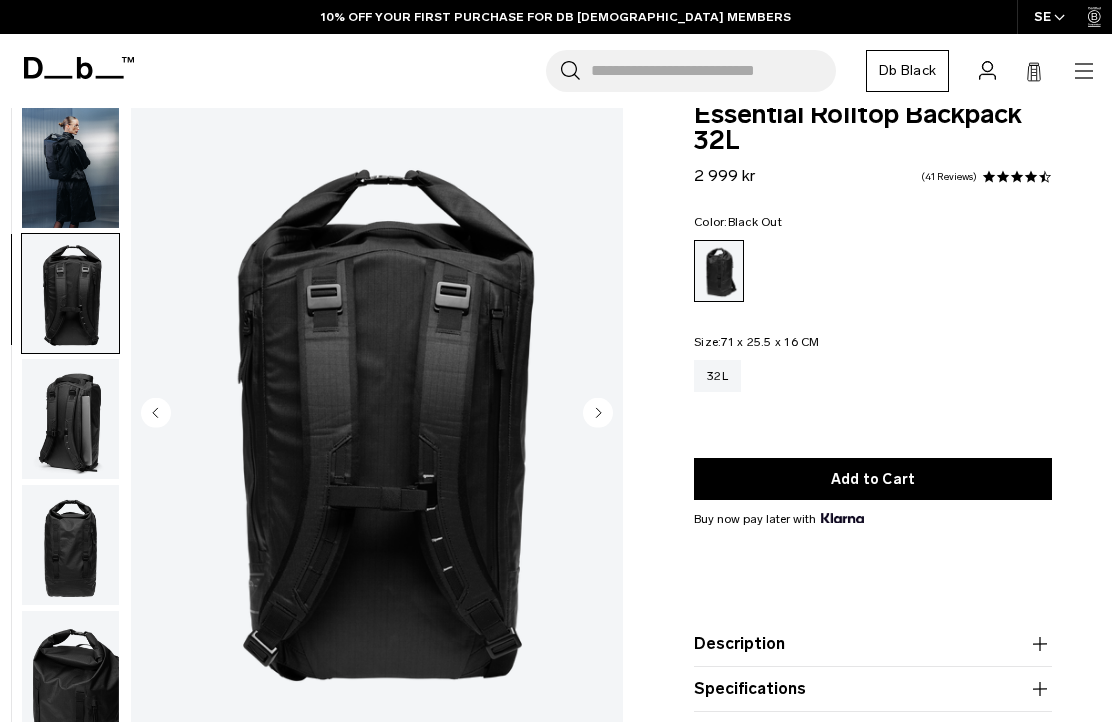 scroll, scrollTop: 255, scrollLeft: 0, axis: vertical 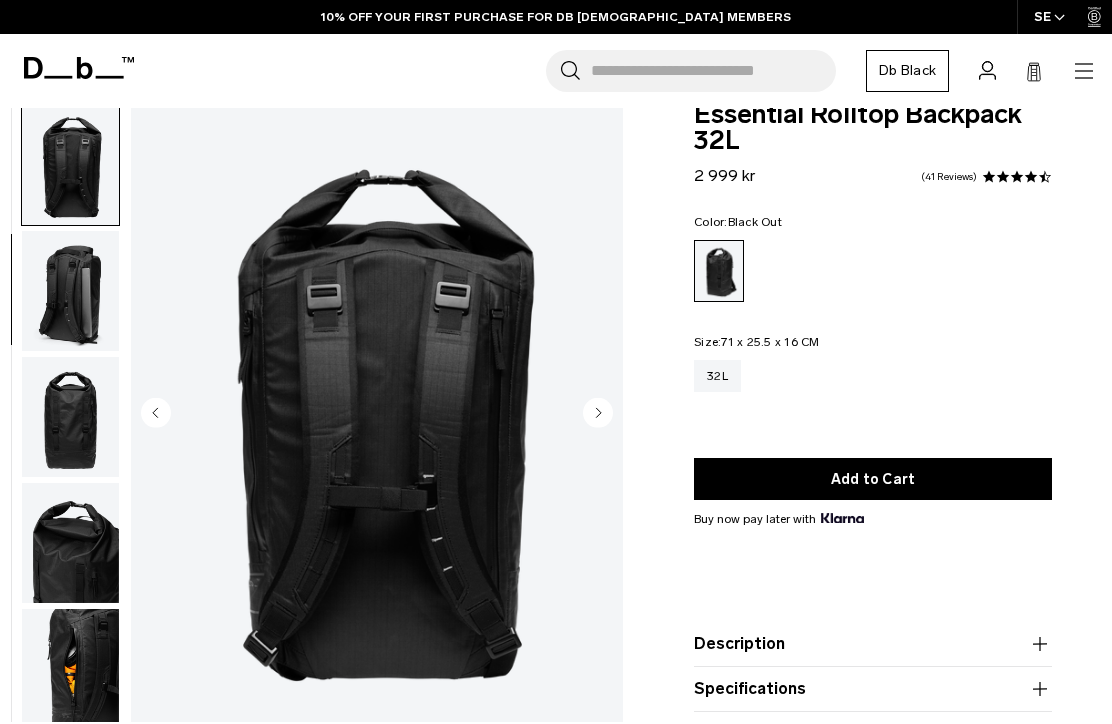 click at bounding box center (70, 291) 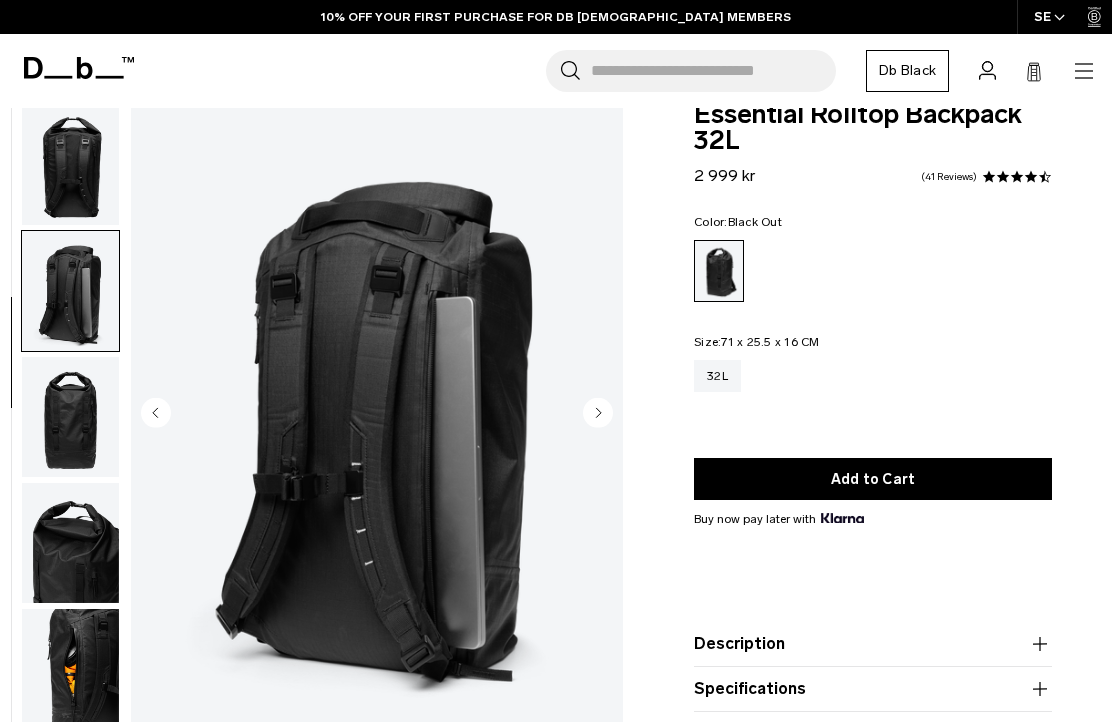 scroll, scrollTop: 382, scrollLeft: 0, axis: vertical 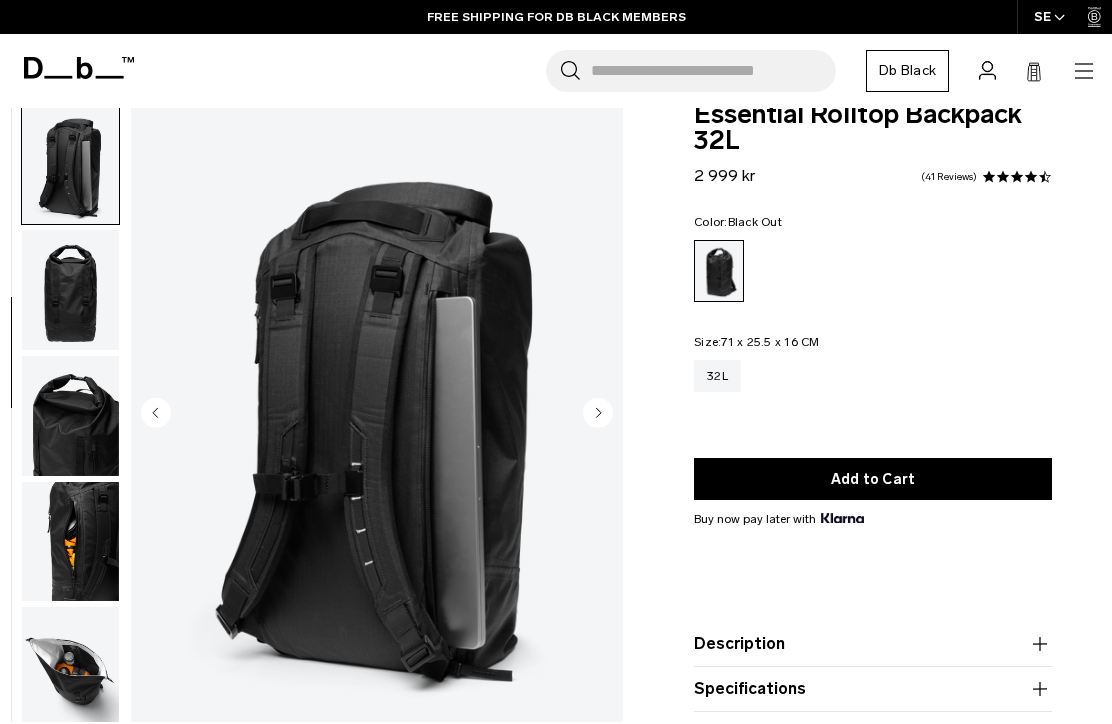 click at bounding box center [70, 290] 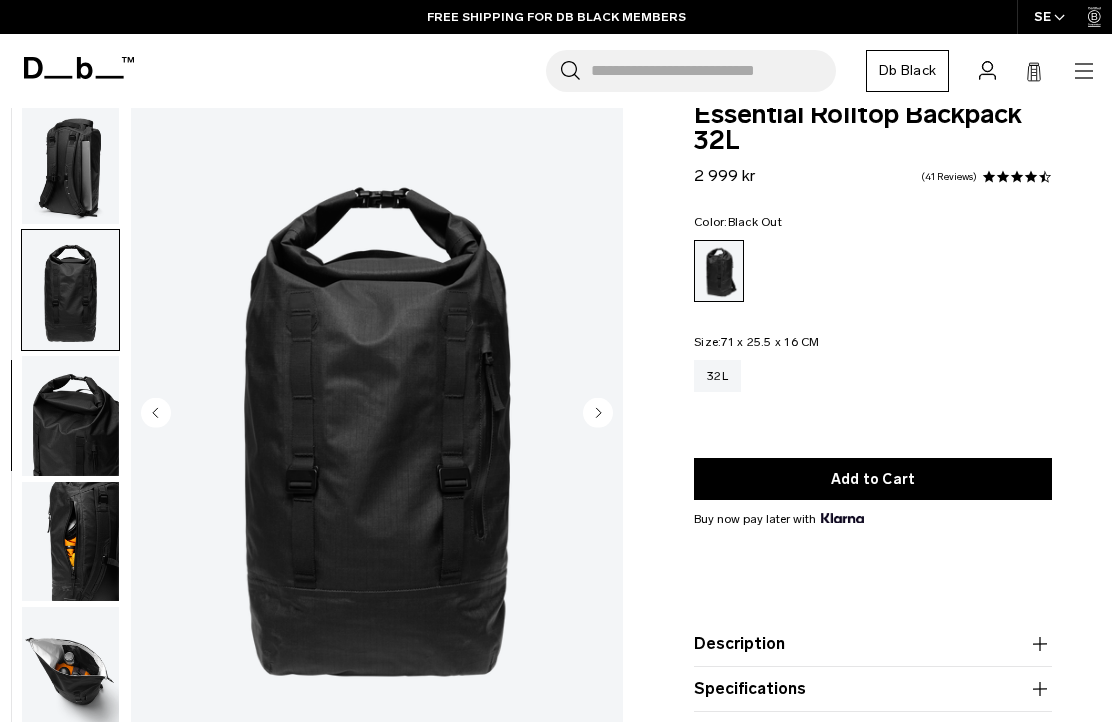 scroll, scrollTop: 509, scrollLeft: 0, axis: vertical 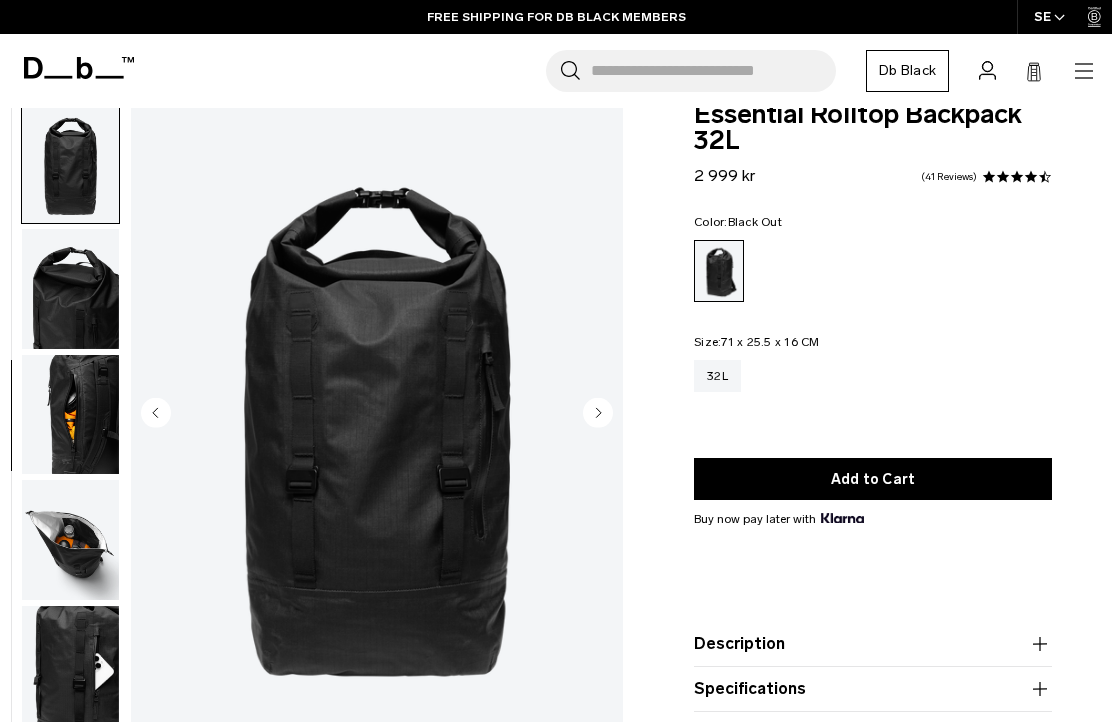 click at bounding box center [70, 289] 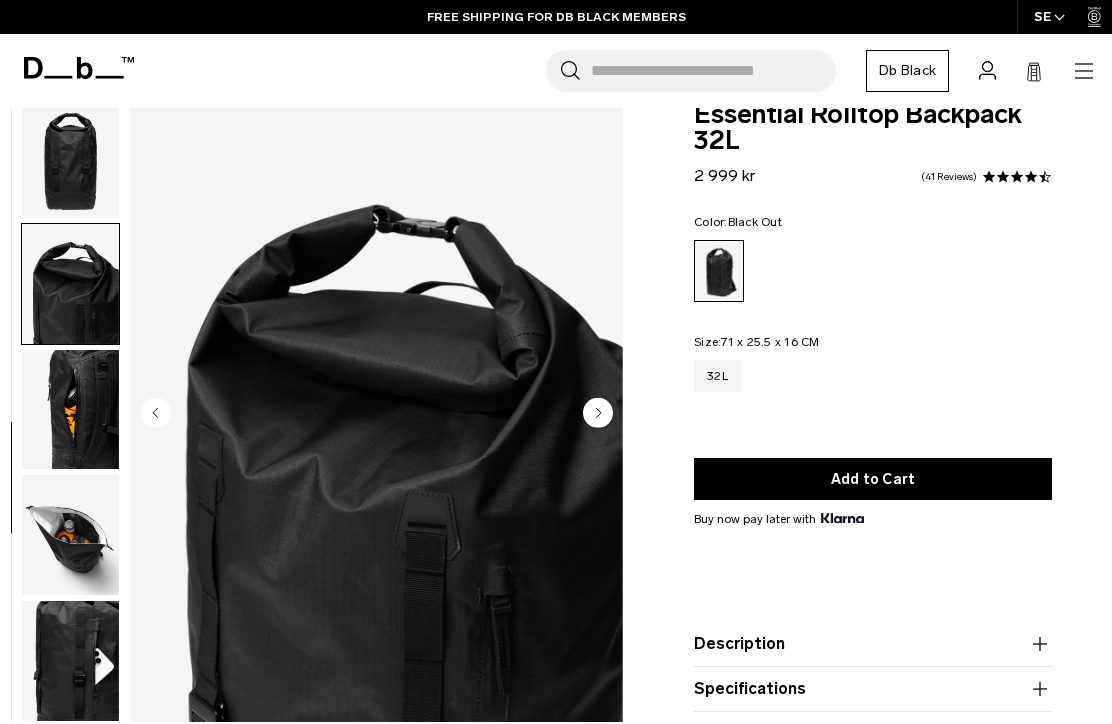 click at bounding box center [70, 410] 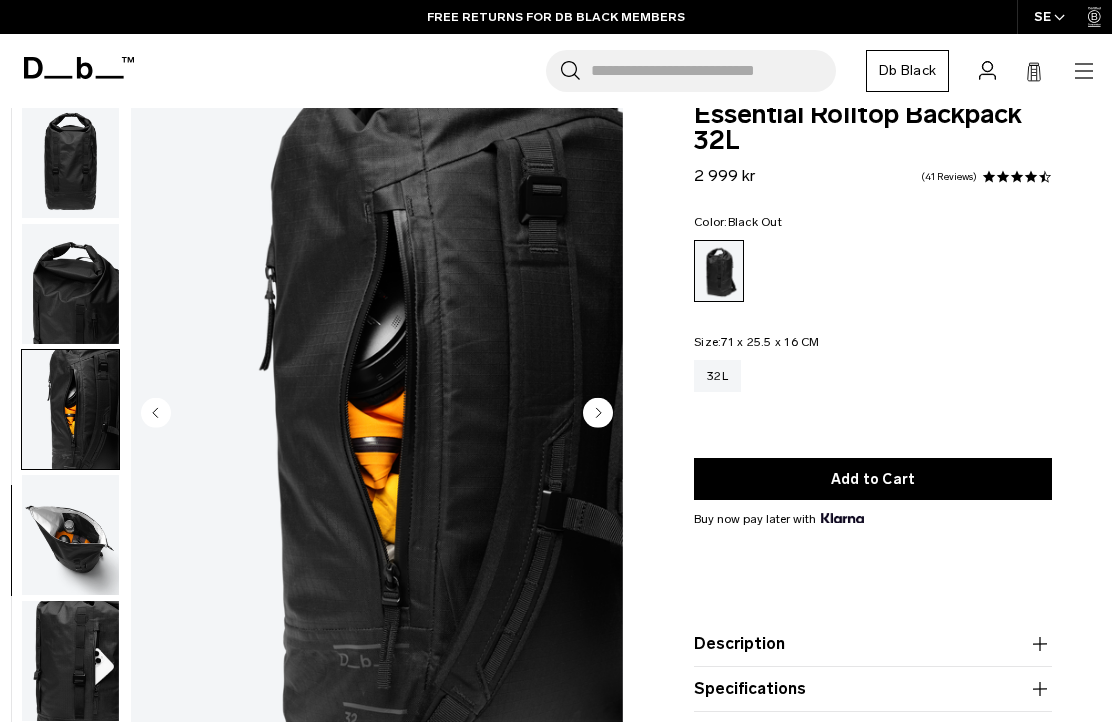 click at bounding box center (70, 535) 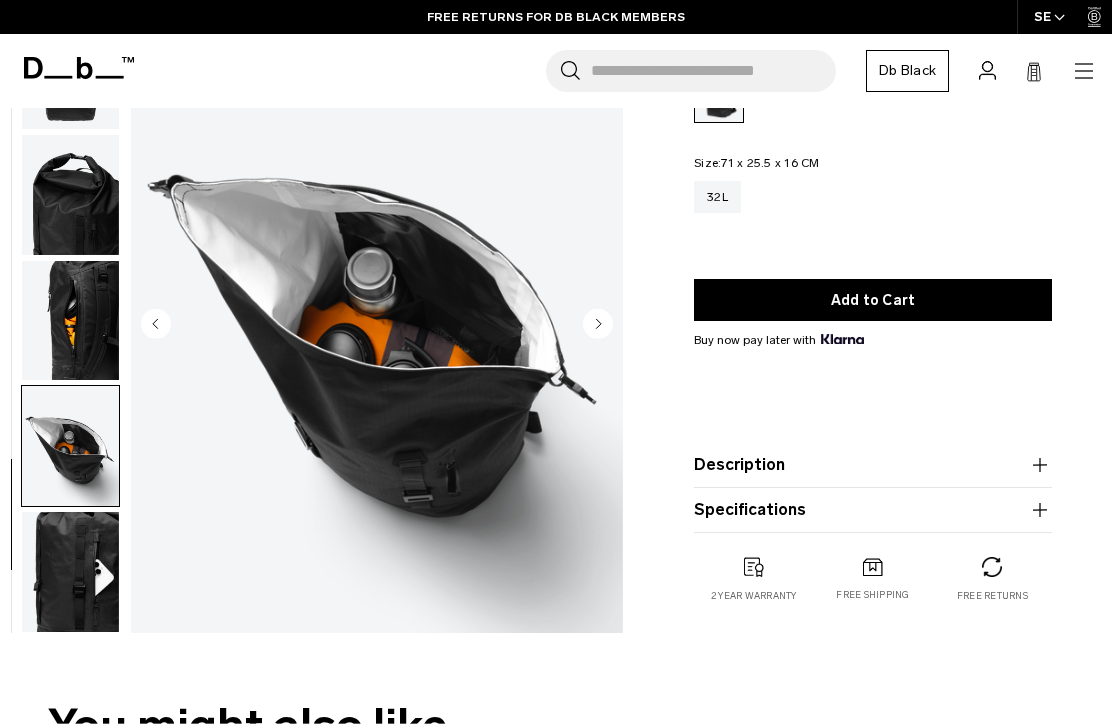 scroll, scrollTop: 219, scrollLeft: 0, axis: vertical 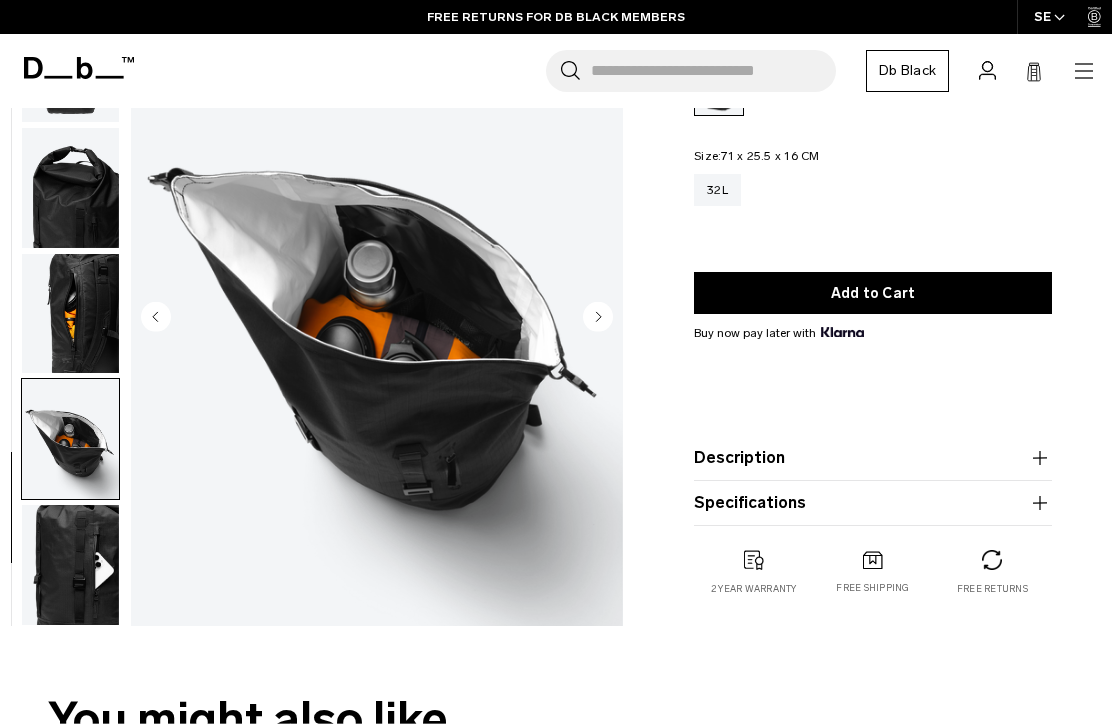 click at bounding box center [70, 565] 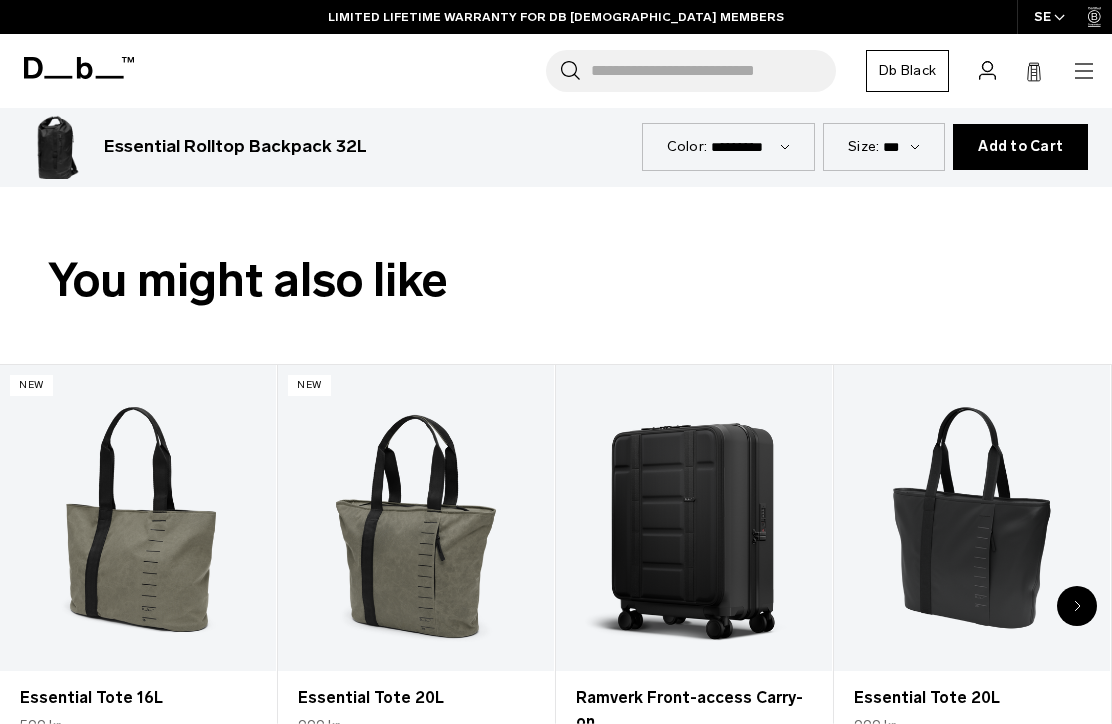 scroll, scrollTop: 815, scrollLeft: 0, axis: vertical 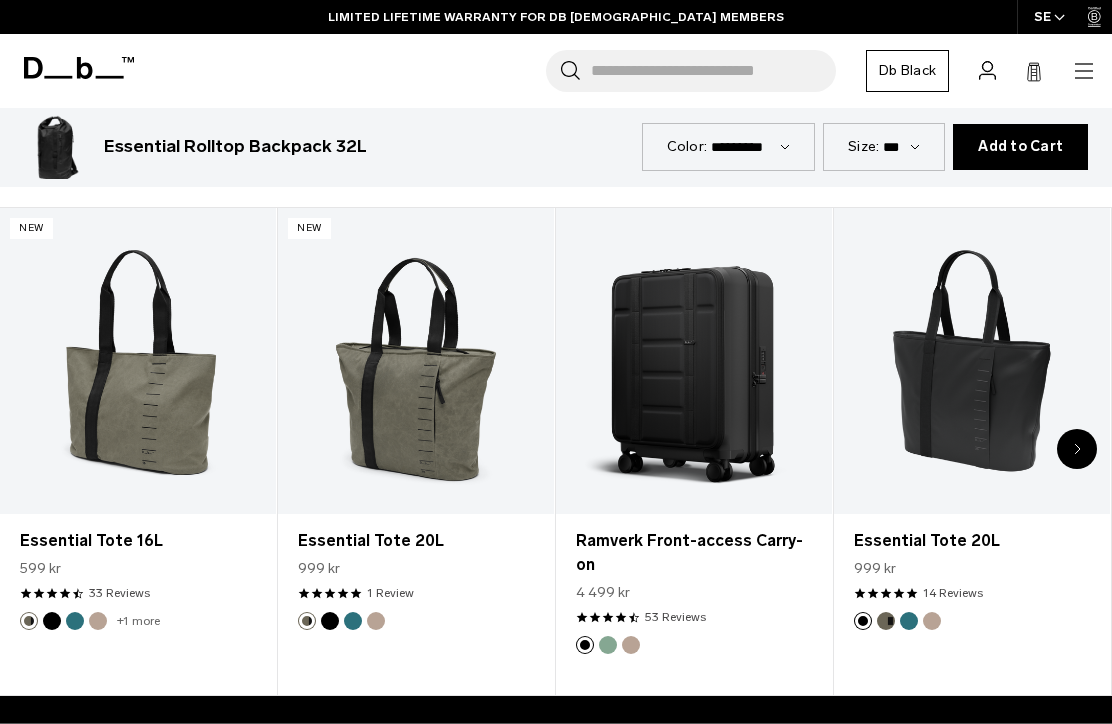 click 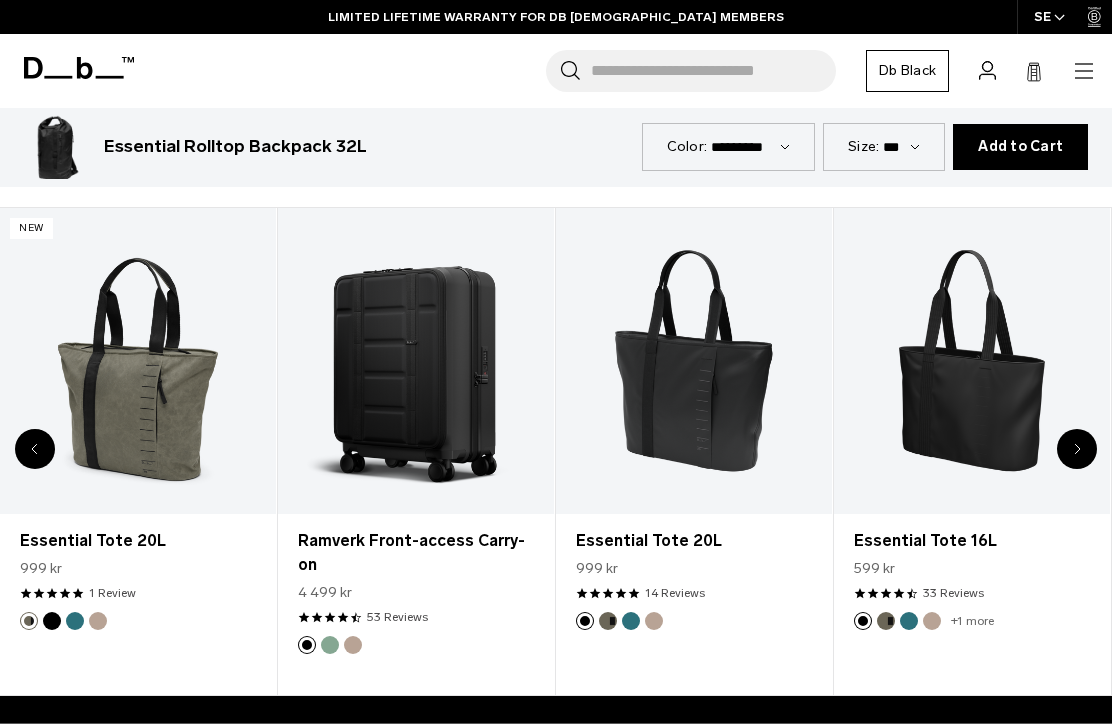 click 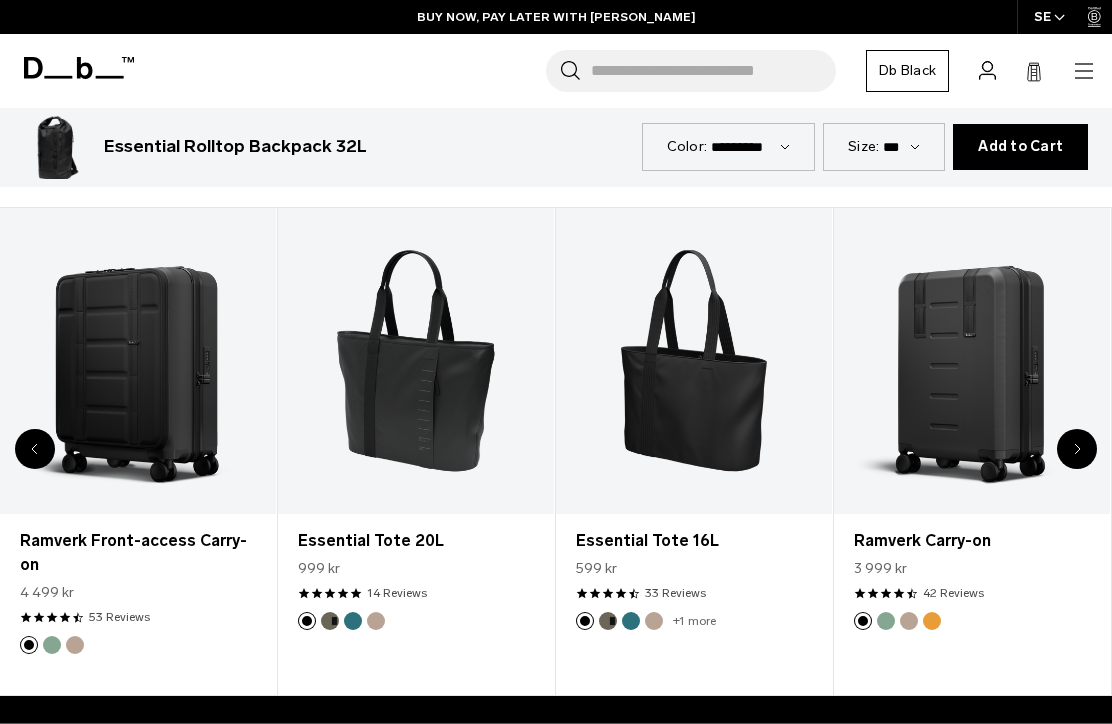 click 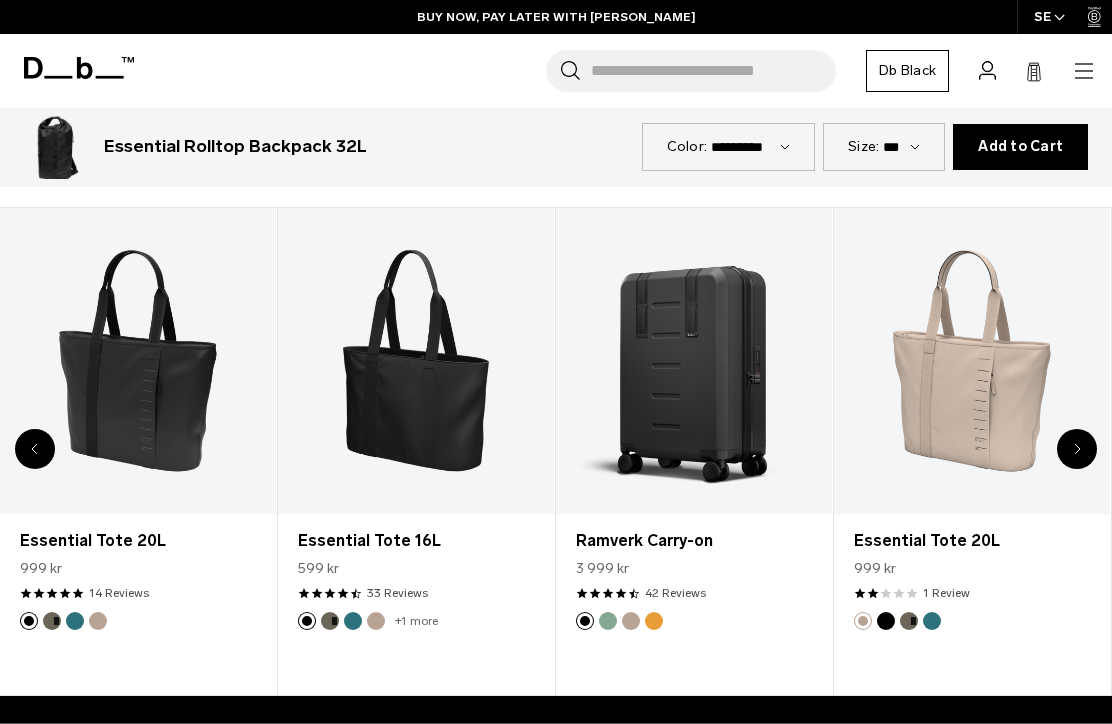 click 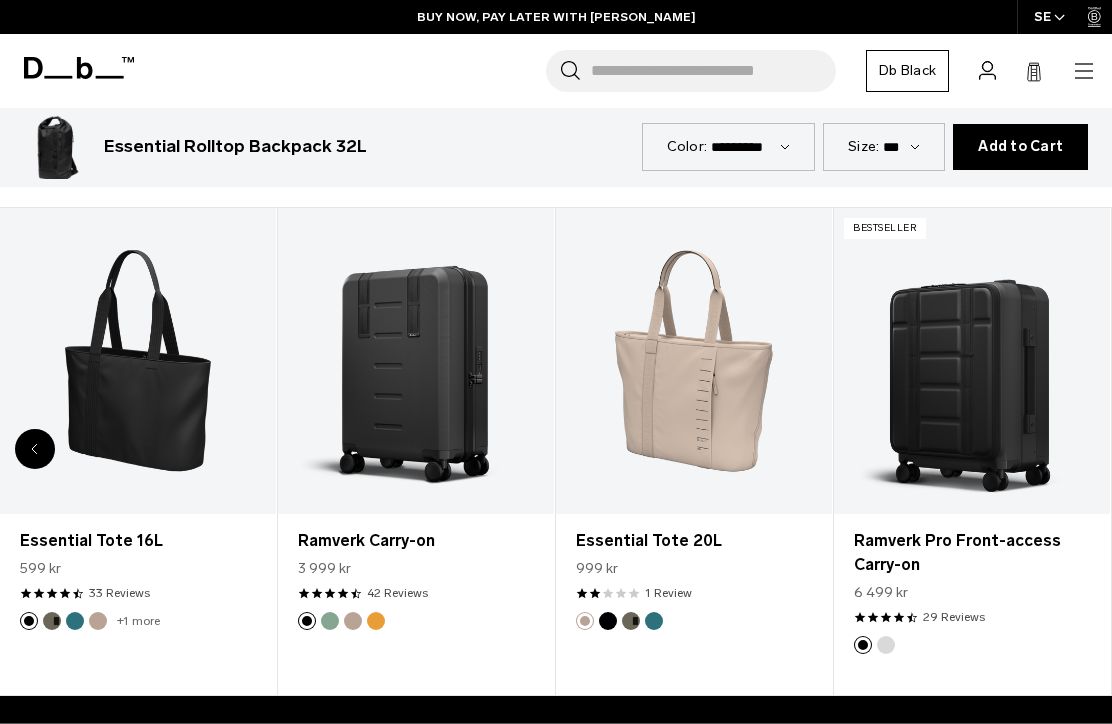 click on "Bestseller
Add to Cart" at bounding box center (972, 361) 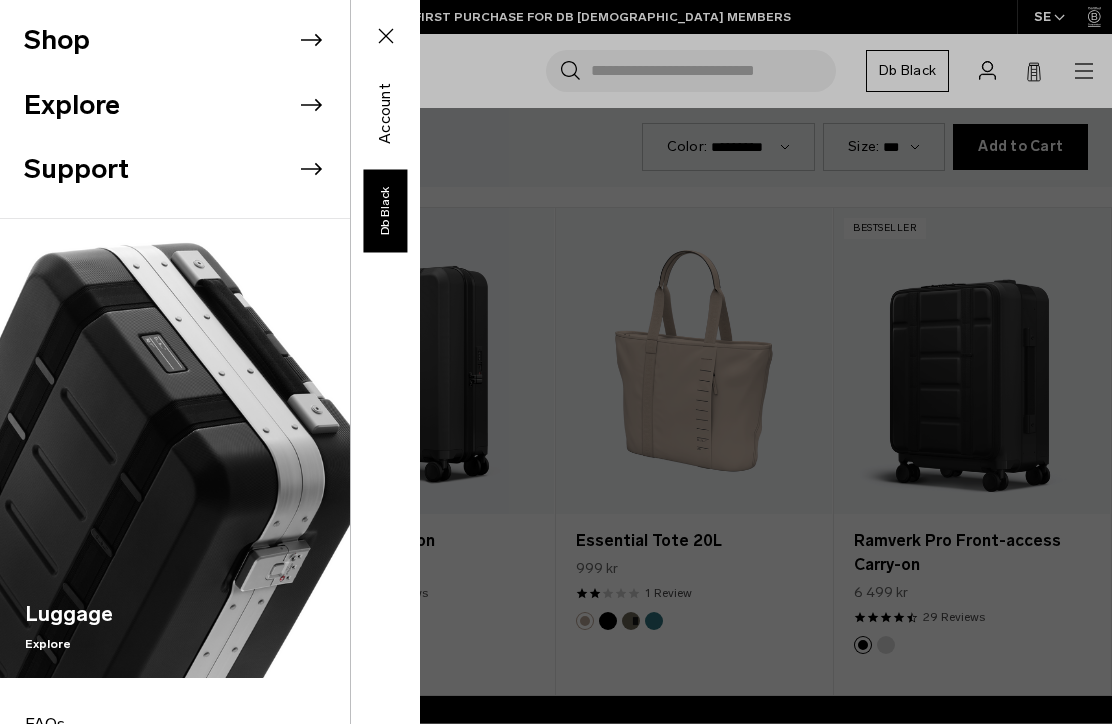 click on "Explore" at bounding box center [187, 105] 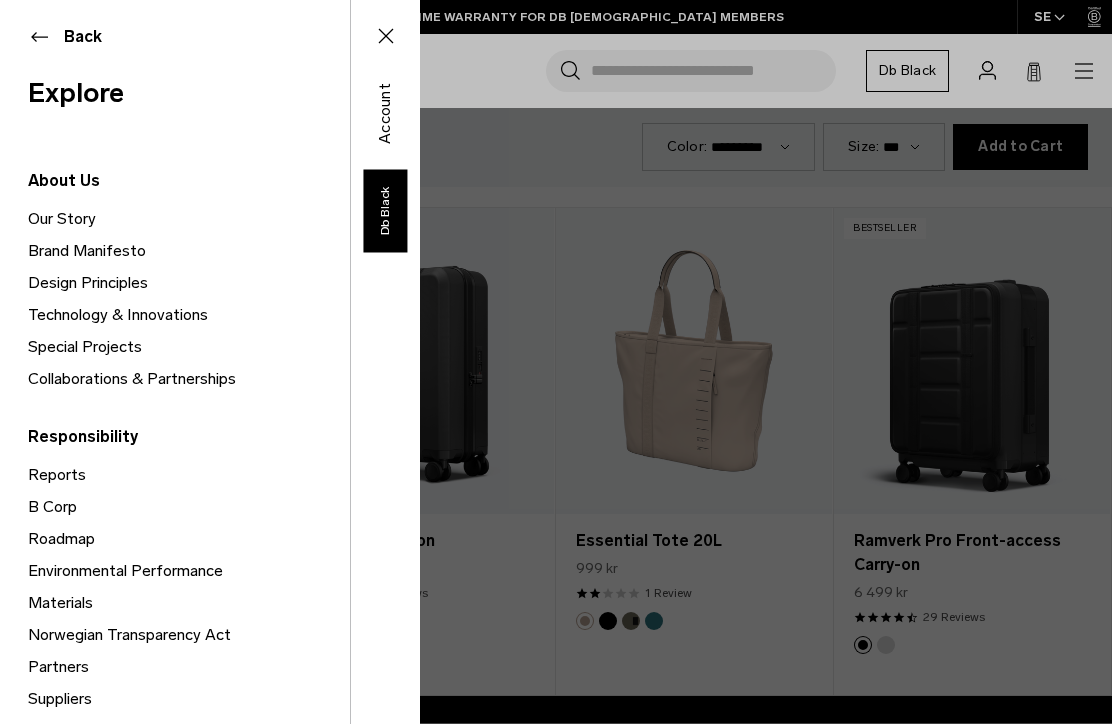 scroll, scrollTop: 0, scrollLeft: 0, axis: both 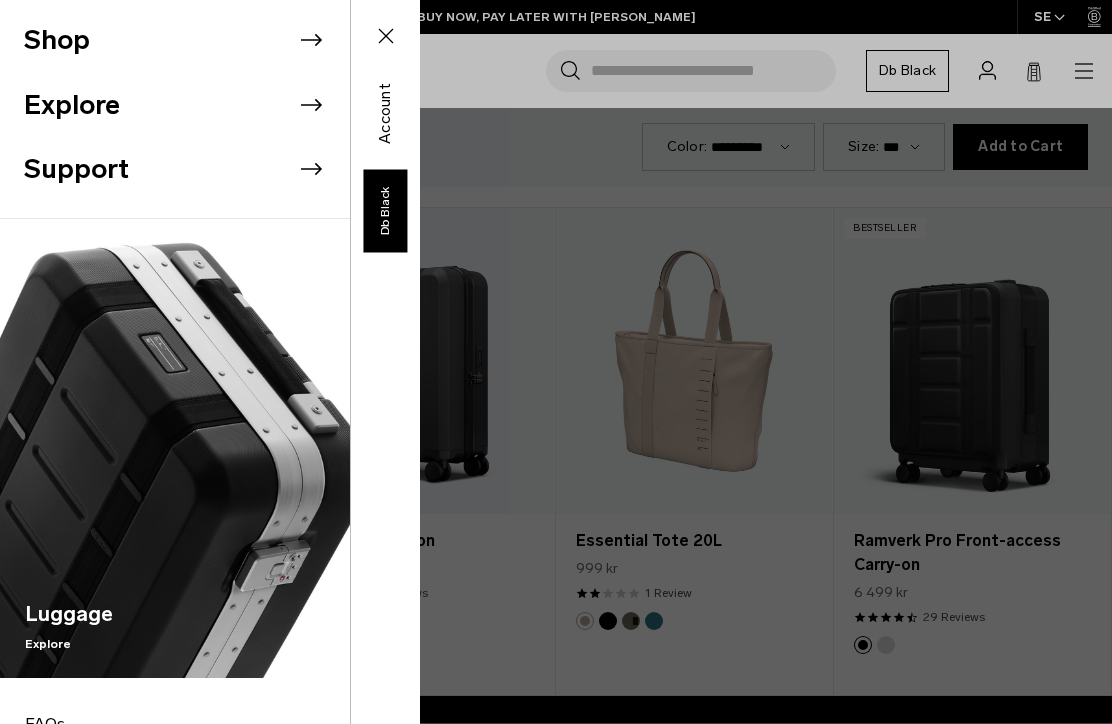 click on "Shop" at bounding box center (187, 40) 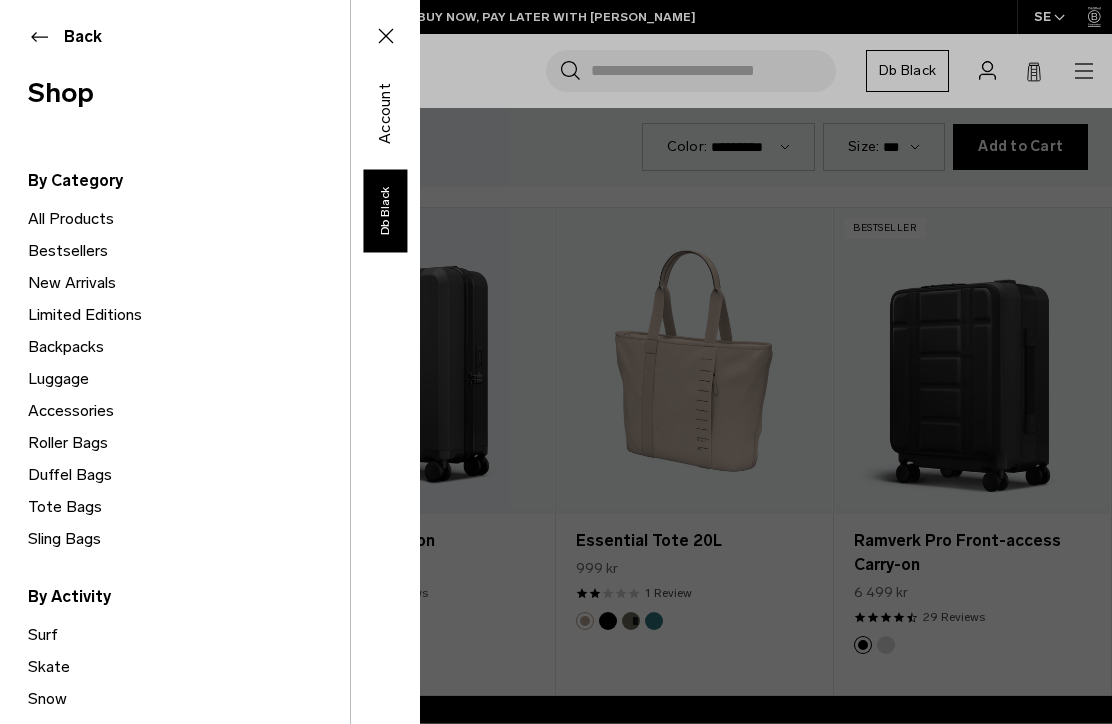 click on "Duffel Bags" at bounding box center [189, 475] 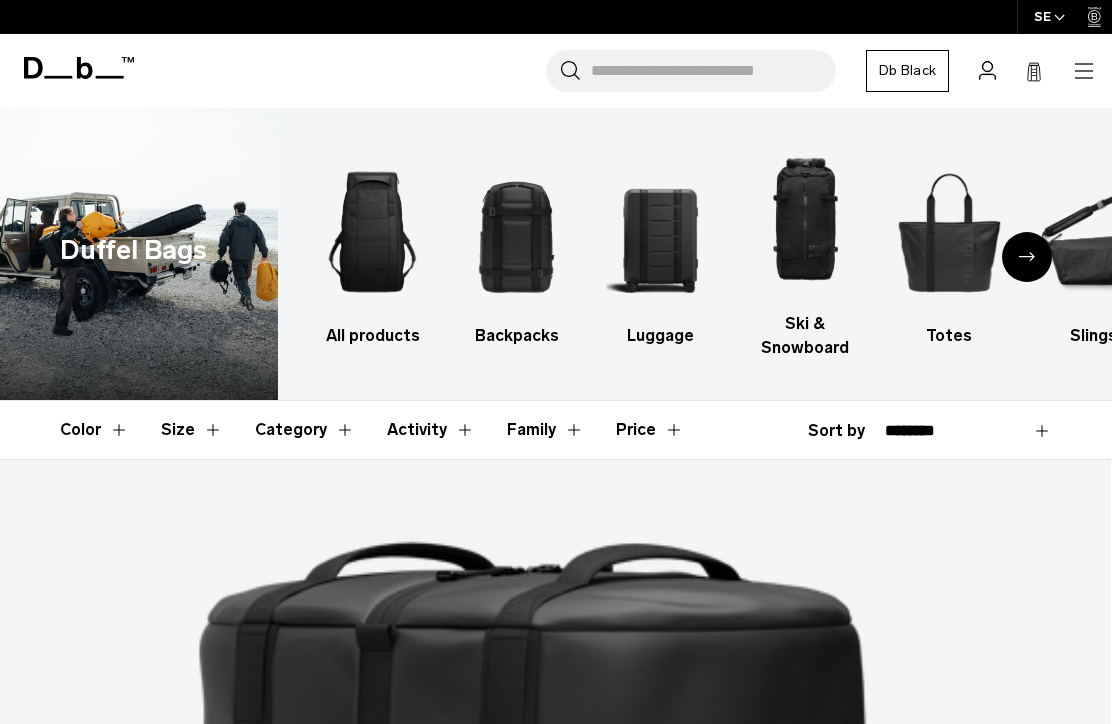 scroll, scrollTop: 0, scrollLeft: 0, axis: both 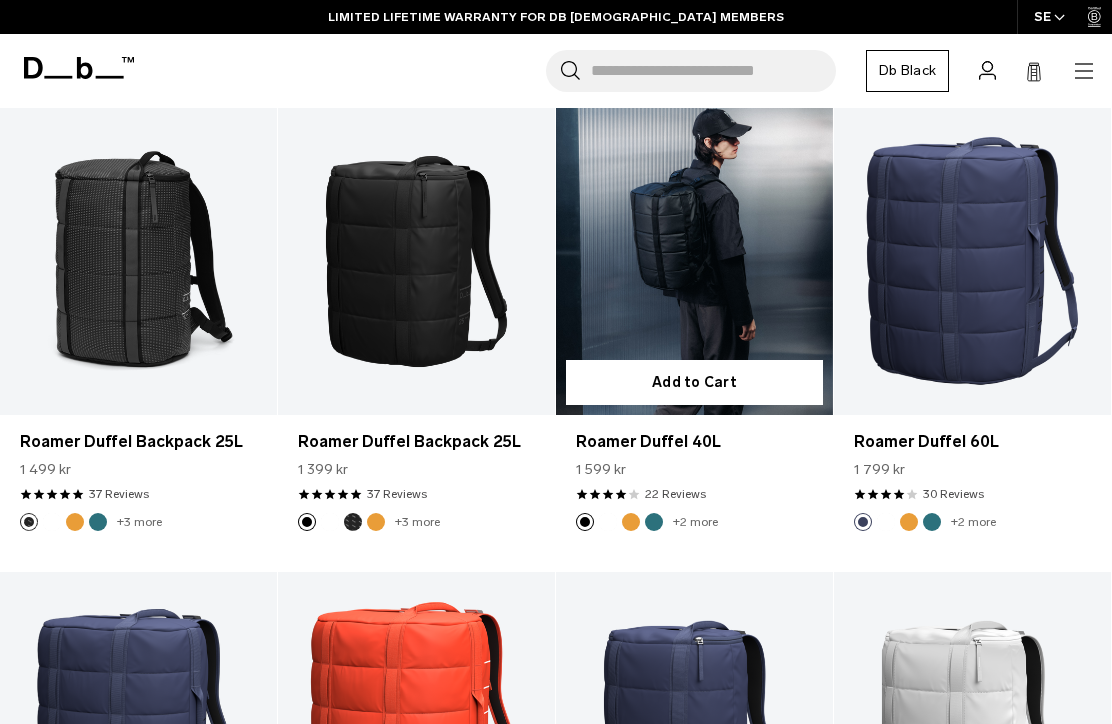 click at bounding box center (631, 522) 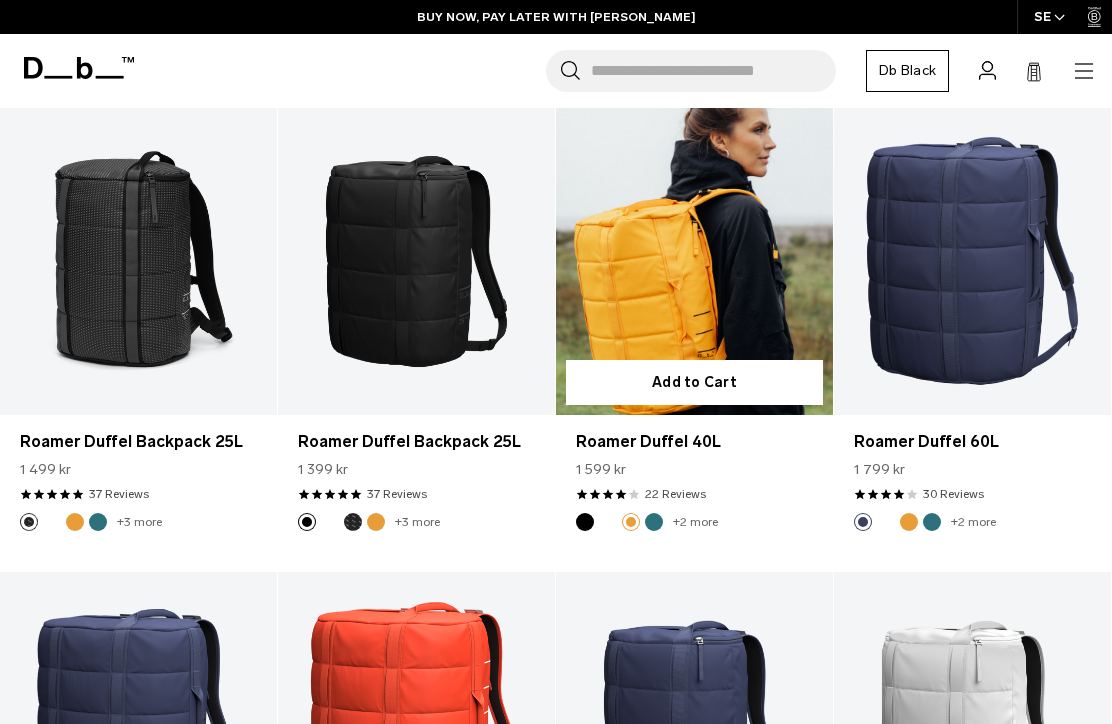 click at bounding box center [694, 261] 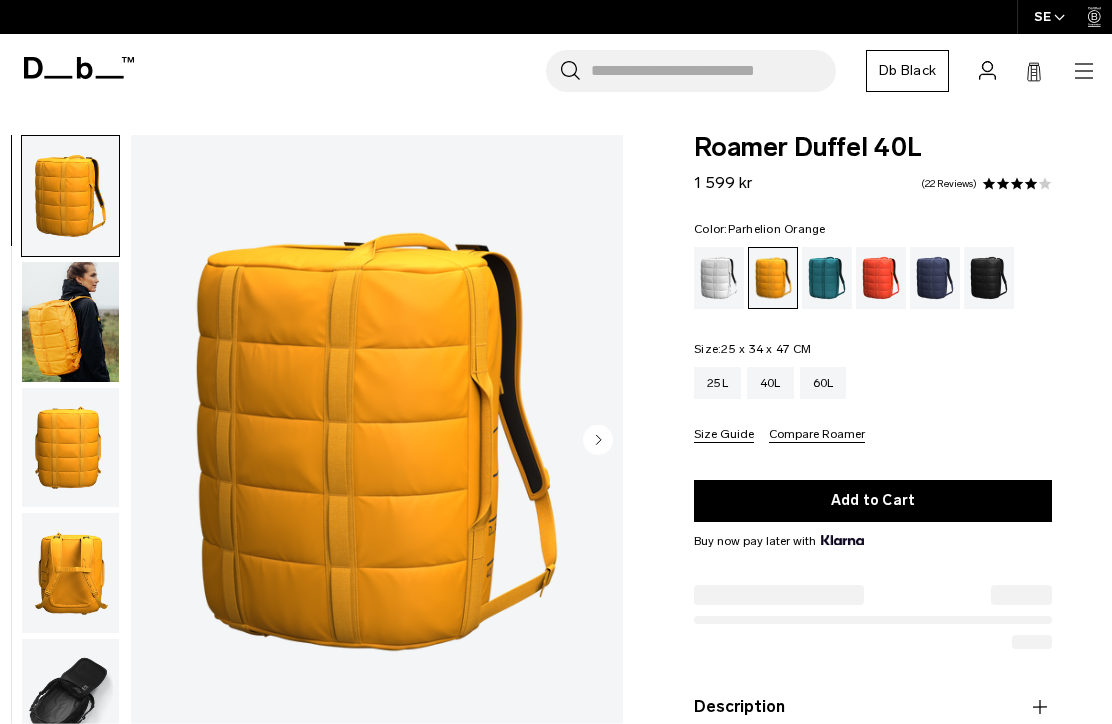 scroll, scrollTop: 0, scrollLeft: 0, axis: both 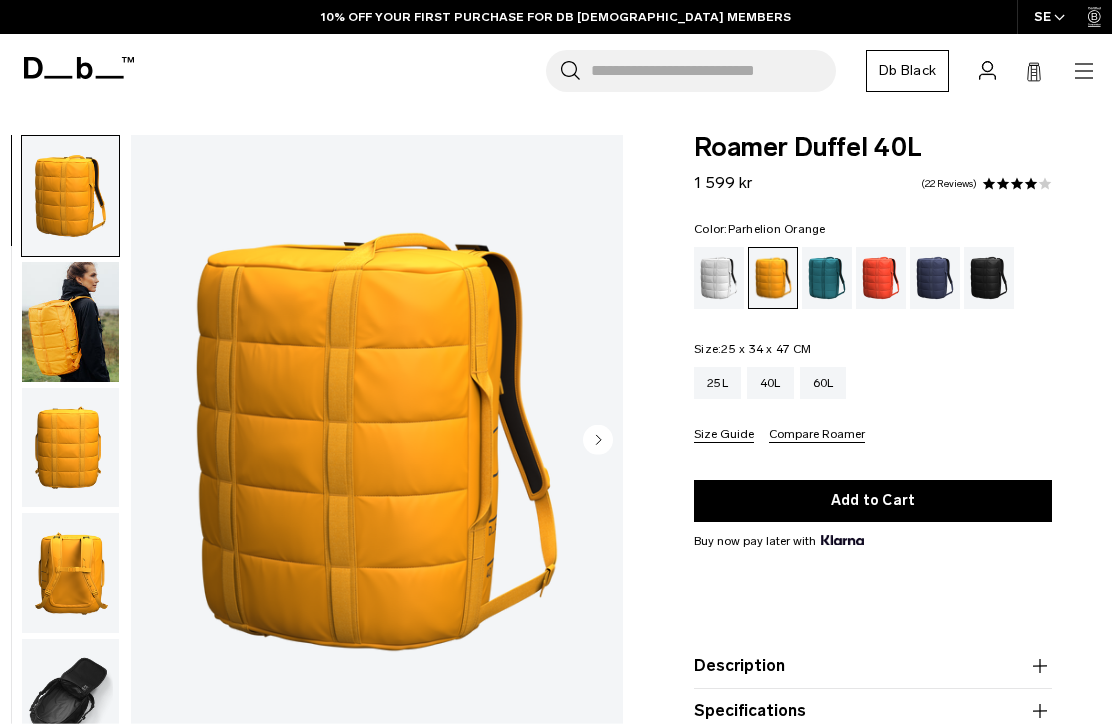 click at bounding box center (70, 322) 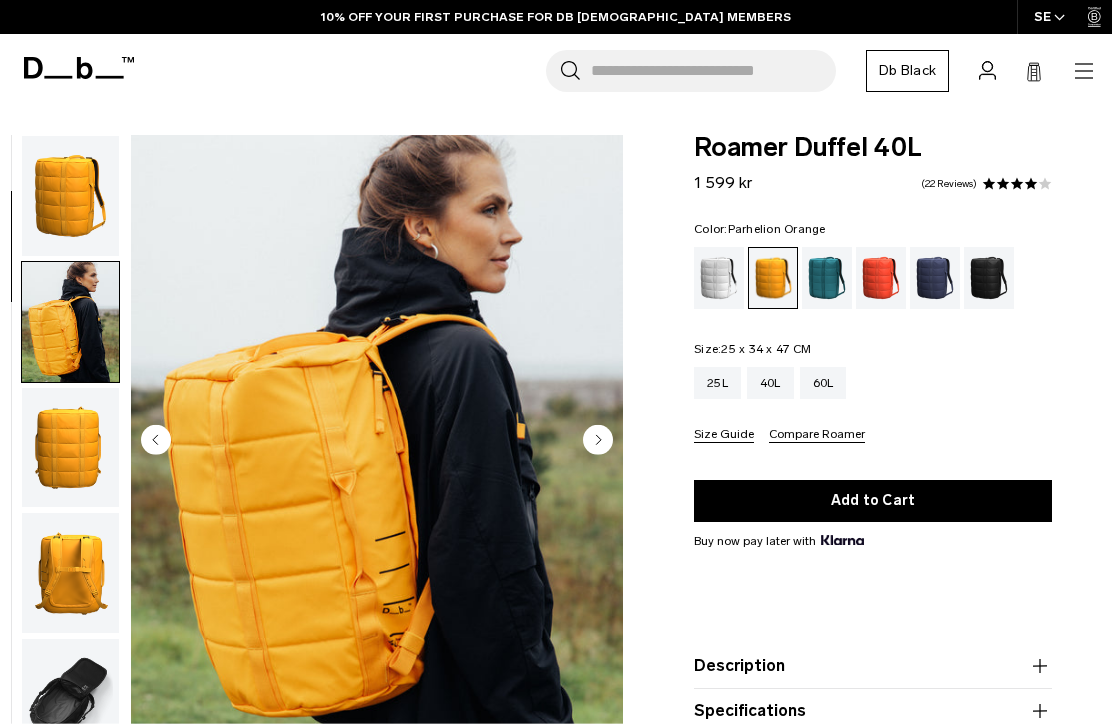 scroll, scrollTop: 127, scrollLeft: 0, axis: vertical 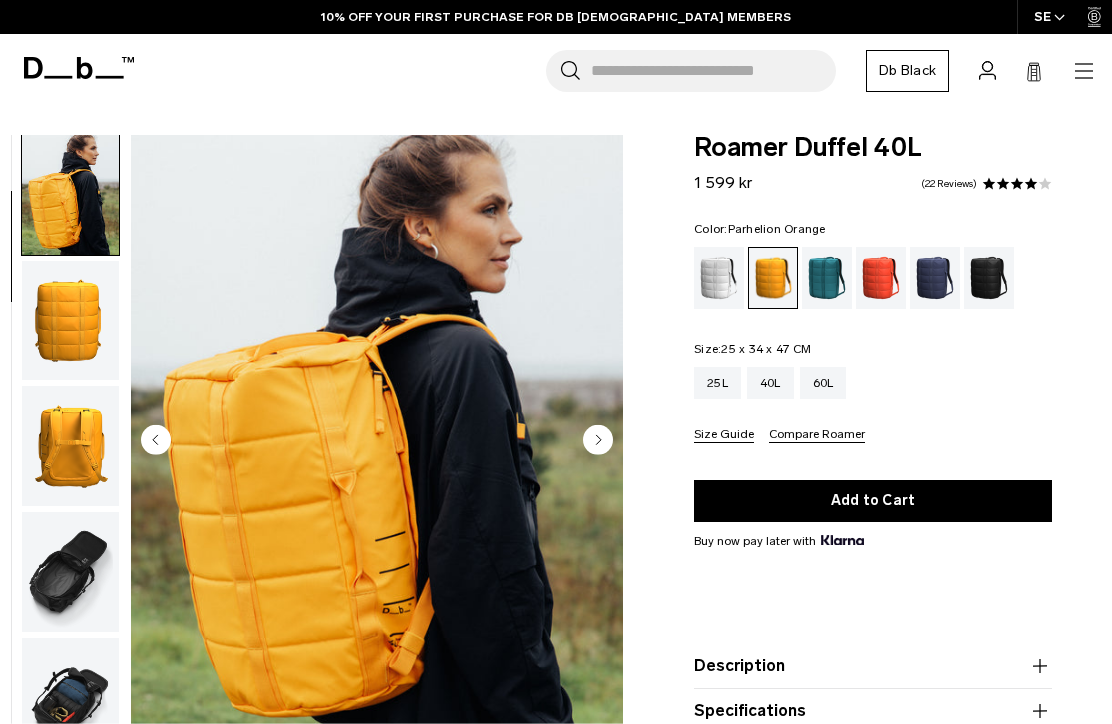 click at bounding box center (70, 446) 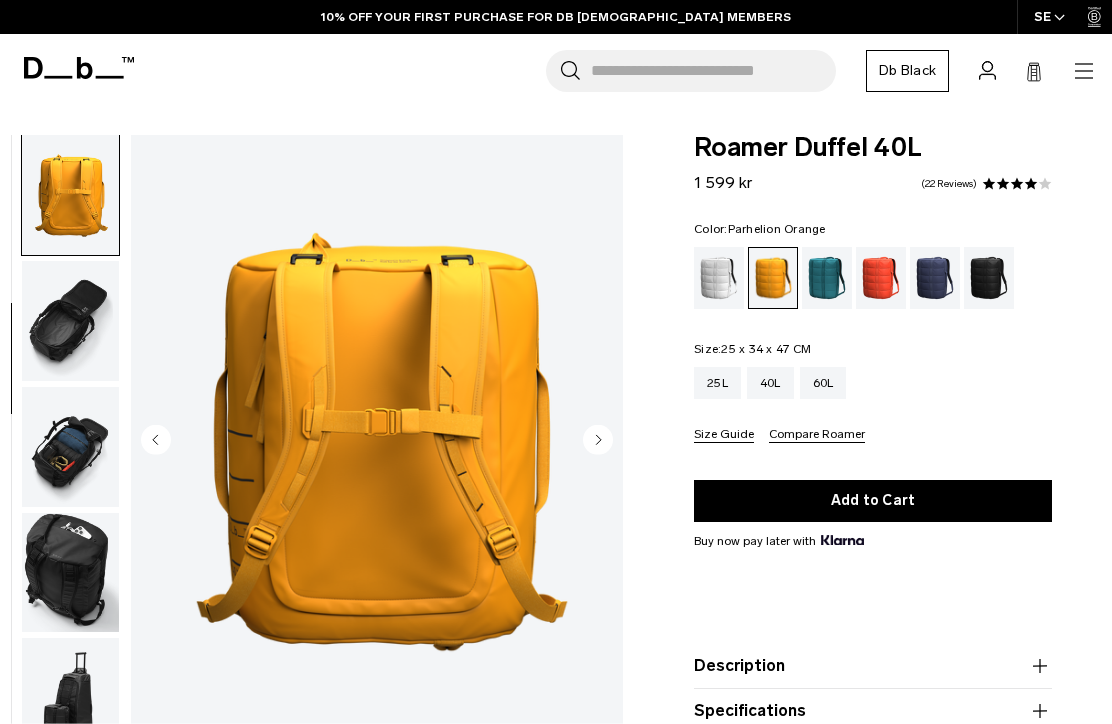 scroll, scrollTop: 381, scrollLeft: 0, axis: vertical 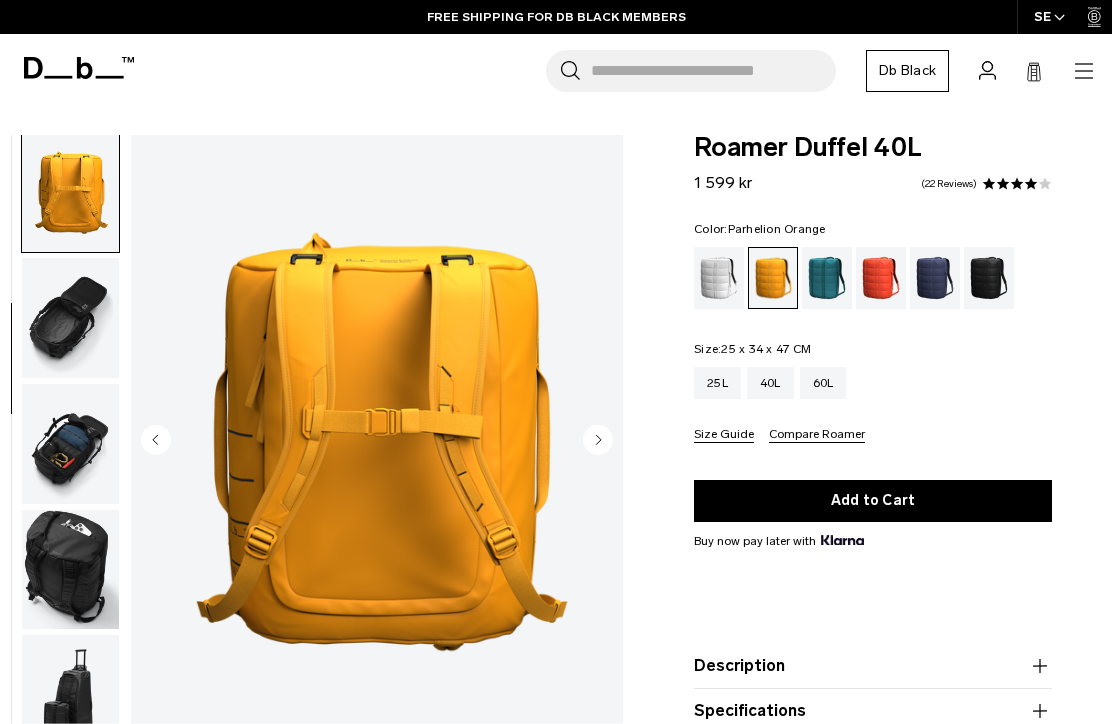 click at bounding box center (70, 444) 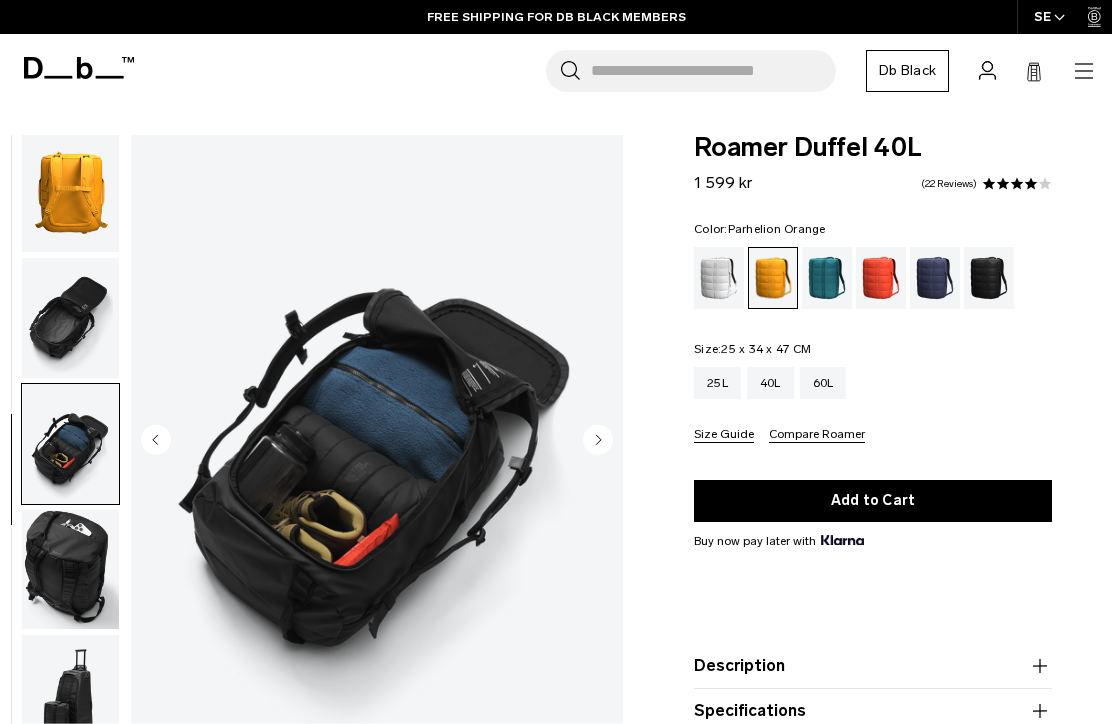 scroll, scrollTop: 634, scrollLeft: 0, axis: vertical 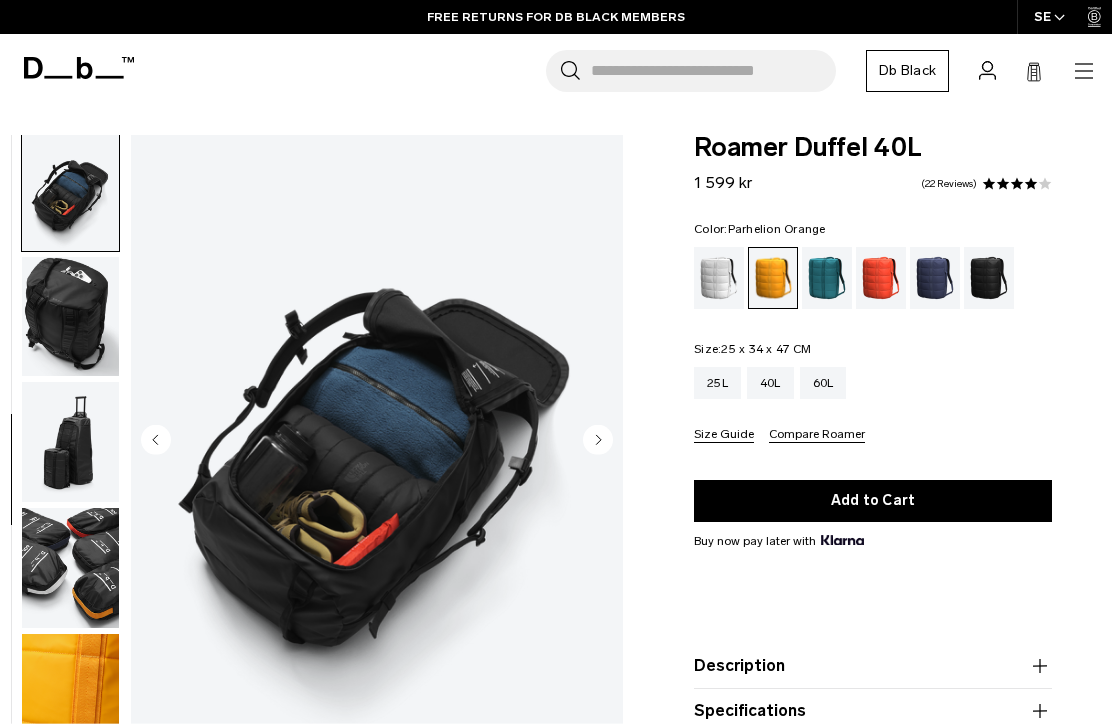click at bounding box center [70, 442] 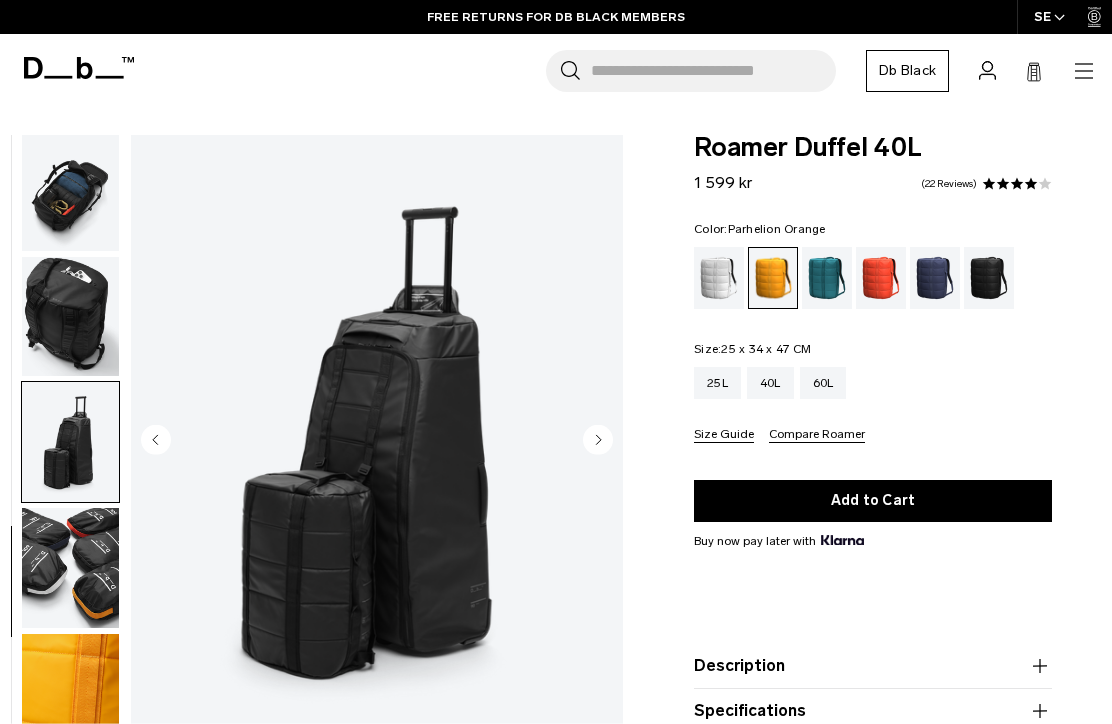 scroll, scrollTop: 650, scrollLeft: 0, axis: vertical 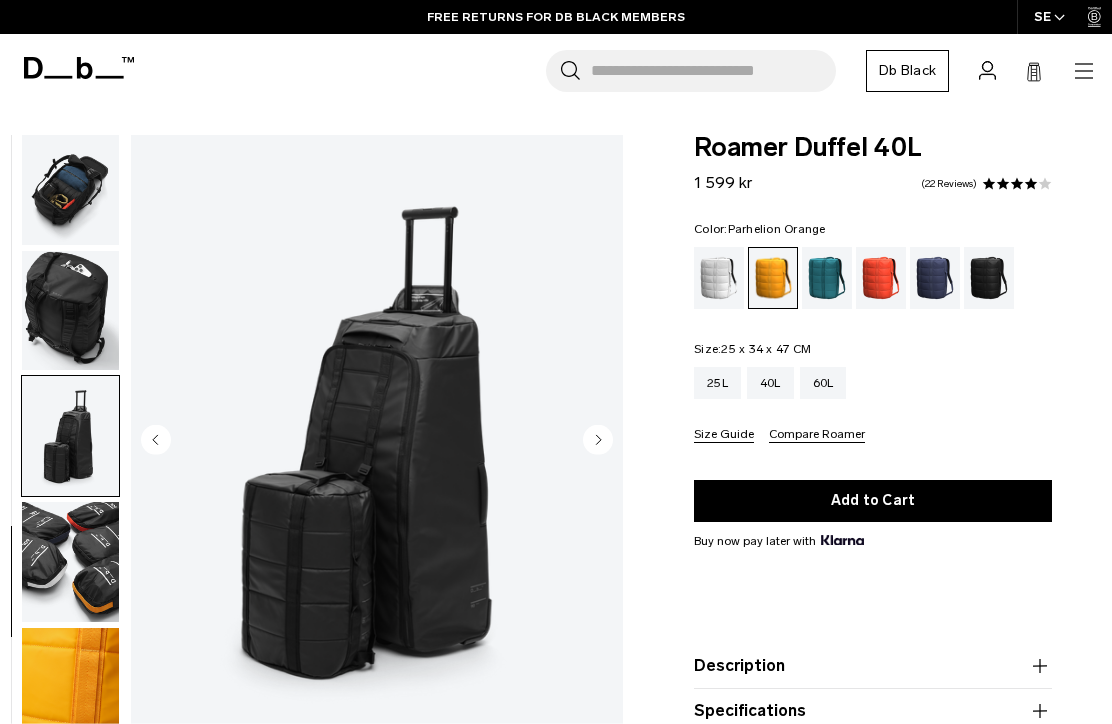 click at bounding box center (70, 562) 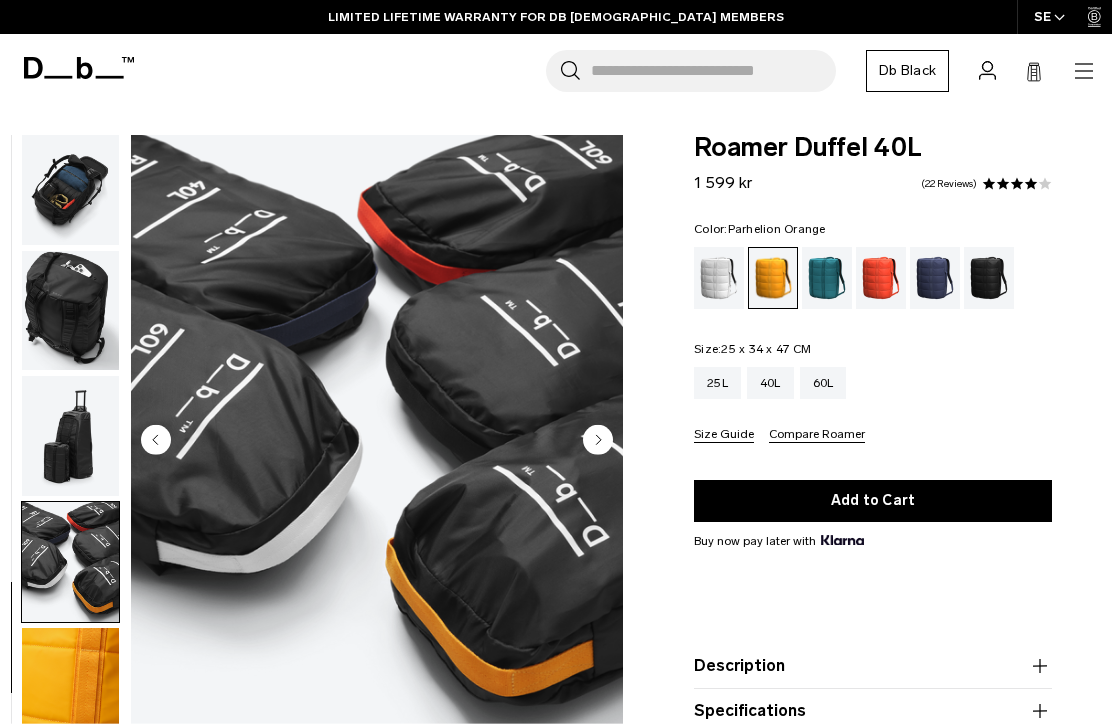 click at bounding box center (70, 688) 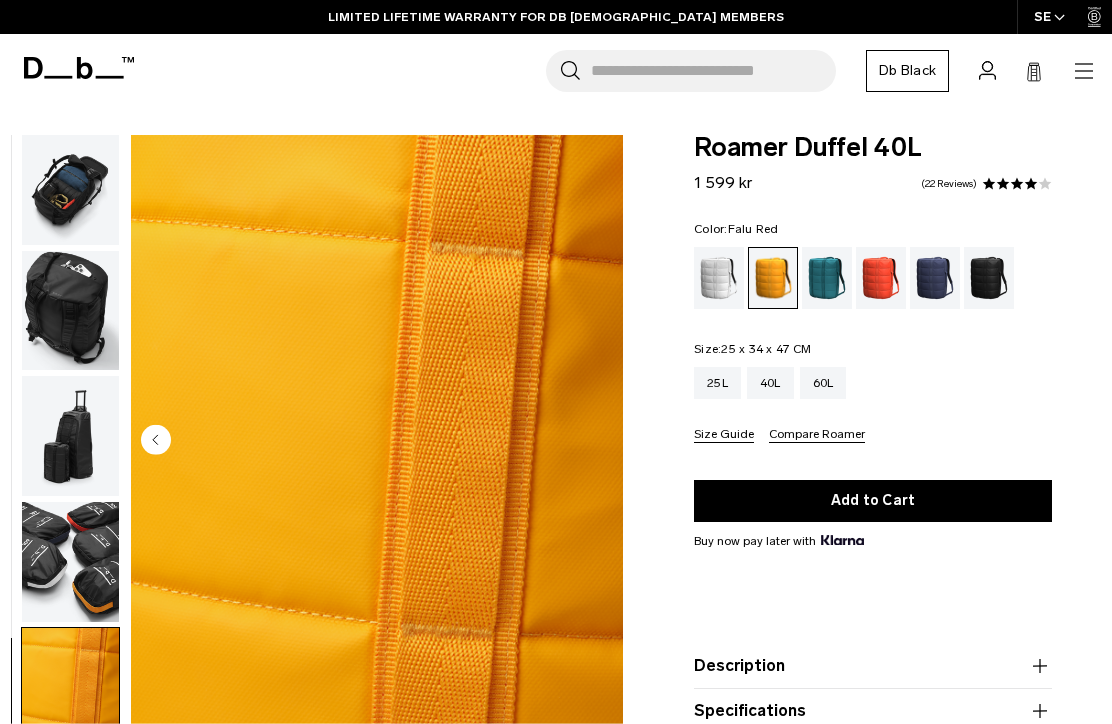 click at bounding box center (881, 278) 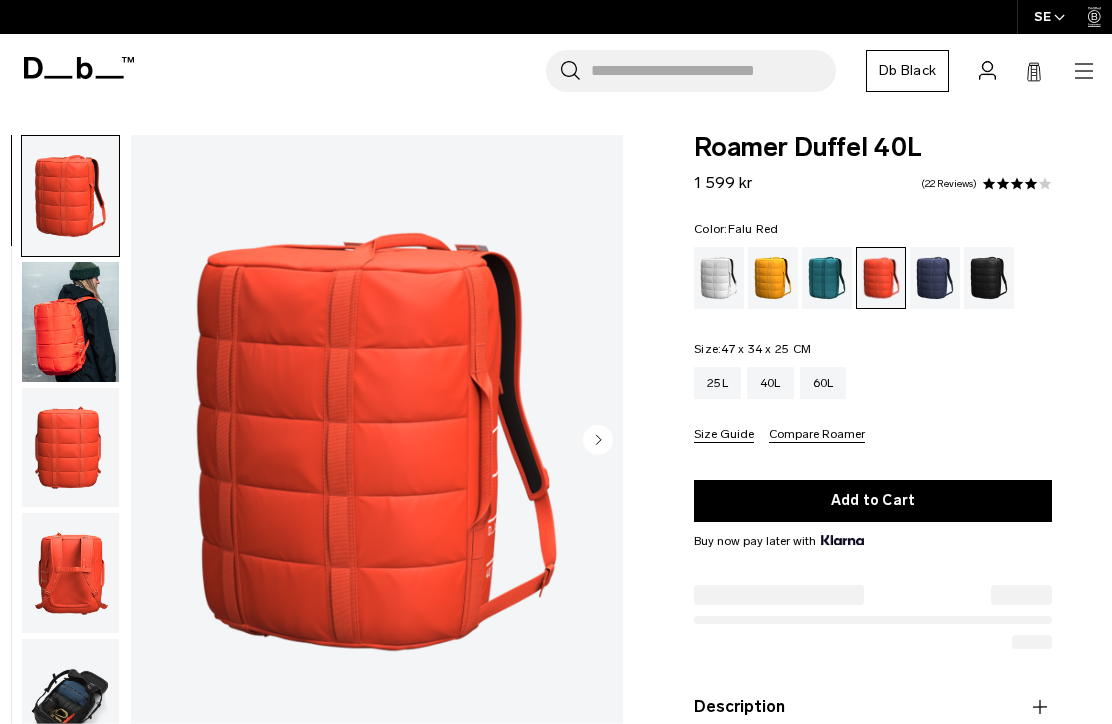 scroll, scrollTop: 0, scrollLeft: 0, axis: both 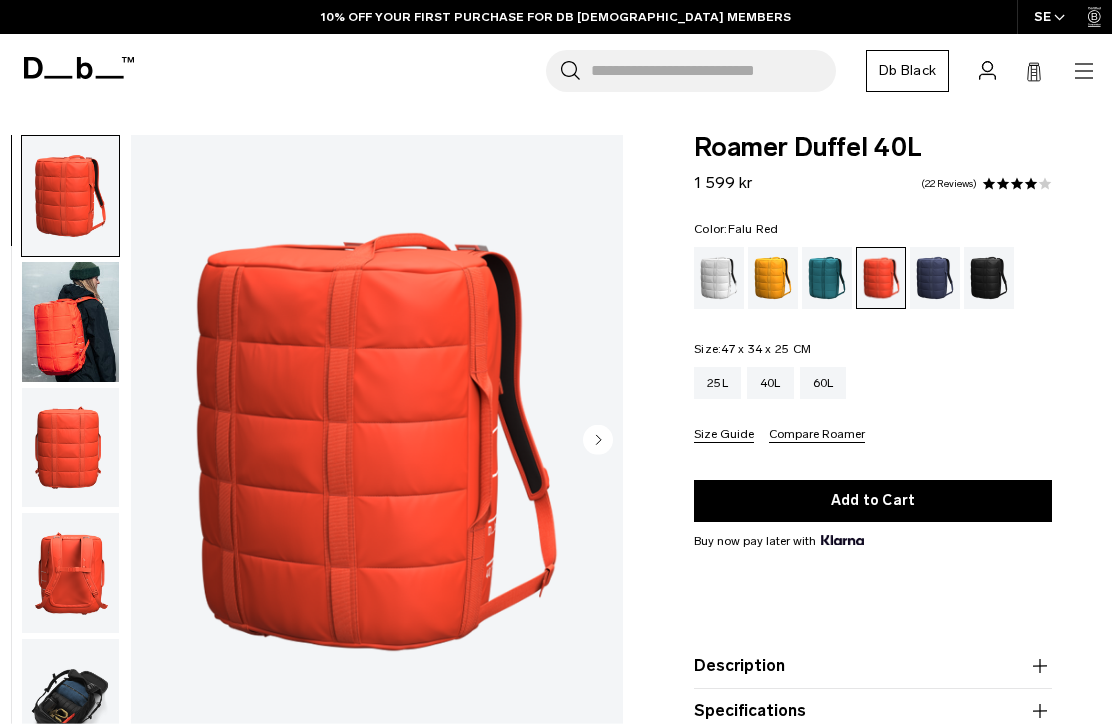 click at bounding box center (70, 196) 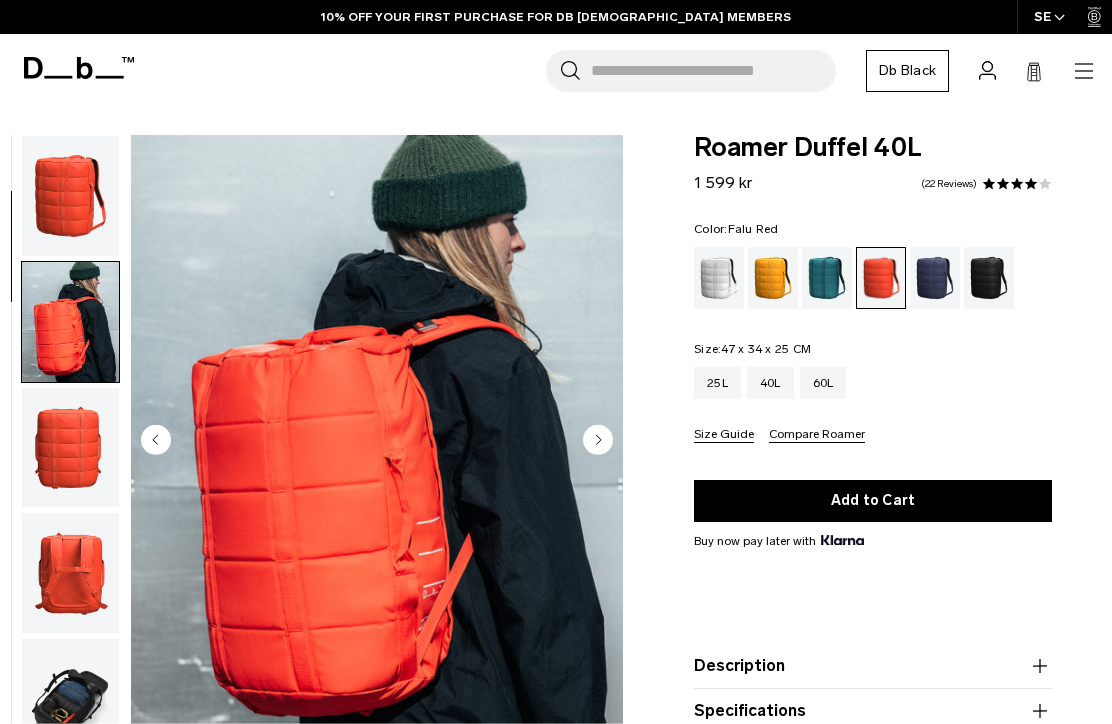 scroll, scrollTop: 127, scrollLeft: 0, axis: vertical 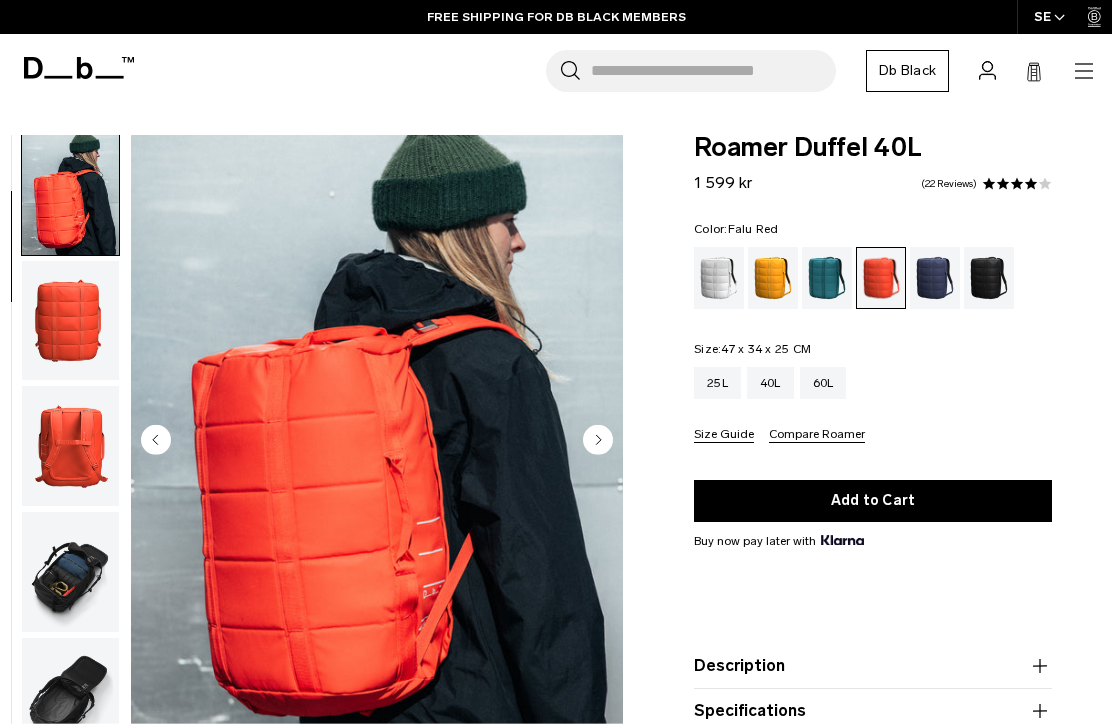 click at bounding box center [70, 321] 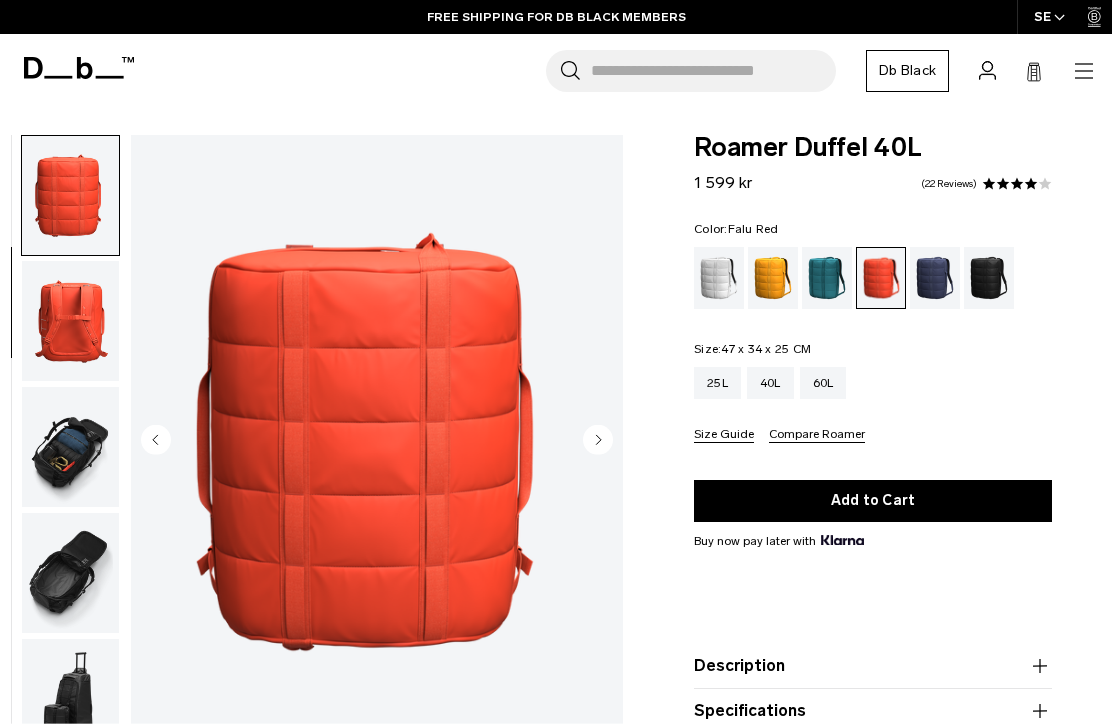 scroll, scrollTop: 254, scrollLeft: 0, axis: vertical 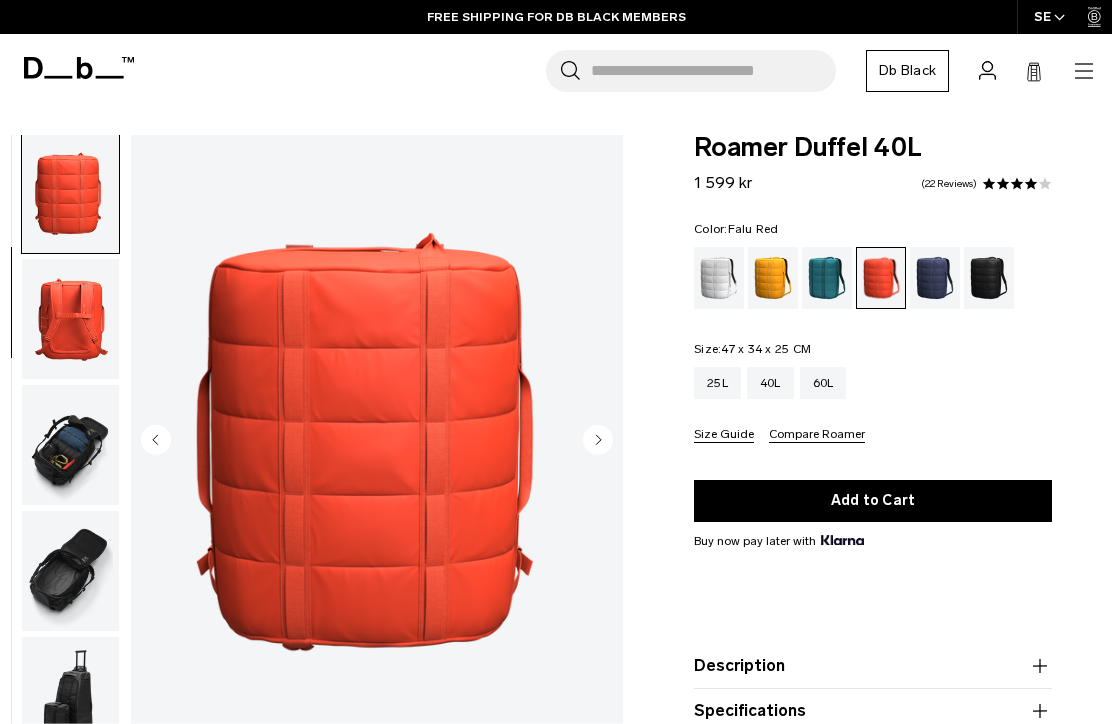 click at bounding box center [70, 319] 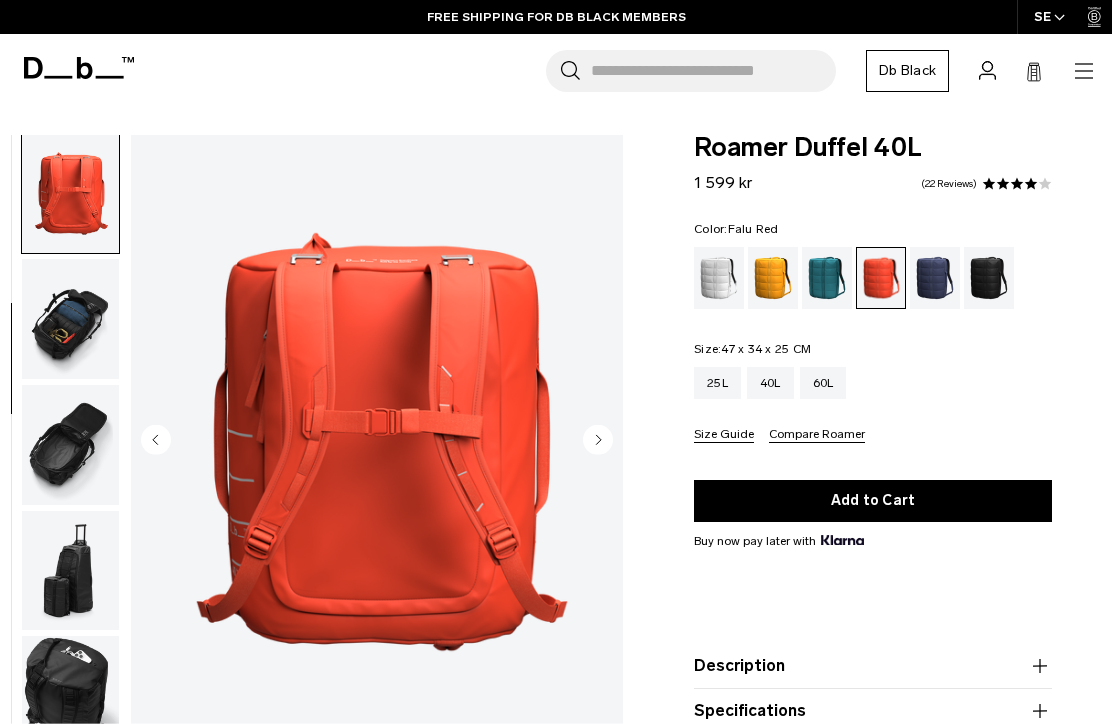 scroll, scrollTop: 381, scrollLeft: 0, axis: vertical 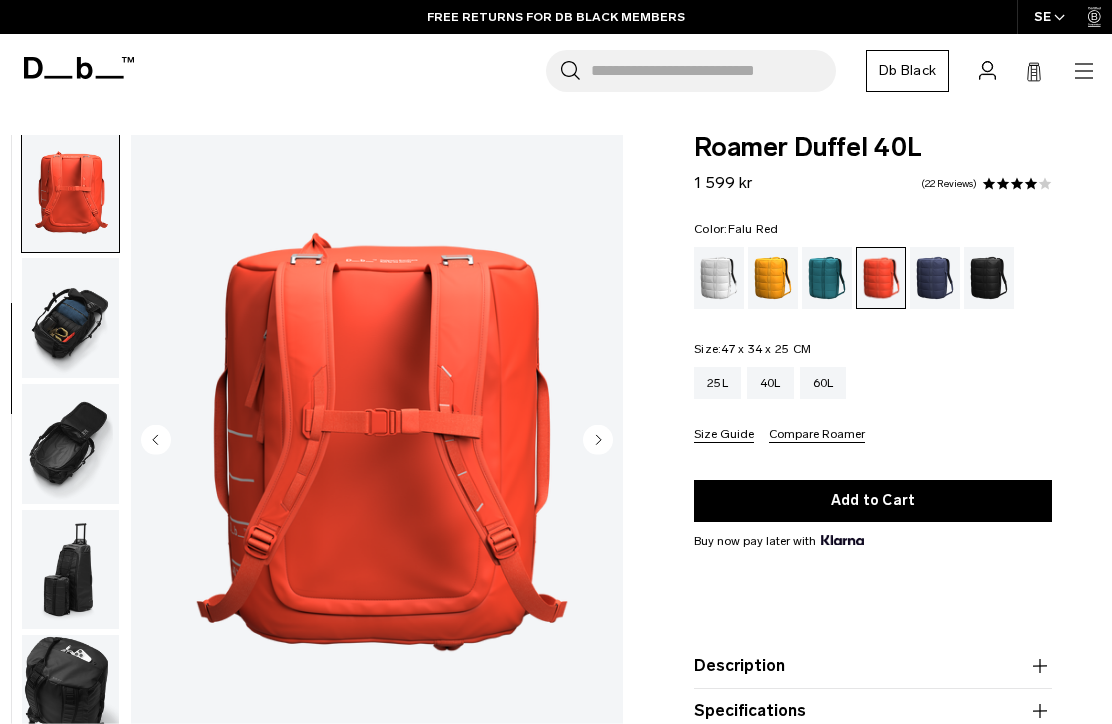click at bounding box center (70, 318) 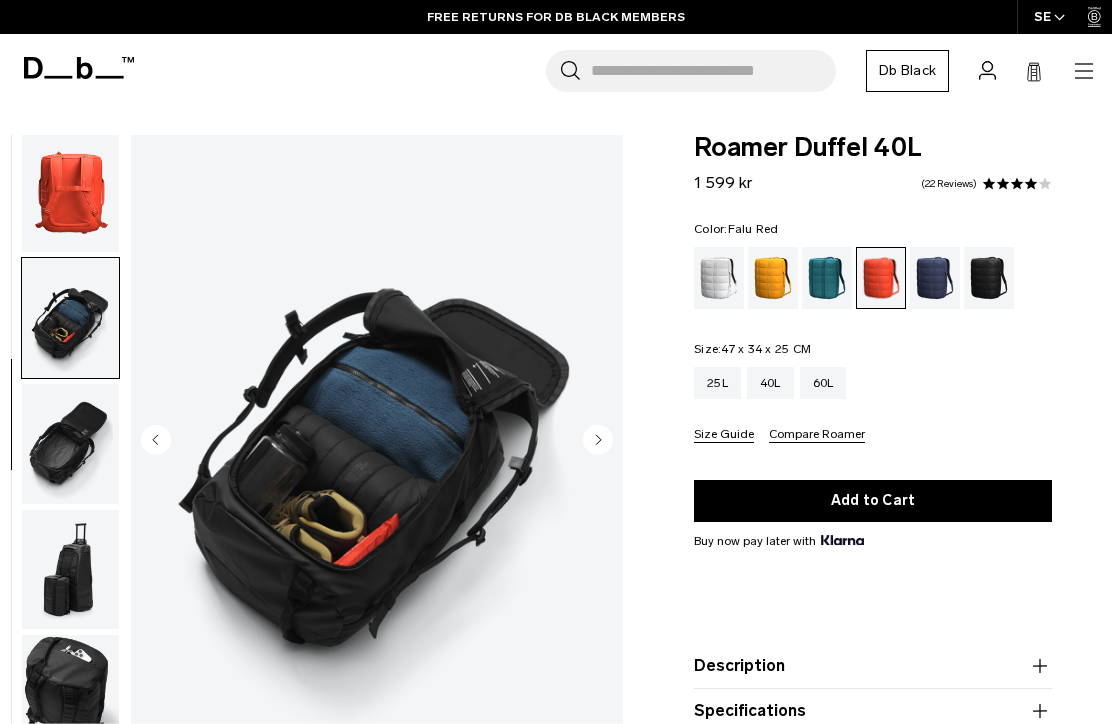 scroll, scrollTop: 507, scrollLeft: 0, axis: vertical 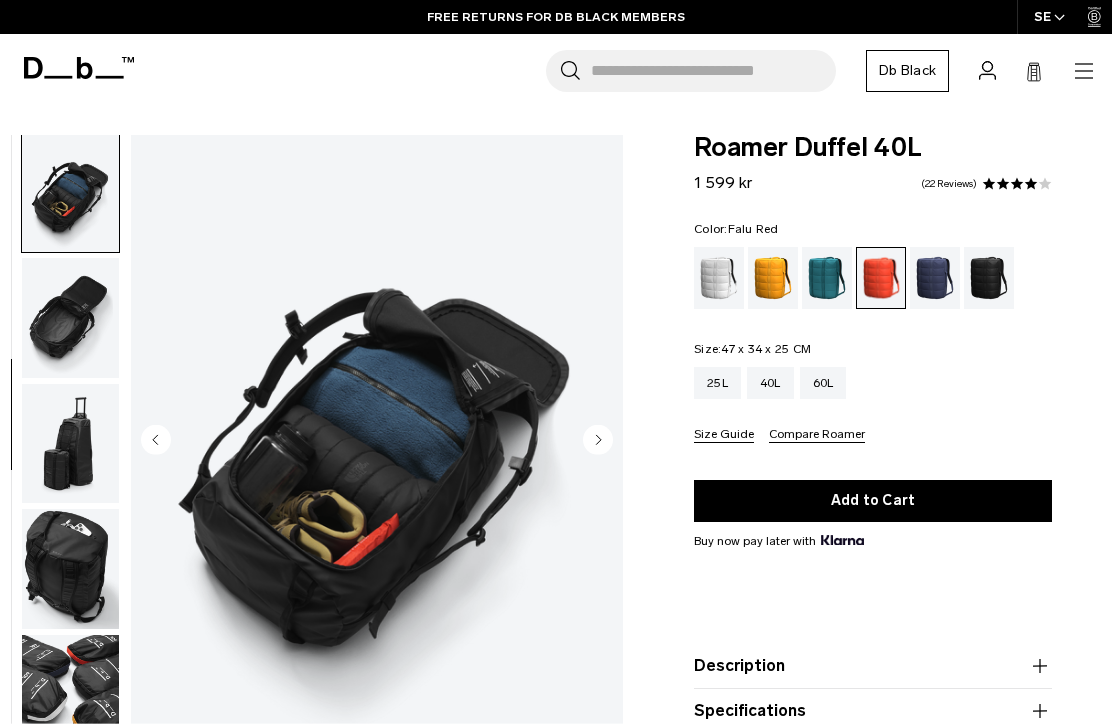 click at bounding box center [70, 444] 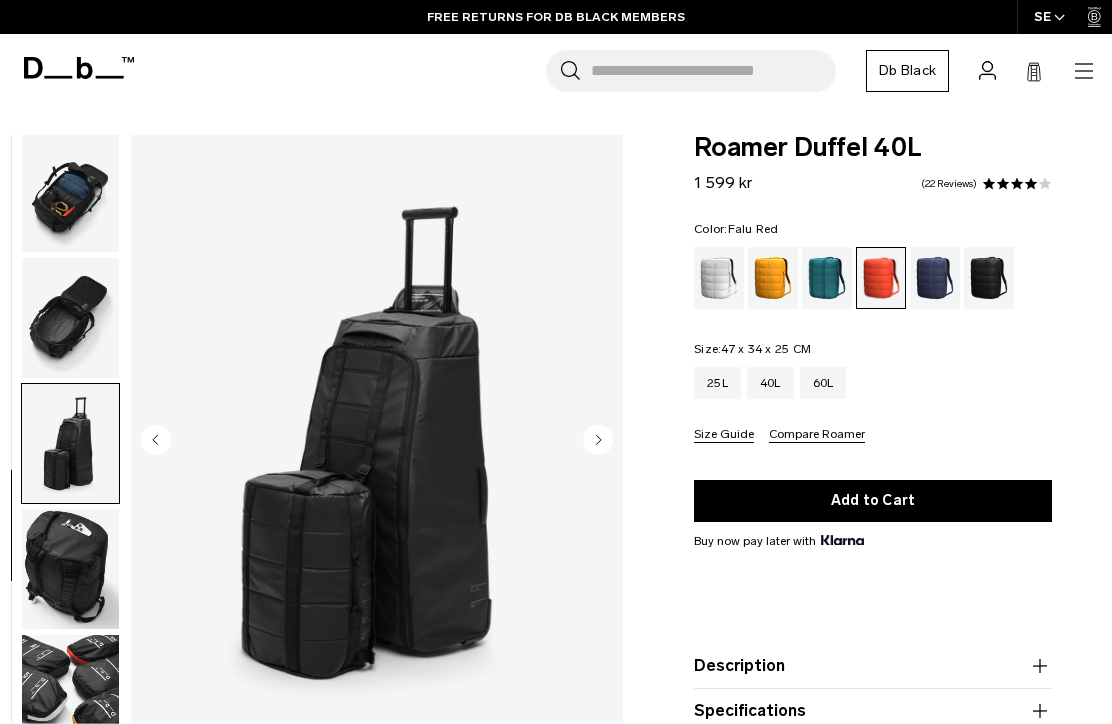 scroll, scrollTop: 650, scrollLeft: 0, axis: vertical 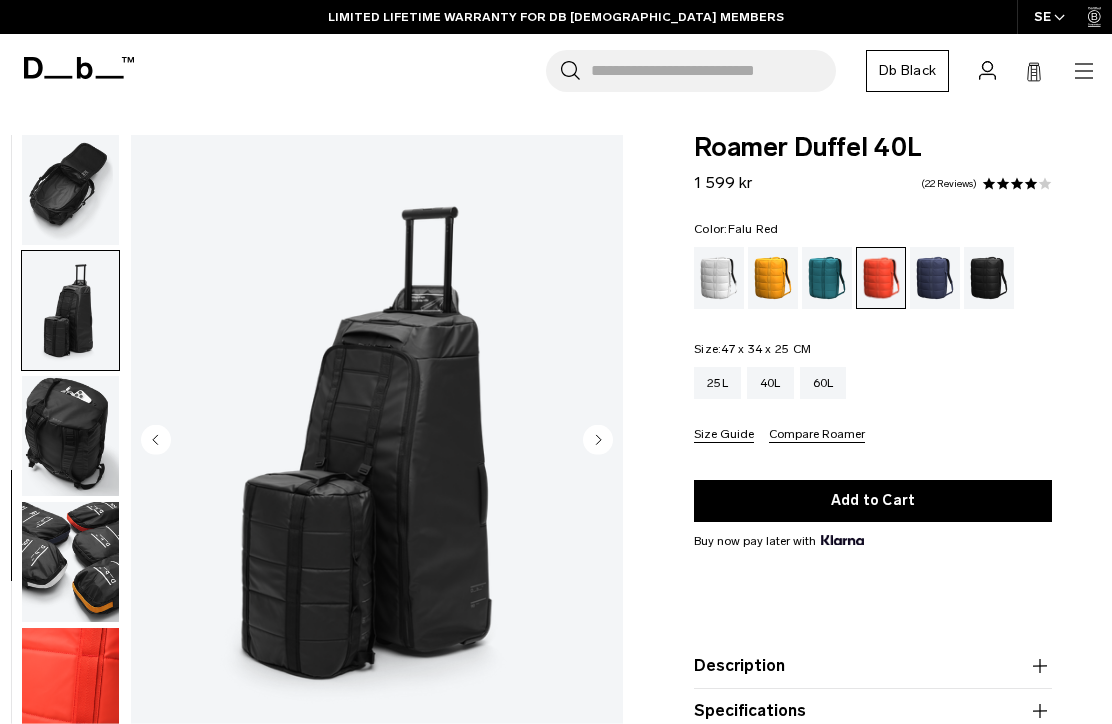 click at bounding box center [70, 562] 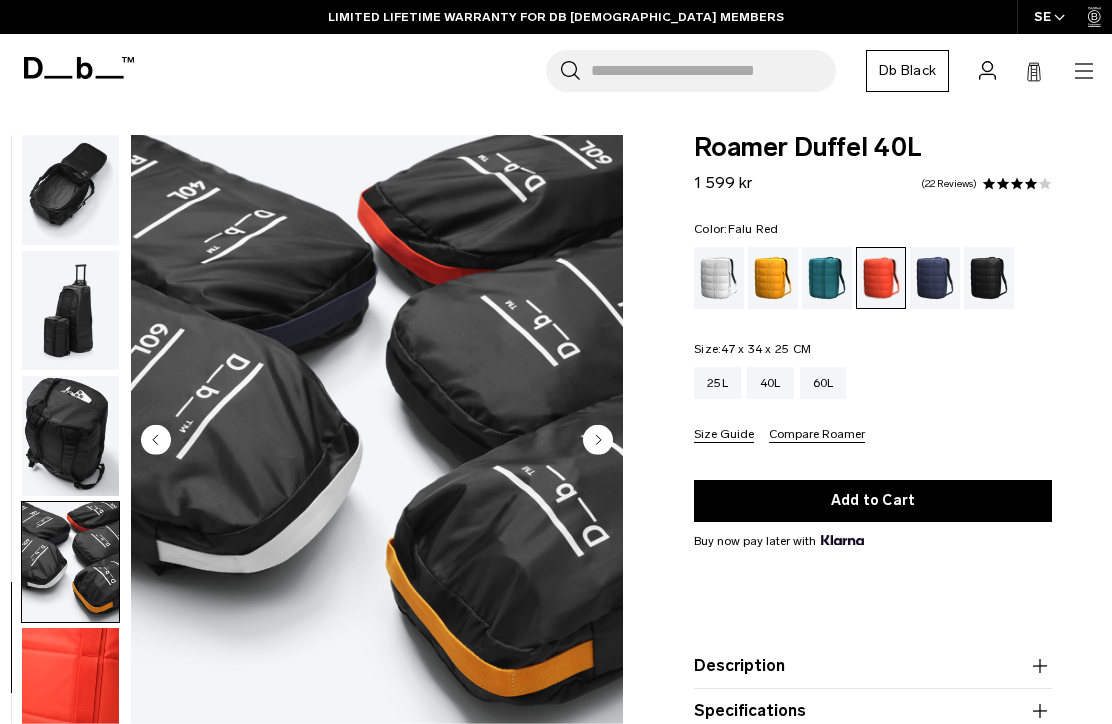 click at bounding box center [70, 688] 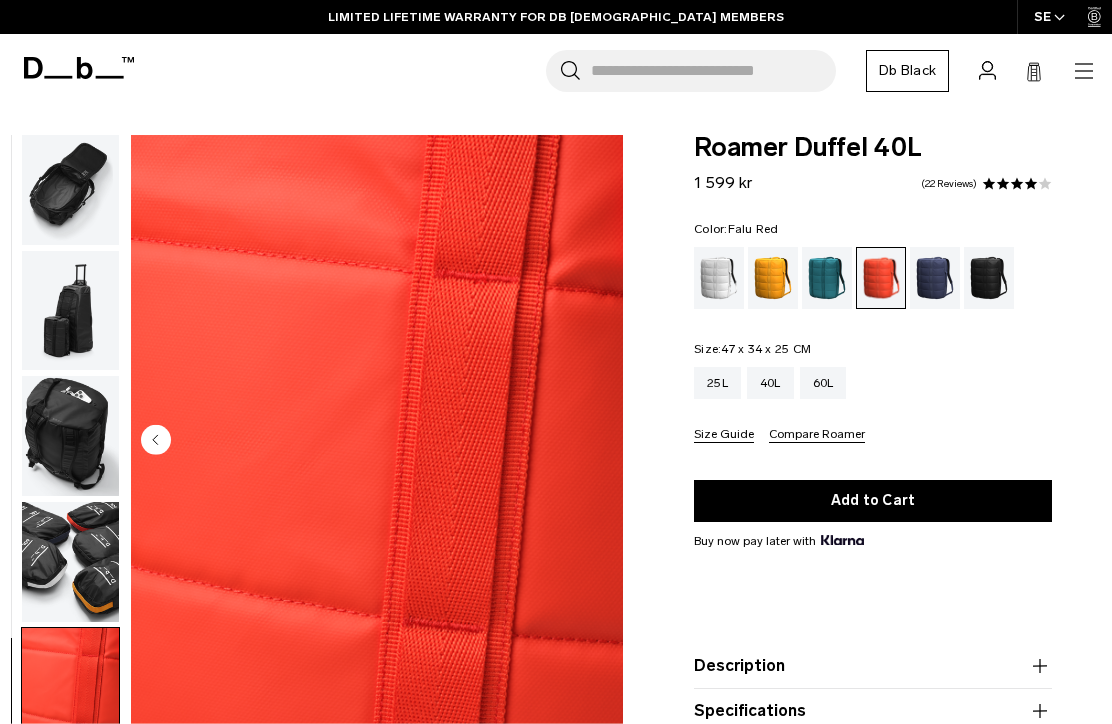 scroll, scrollTop: 0, scrollLeft: 0, axis: both 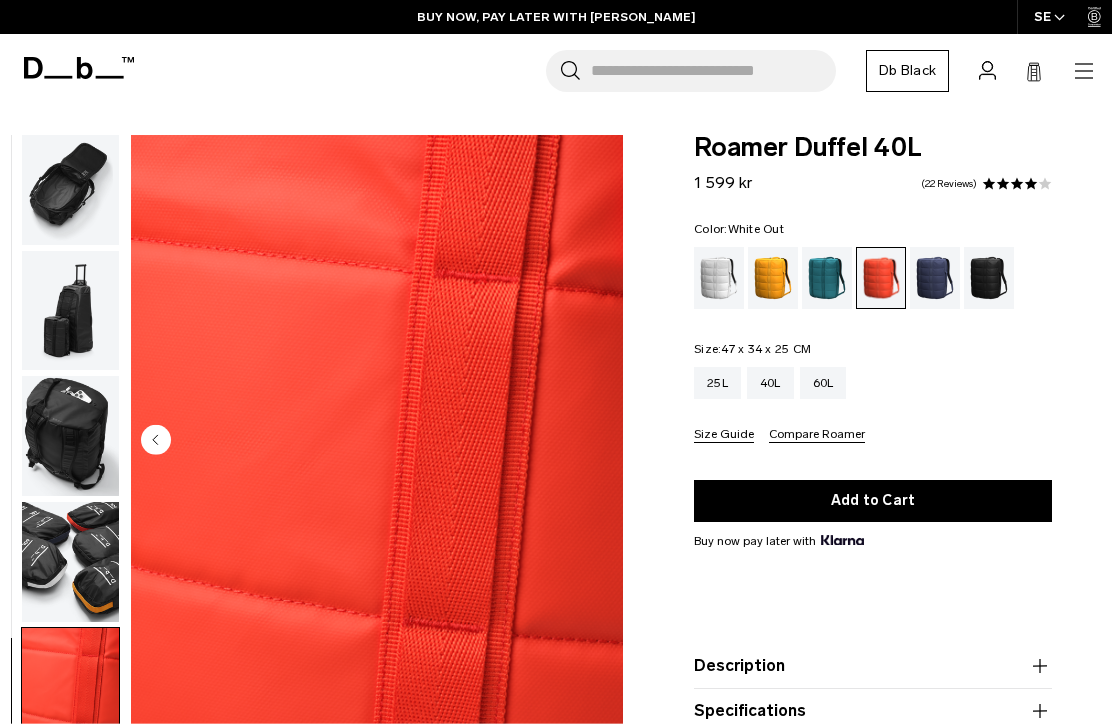 click at bounding box center (719, 278) 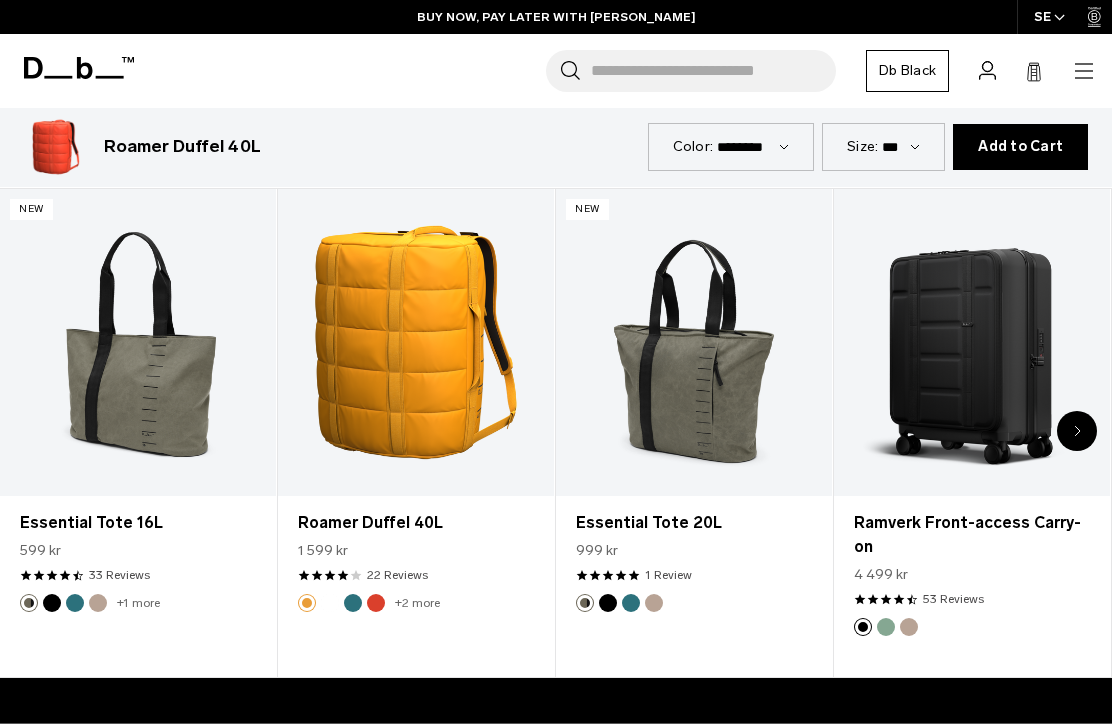 scroll, scrollTop: 823, scrollLeft: 0, axis: vertical 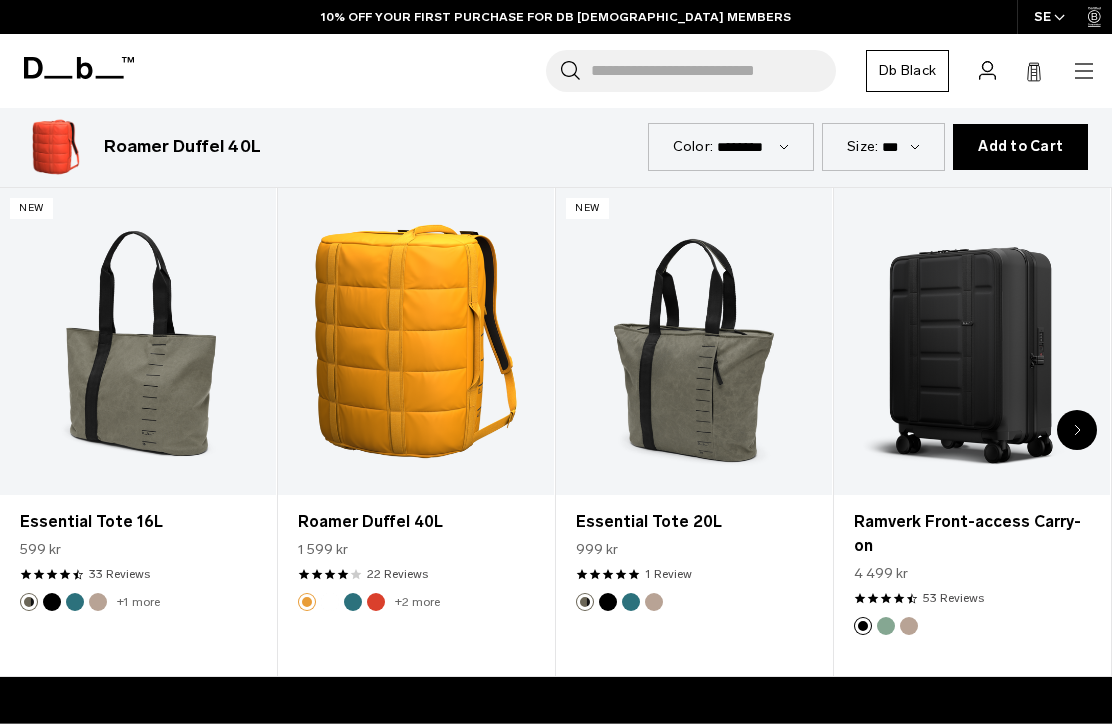 click 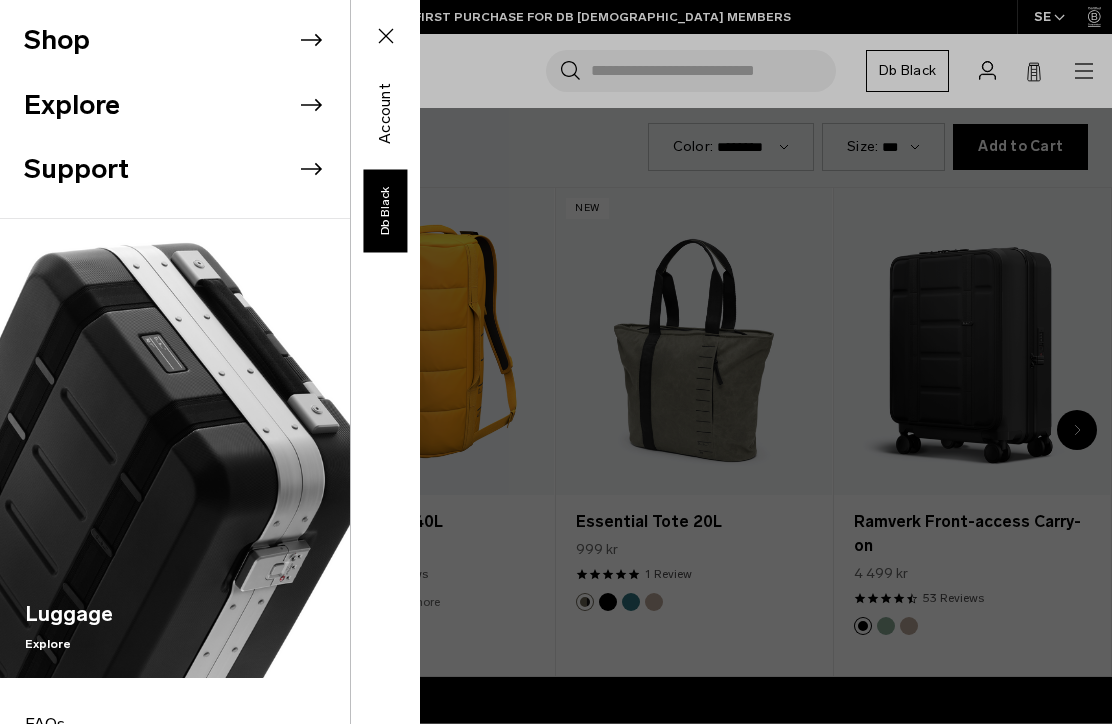 click 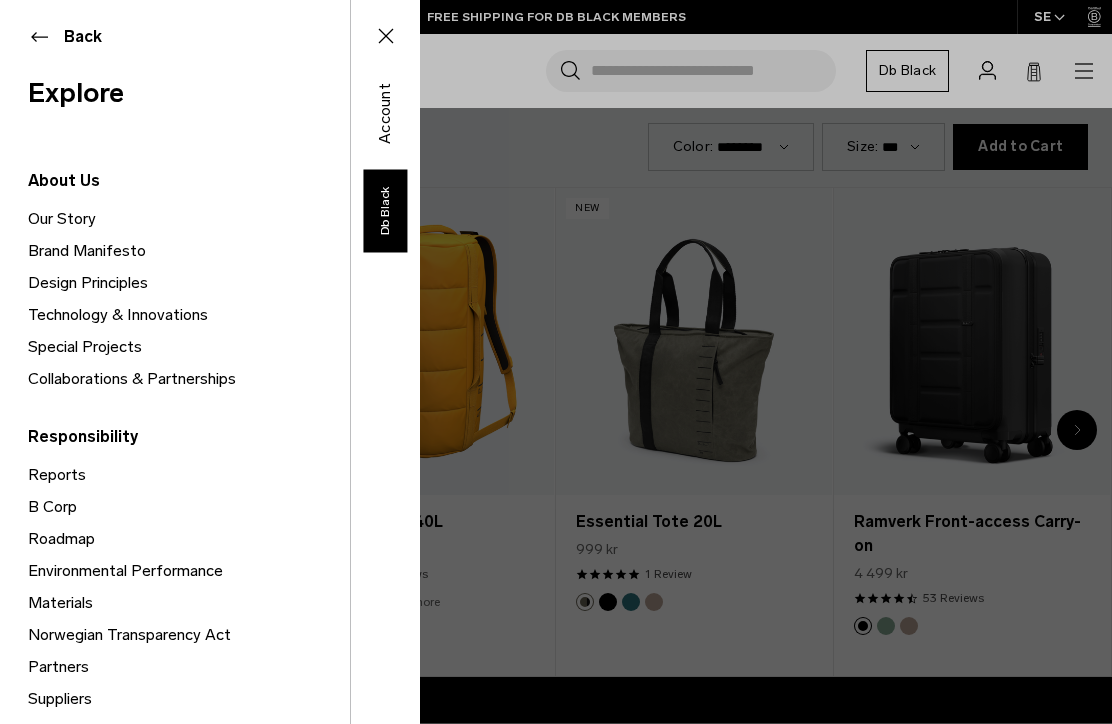 click on "Back" at bounding box center (175, 37) 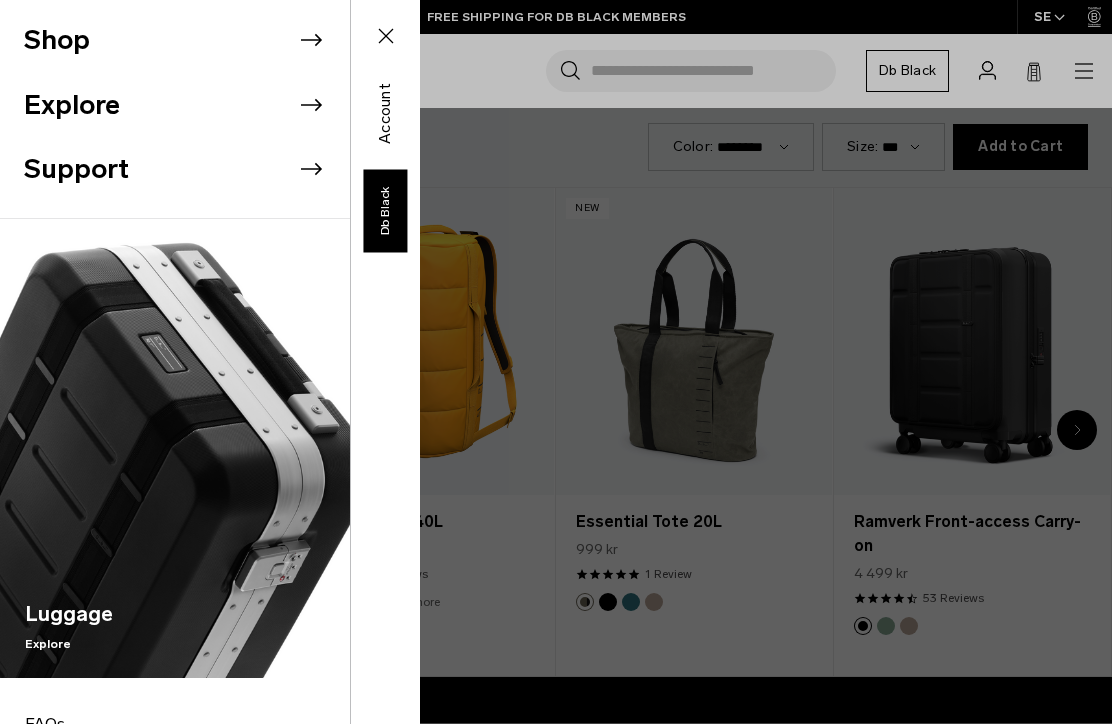 click on "Shop" at bounding box center [187, 40] 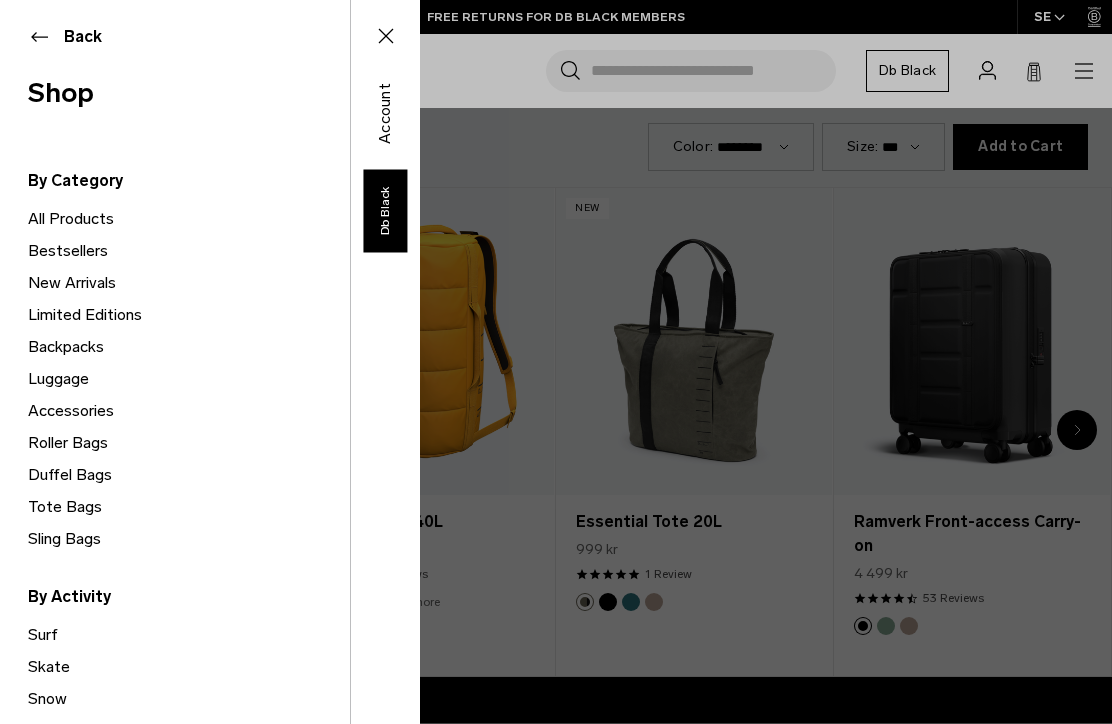 click on "New Arrivals" at bounding box center [189, 283] 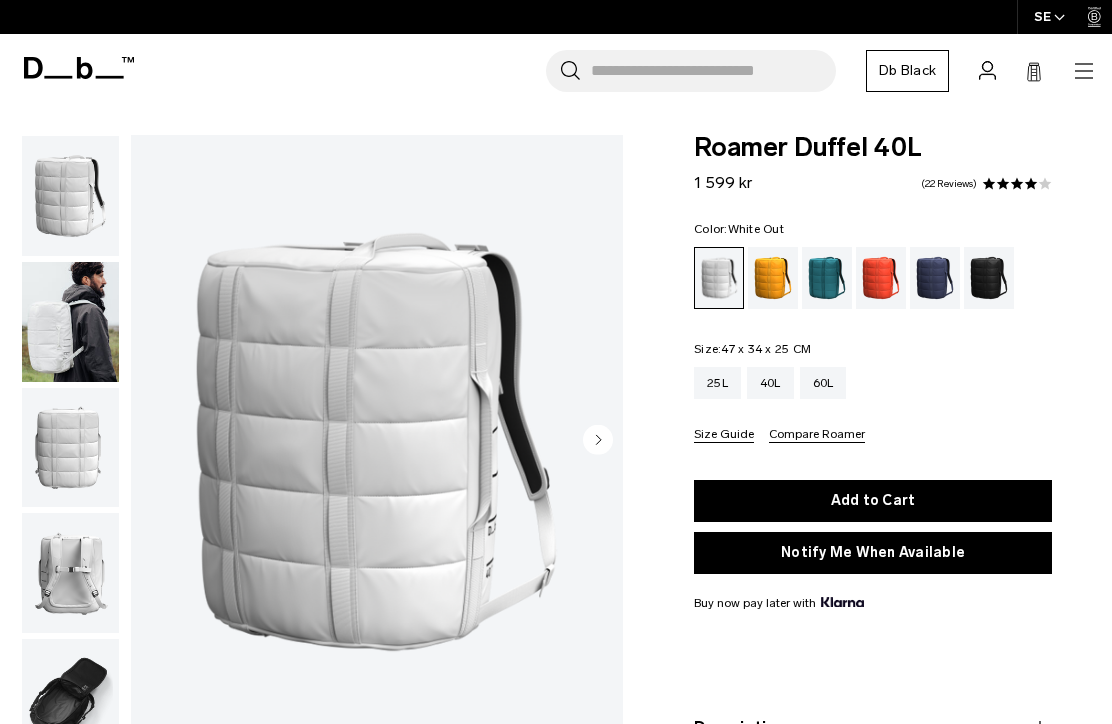 scroll, scrollTop: 0, scrollLeft: 0, axis: both 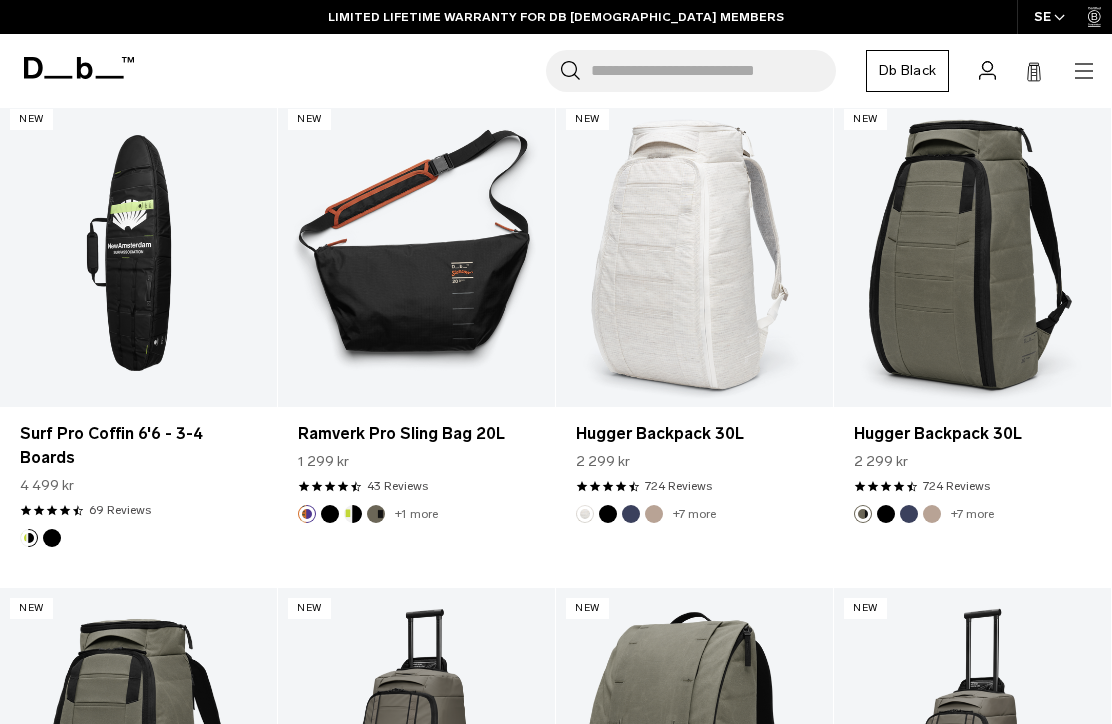 click 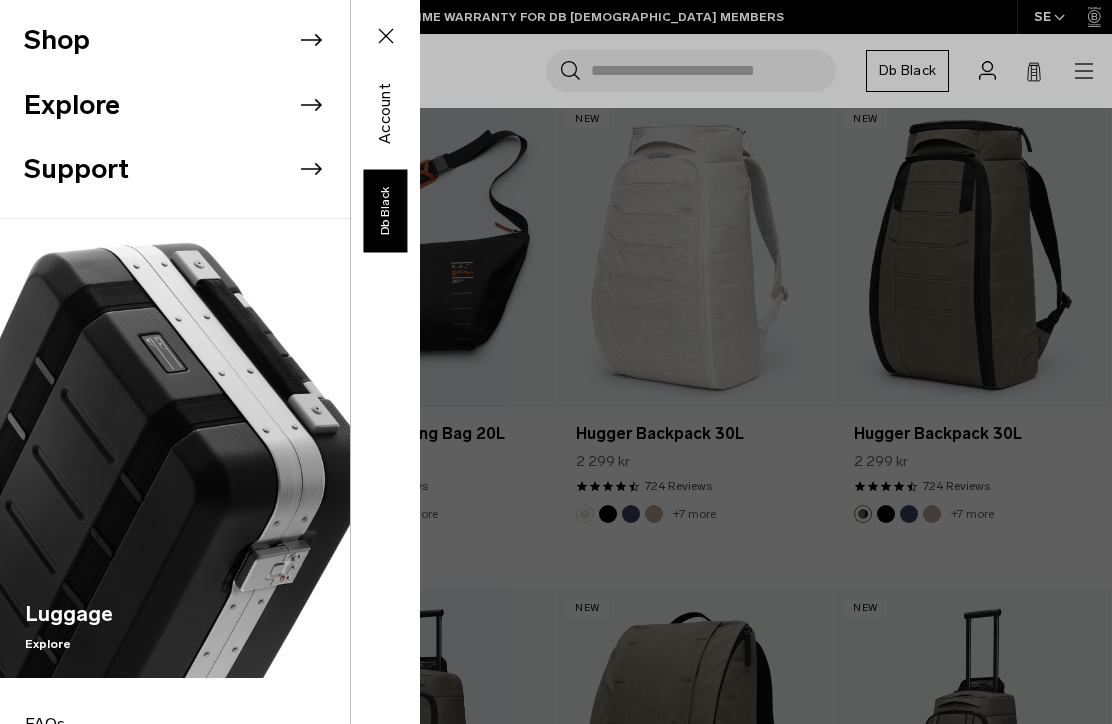click on "Shop" at bounding box center (187, 40) 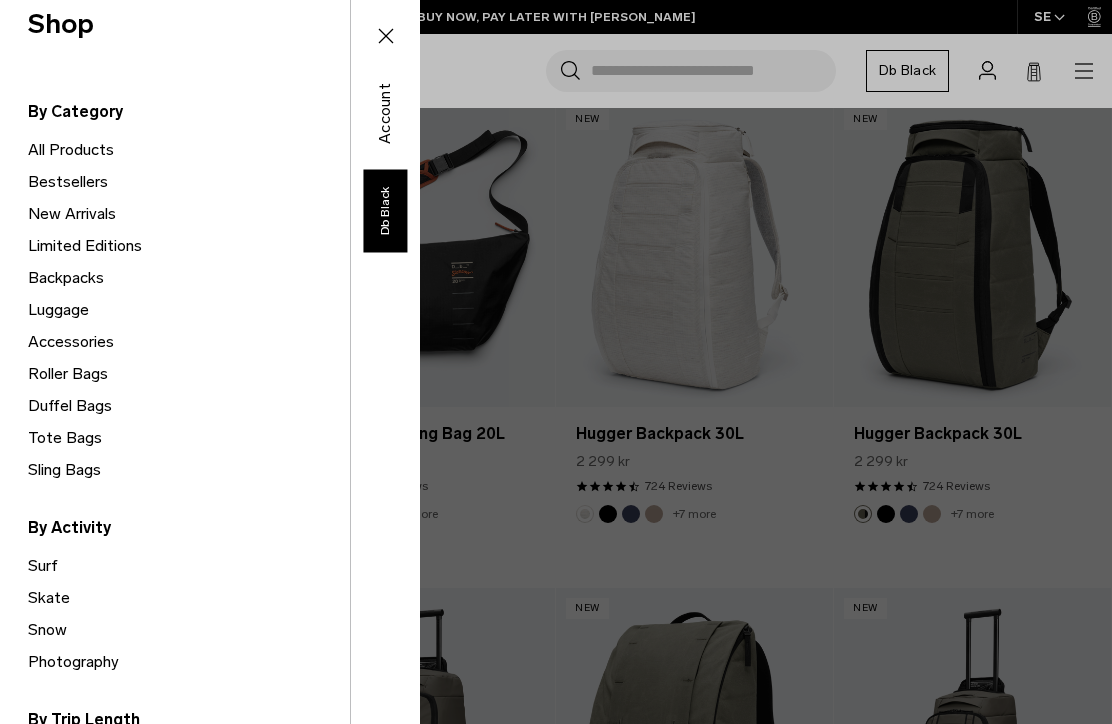 scroll, scrollTop: 76, scrollLeft: 0, axis: vertical 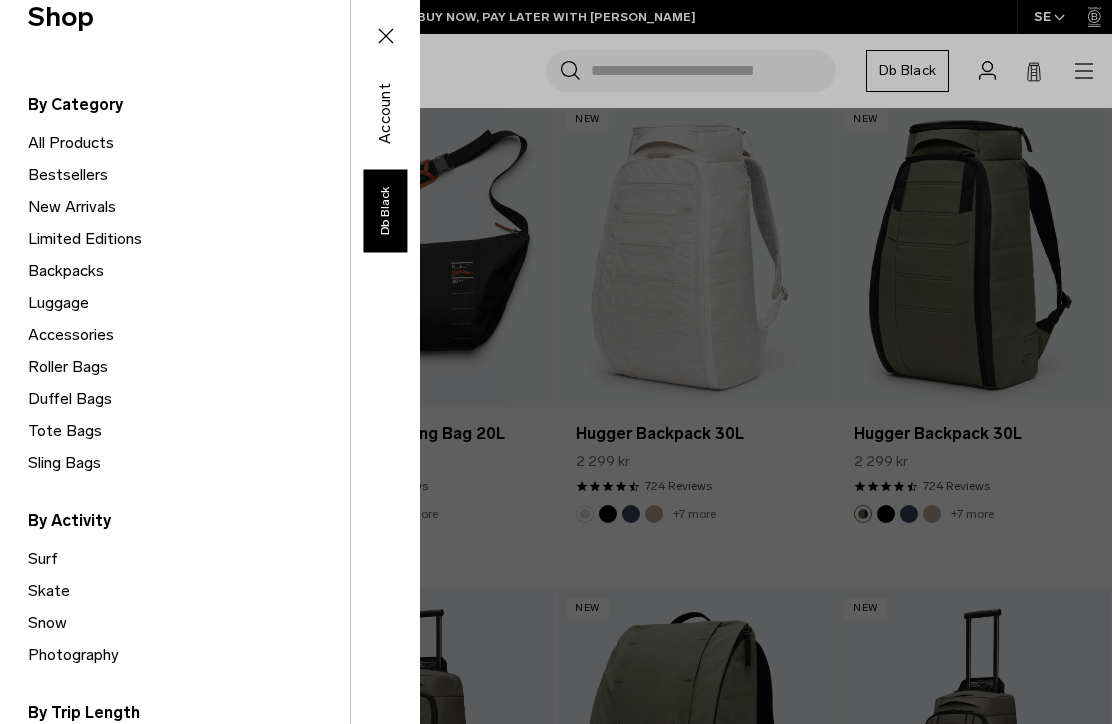 click on "Snow" at bounding box center [189, 623] 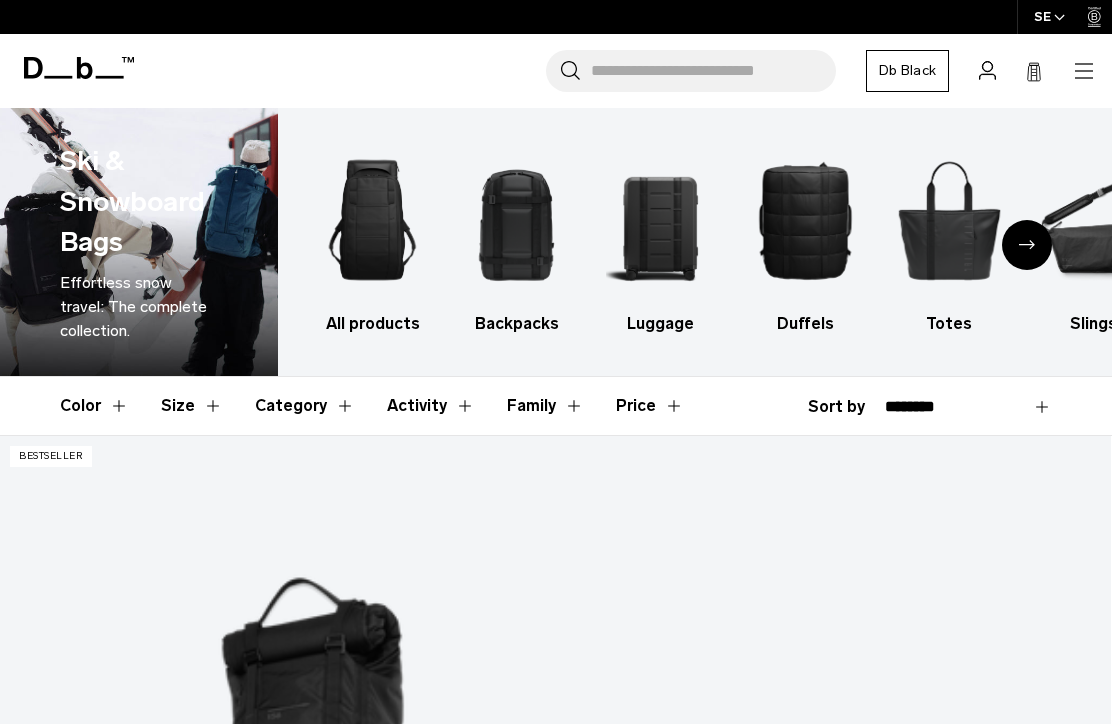 scroll, scrollTop: 0, scrollLeft: 0, axis: both 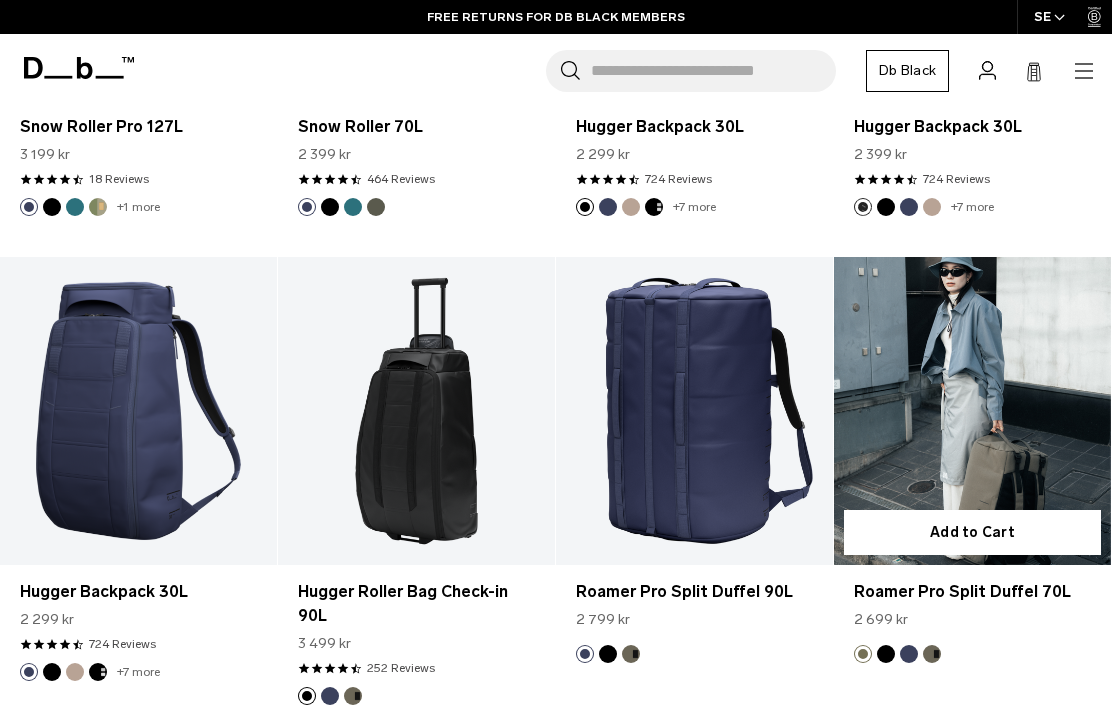 click at bounding box center (972, 411) 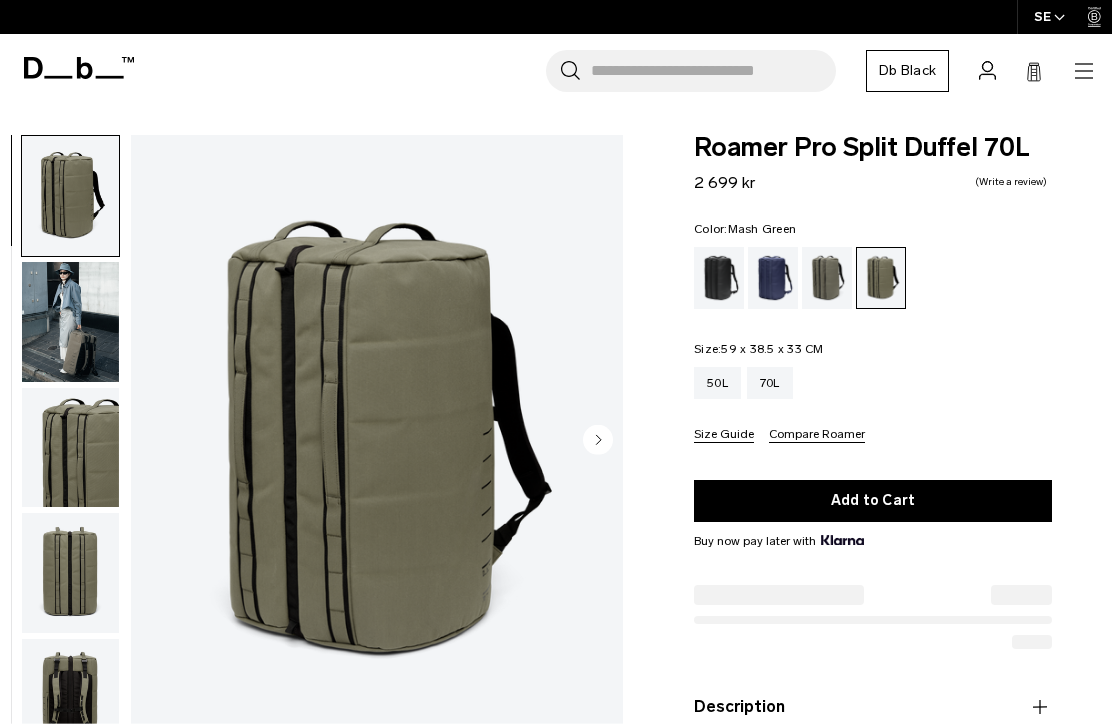 click 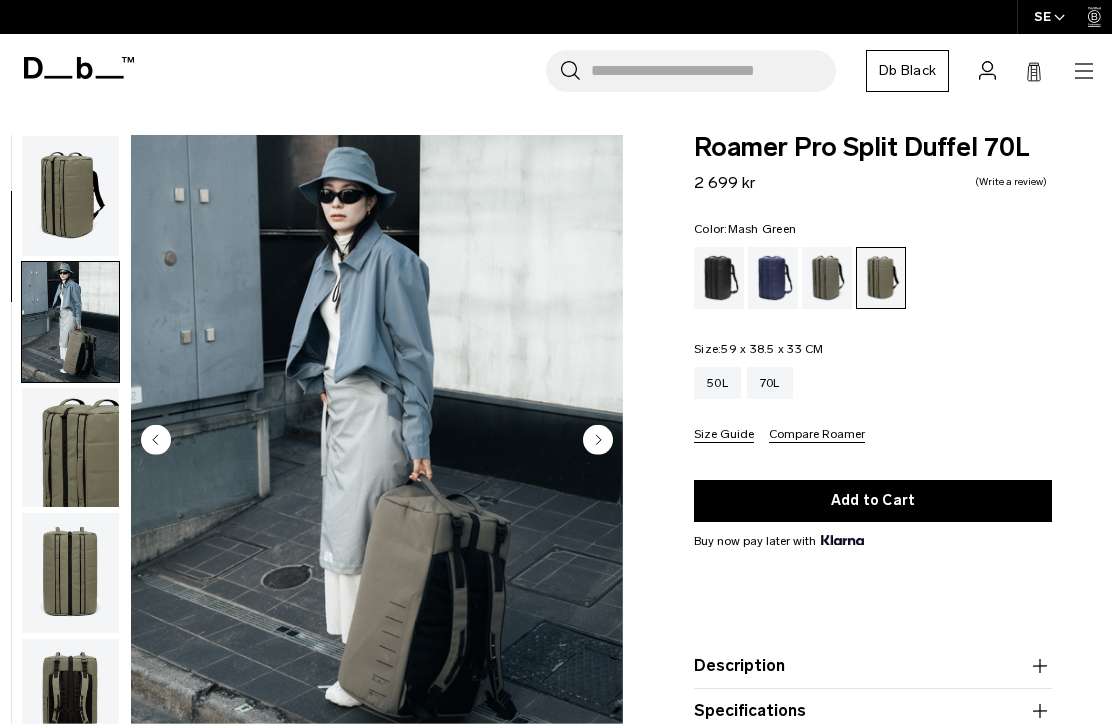 scroll, scrollTop: 0, scrollLeft: 0, axis: both 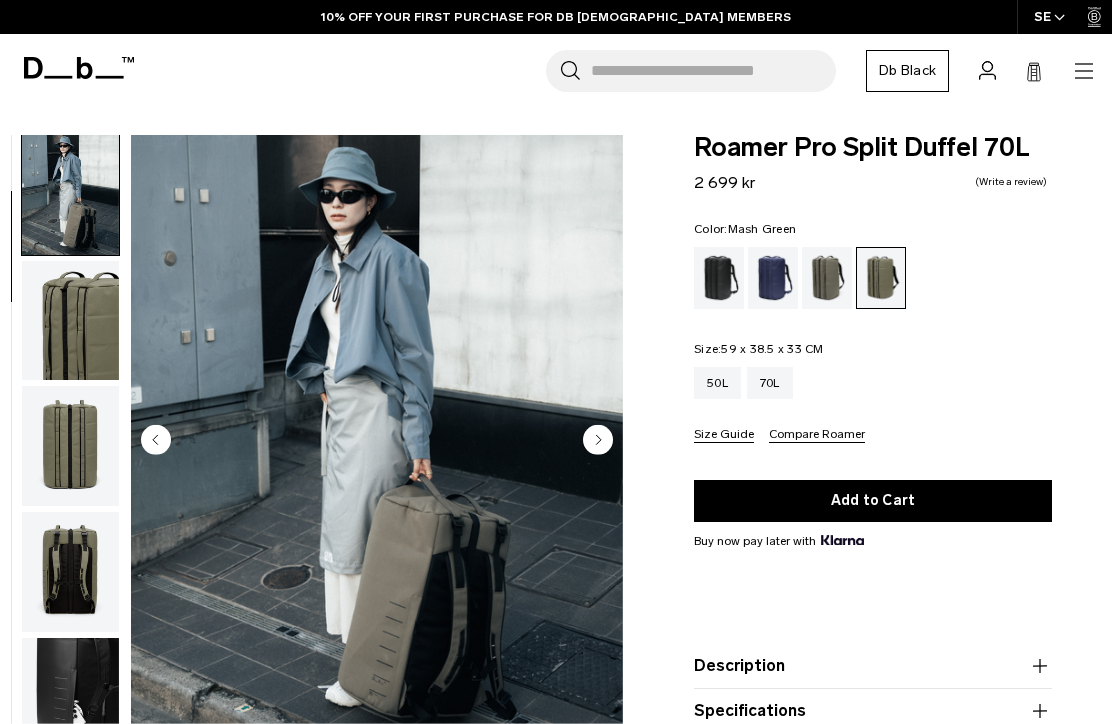 click 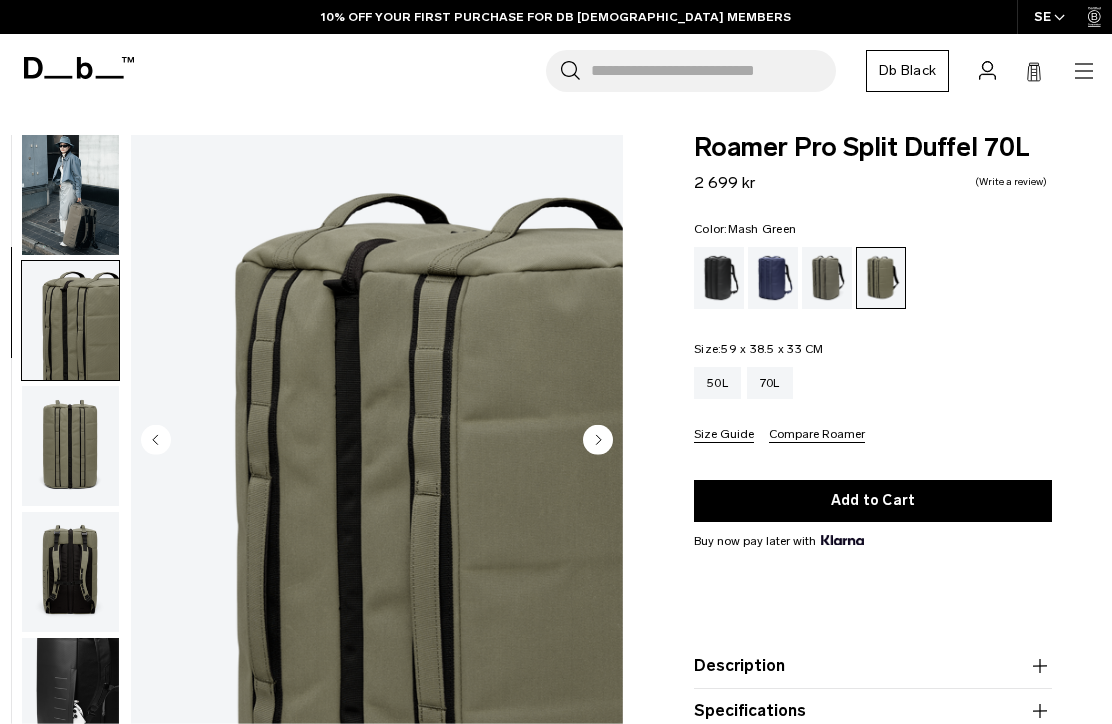 scroll, scrollTop: 255, scrollLeft: 0, axis: vertical 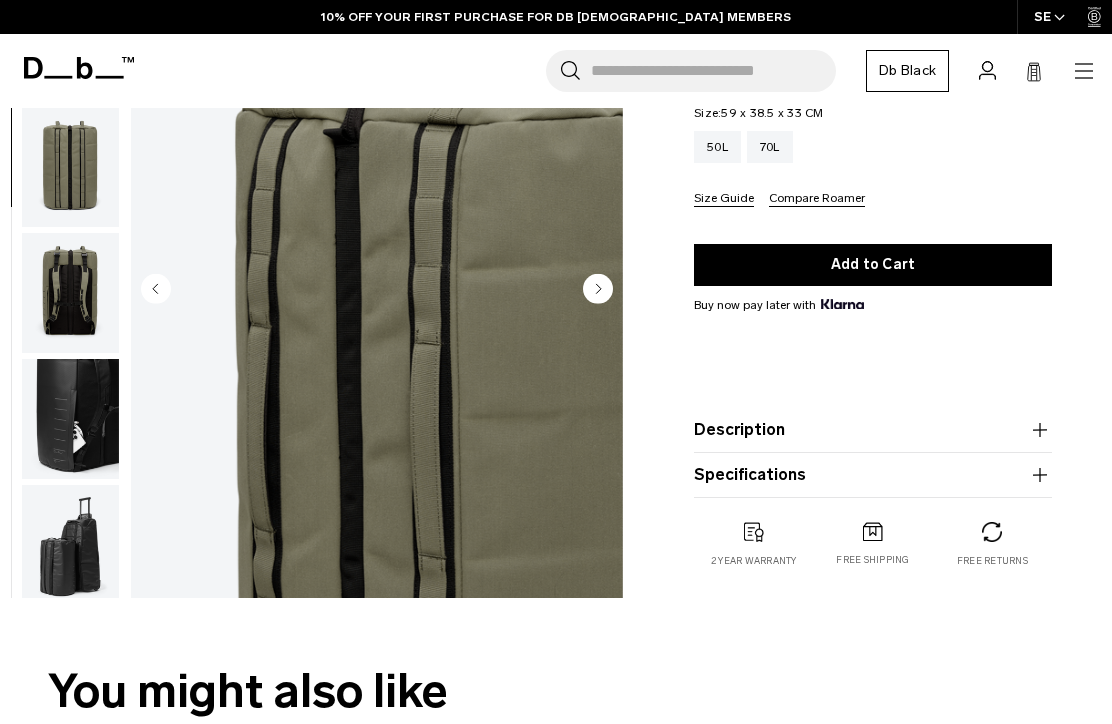 click 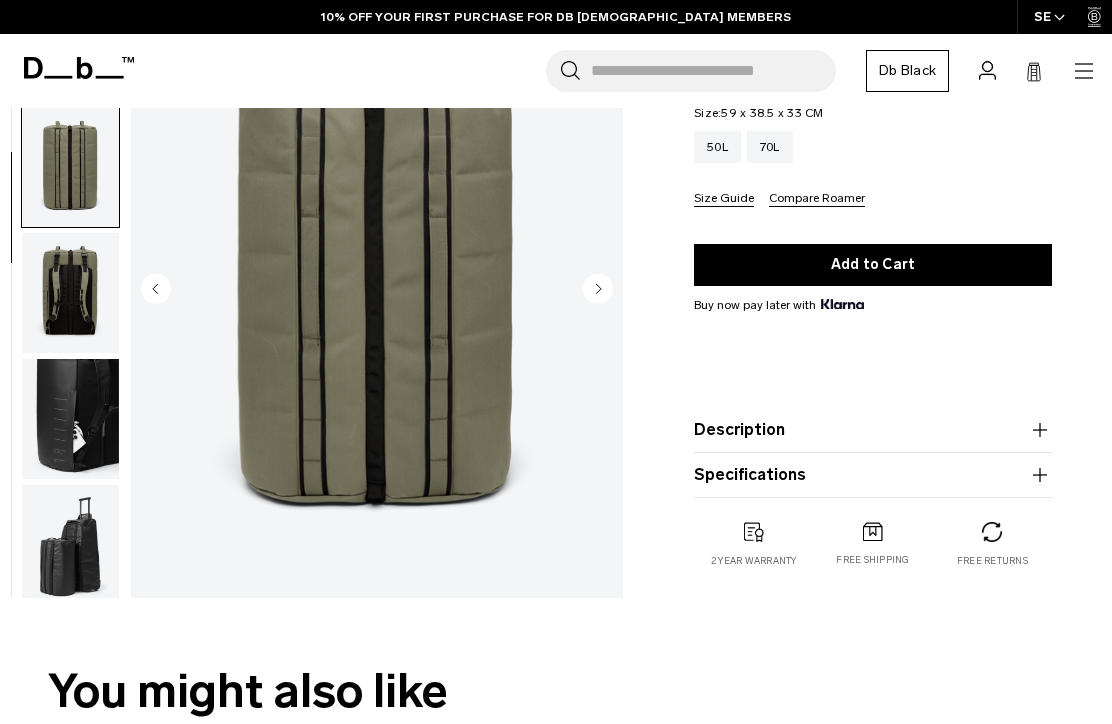 scroll, scrollTop: 382, scrollLeft: 0, axis: vertical 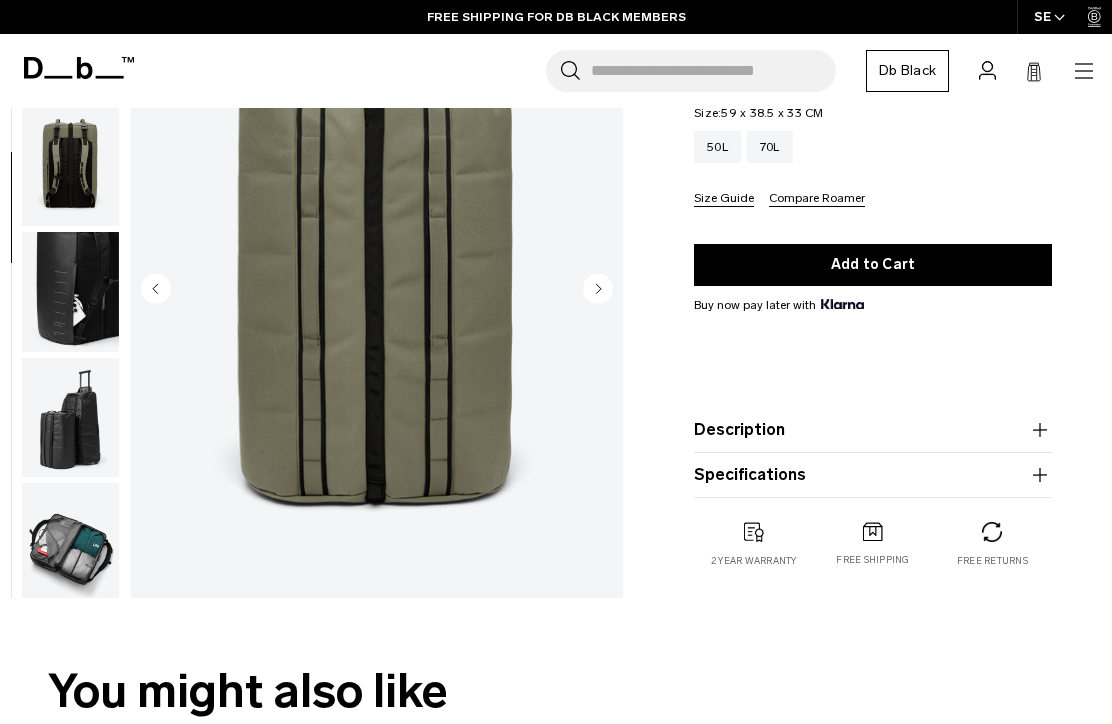 click 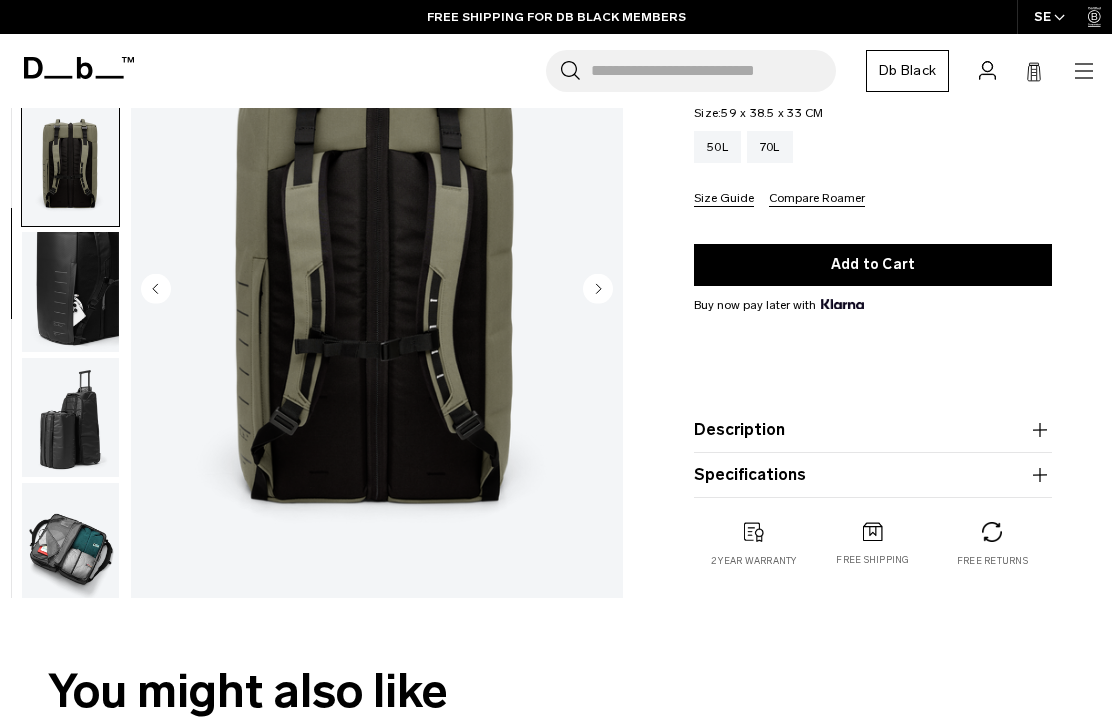 scroll, scrollTop: 509, scrollLeft: 0, axis: vertical 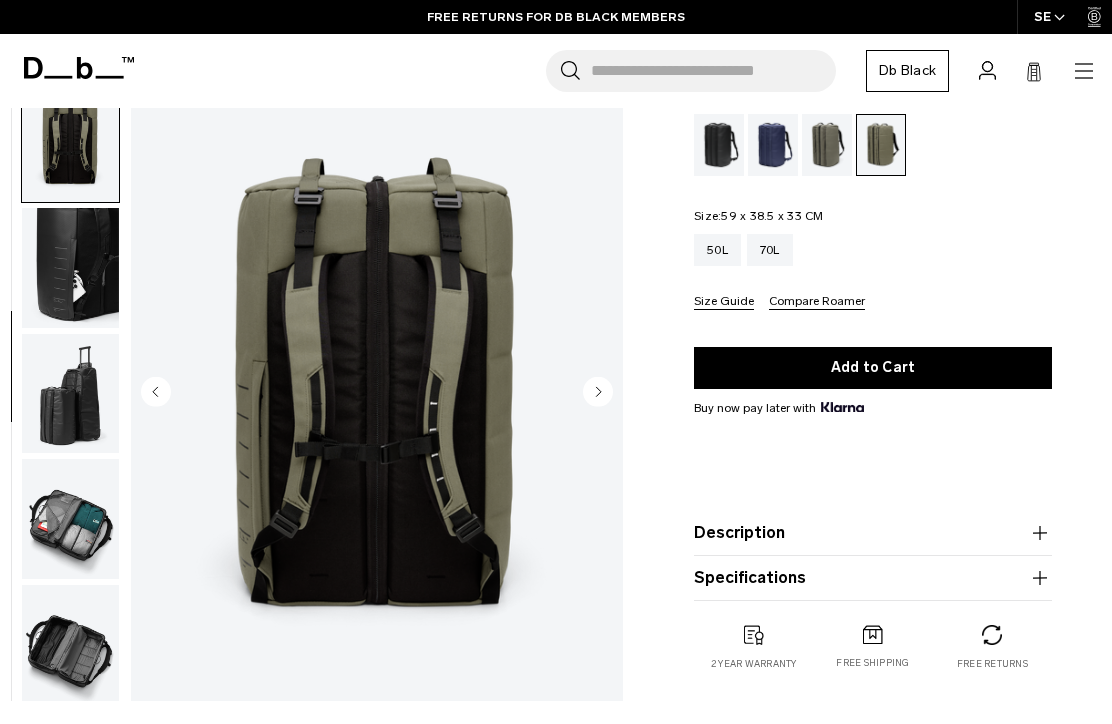 click 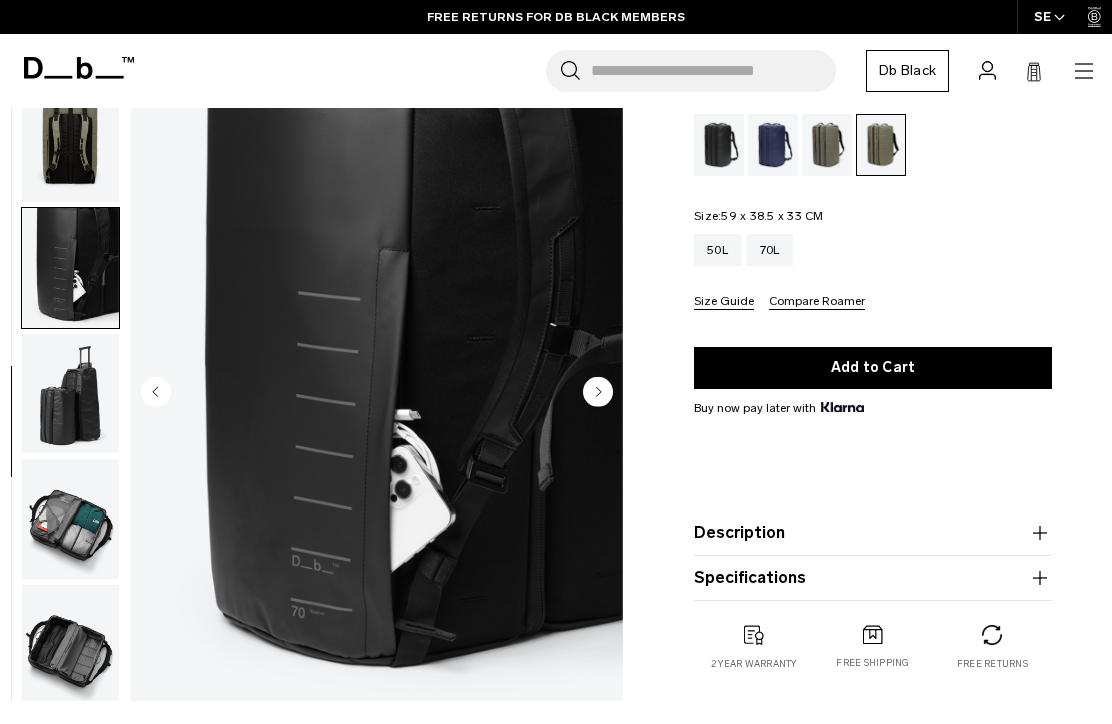 scroll, scrollTop: 636, scrollLeft: 0, axis: vertical 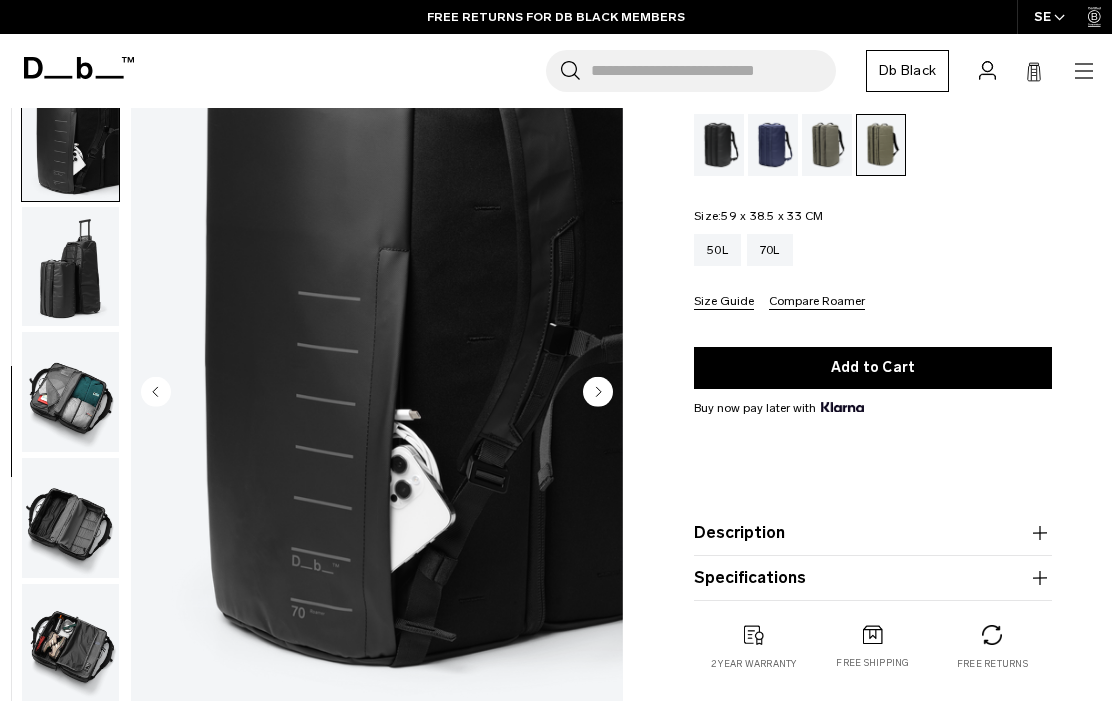 click 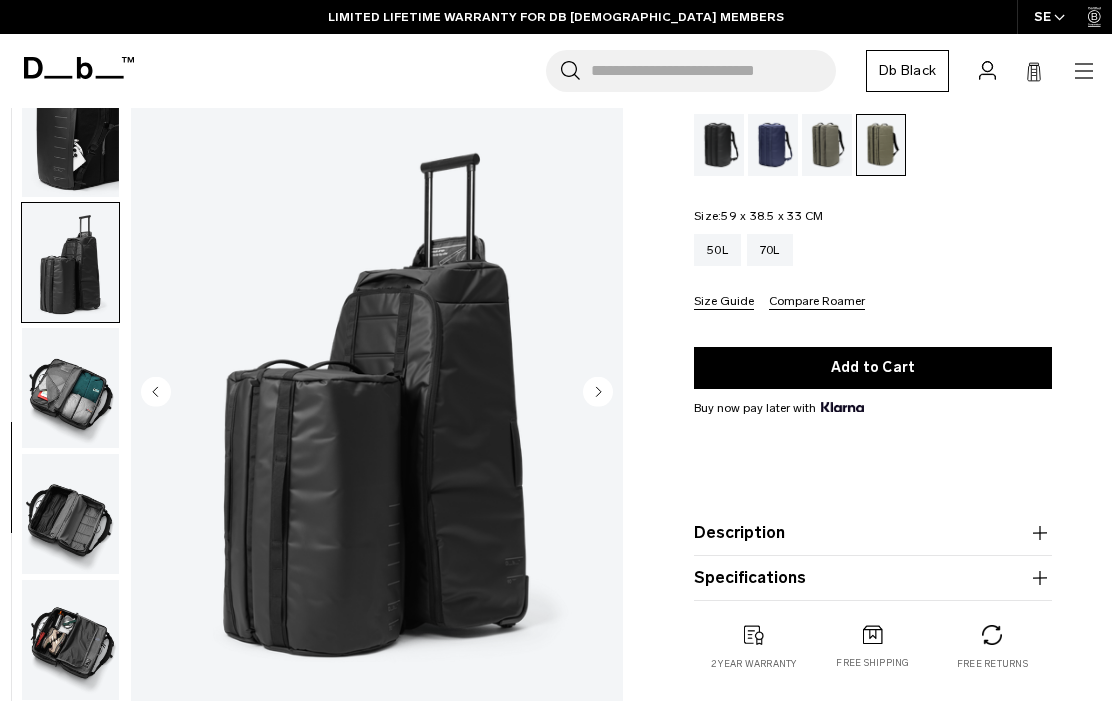 click 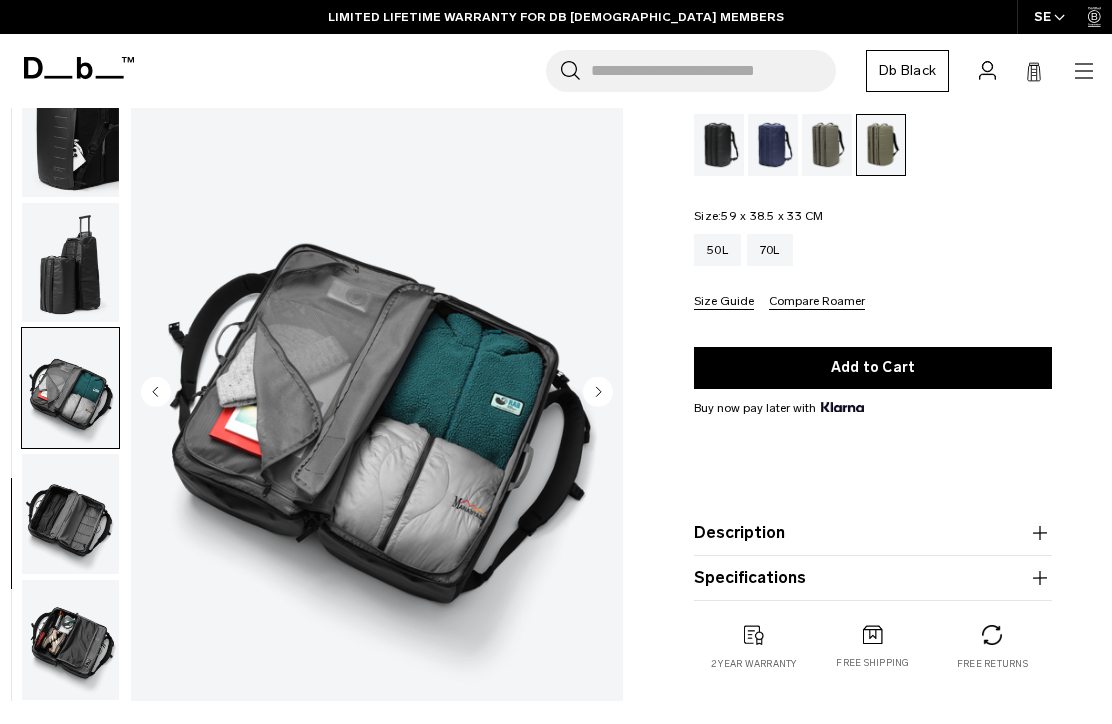 click 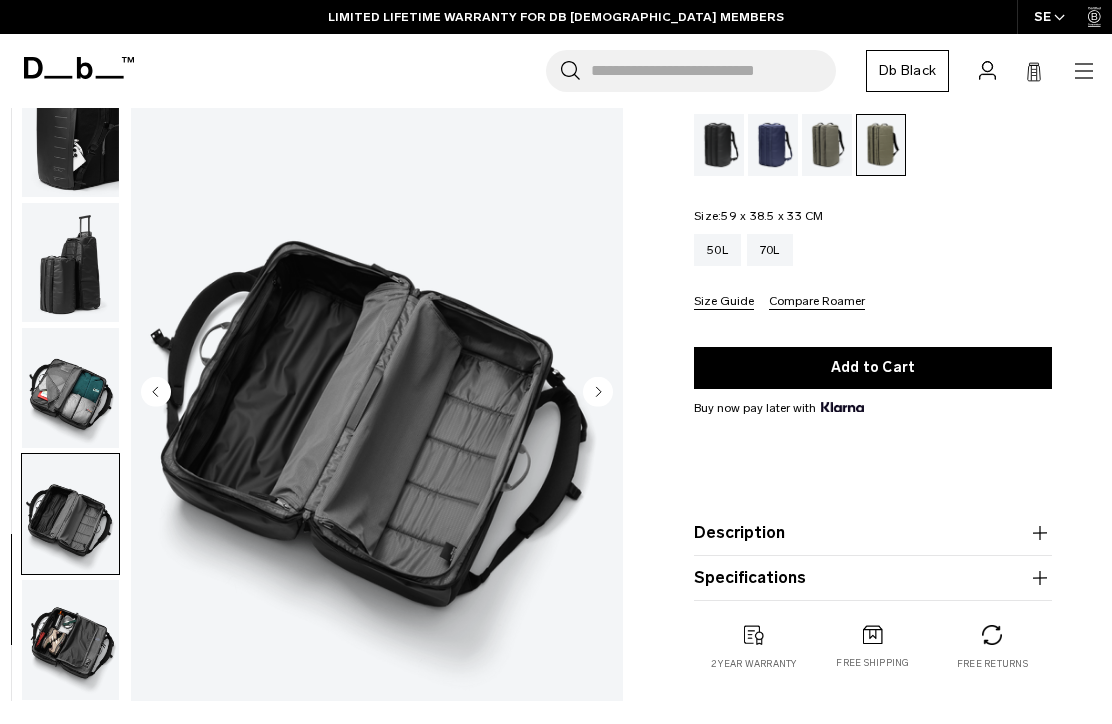 click 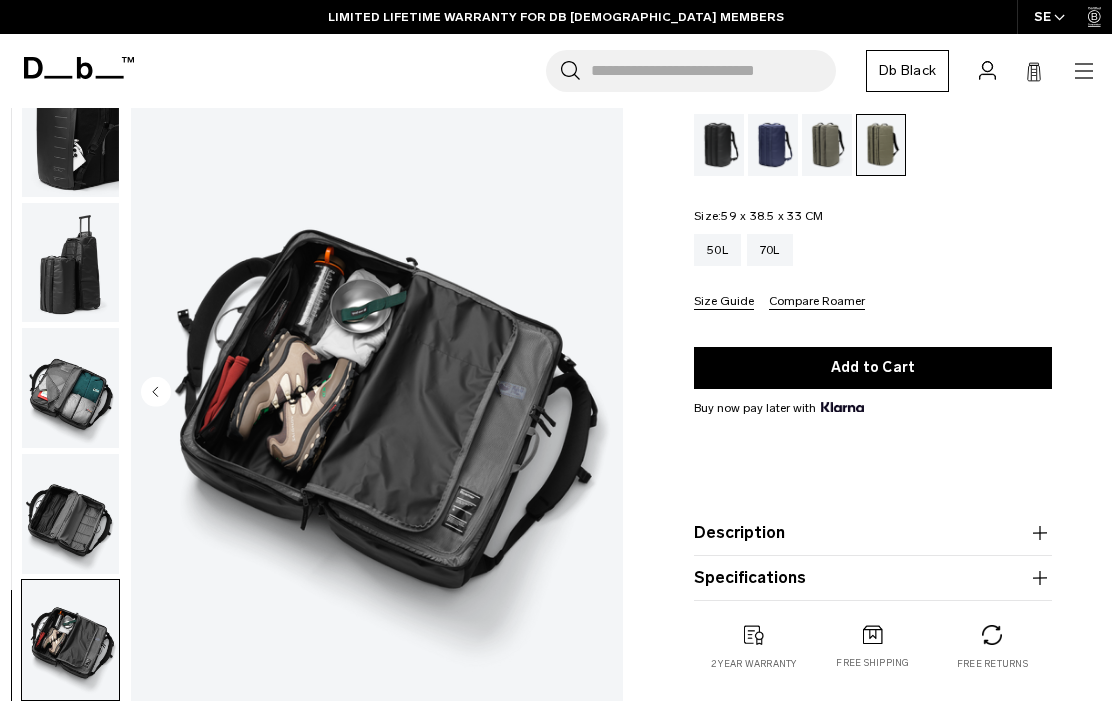 click at bounding box center [377, 393] 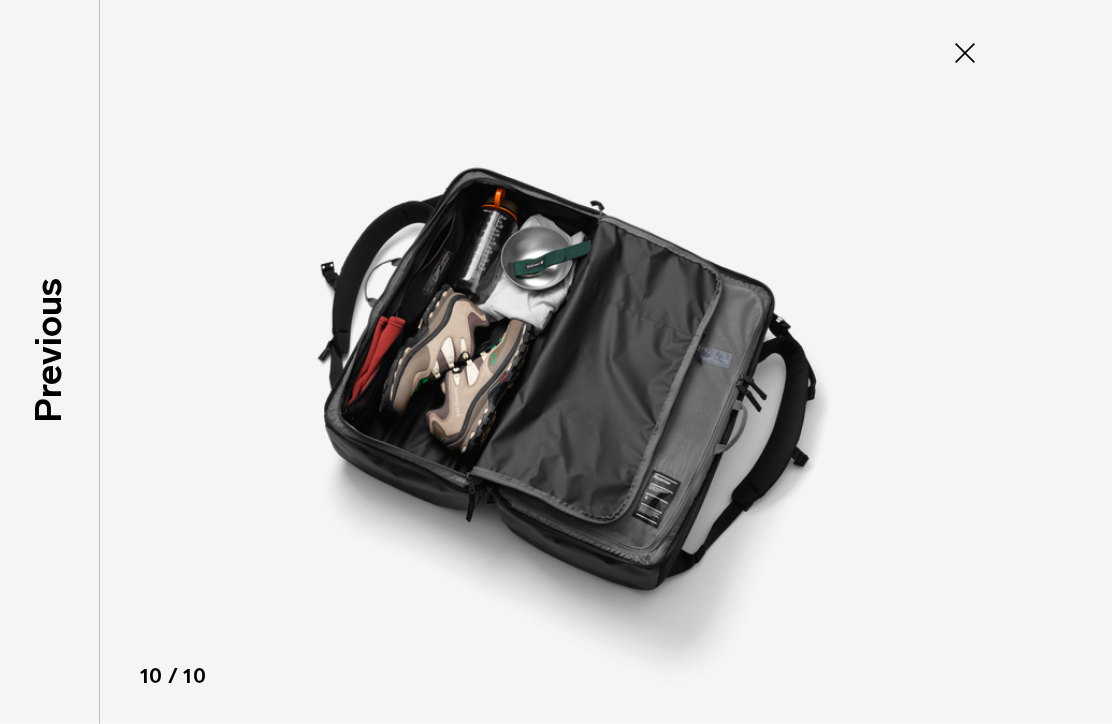 click 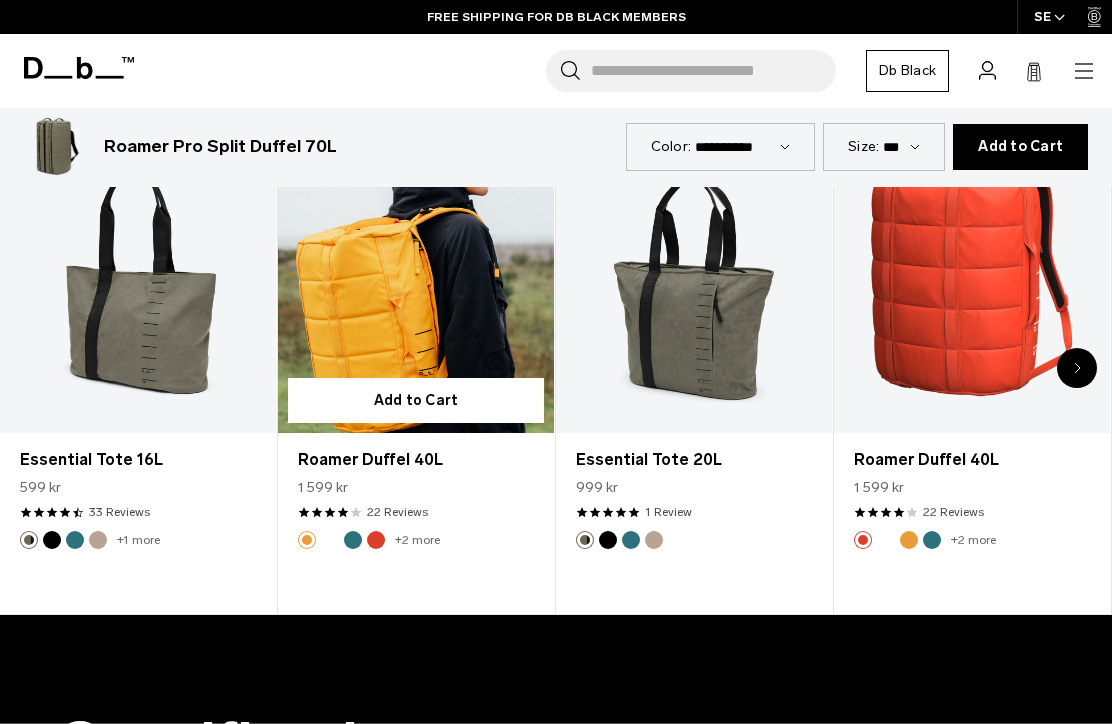 scroll, scrollTop: 886, scrollLeft: 0, axis: vertical 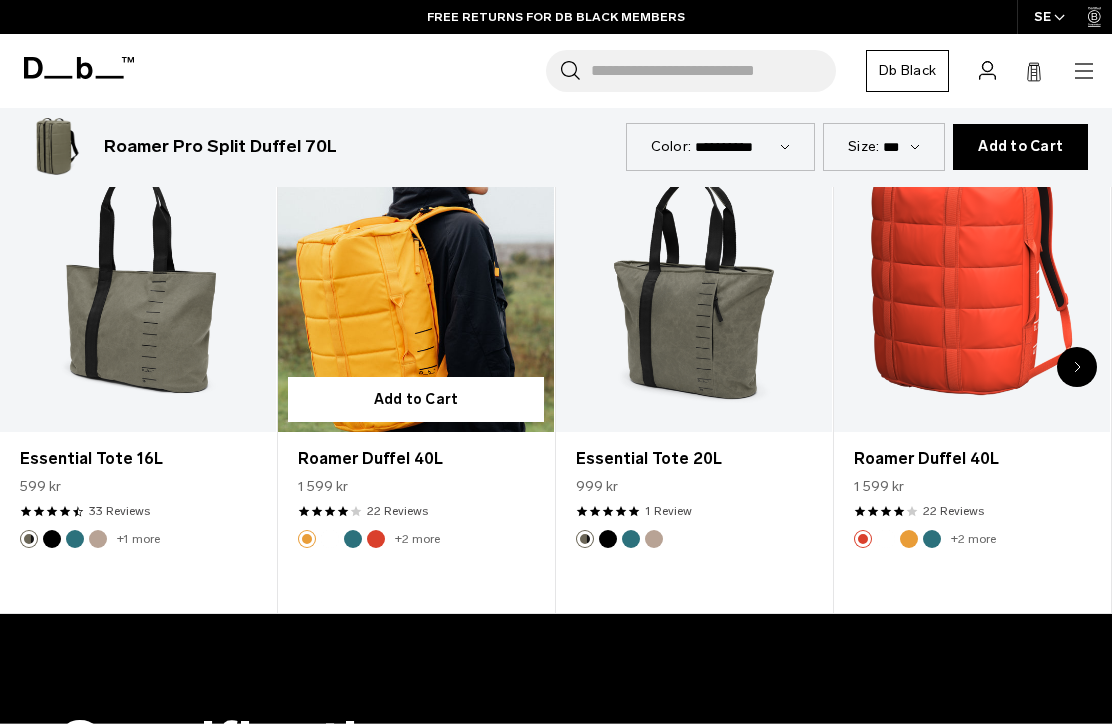 click at bounding box center (416, 278) 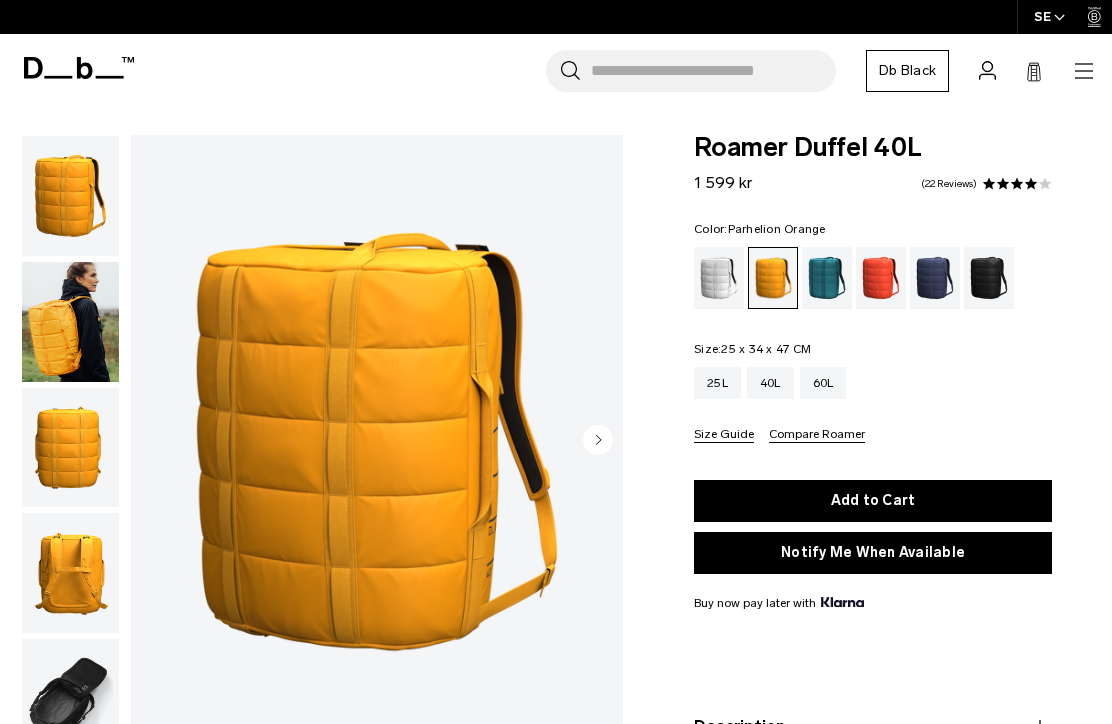 scroll, scrollTop: 0, scrollLeft: 0, axis: both 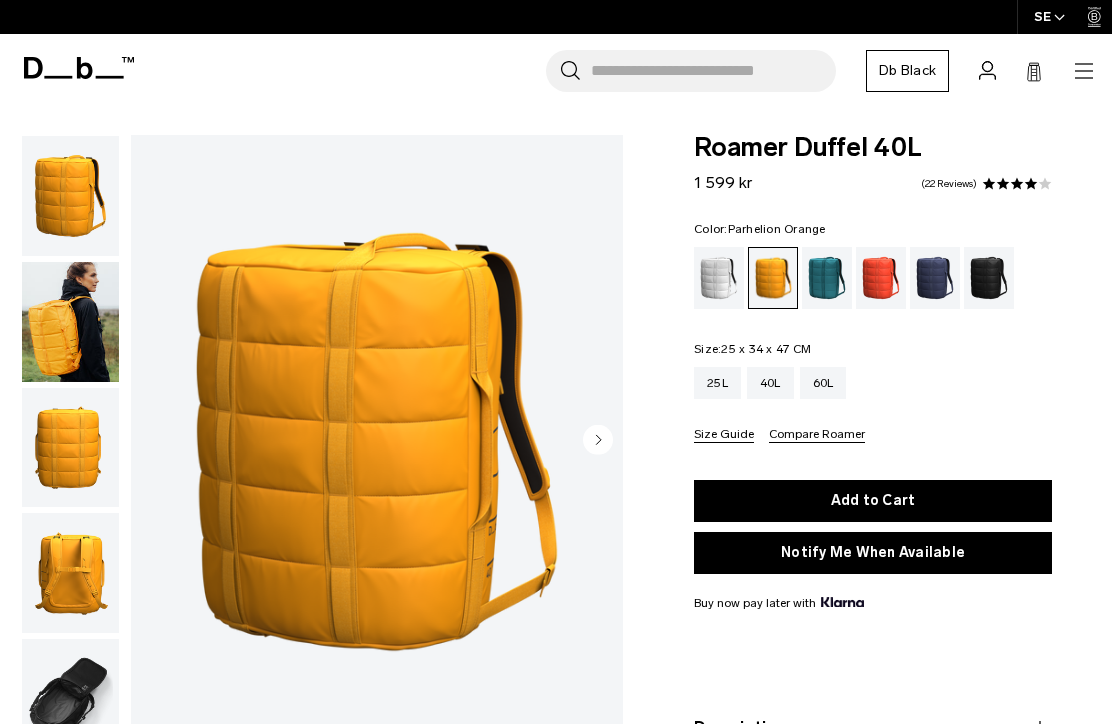 click at bounding box center (70, 322) 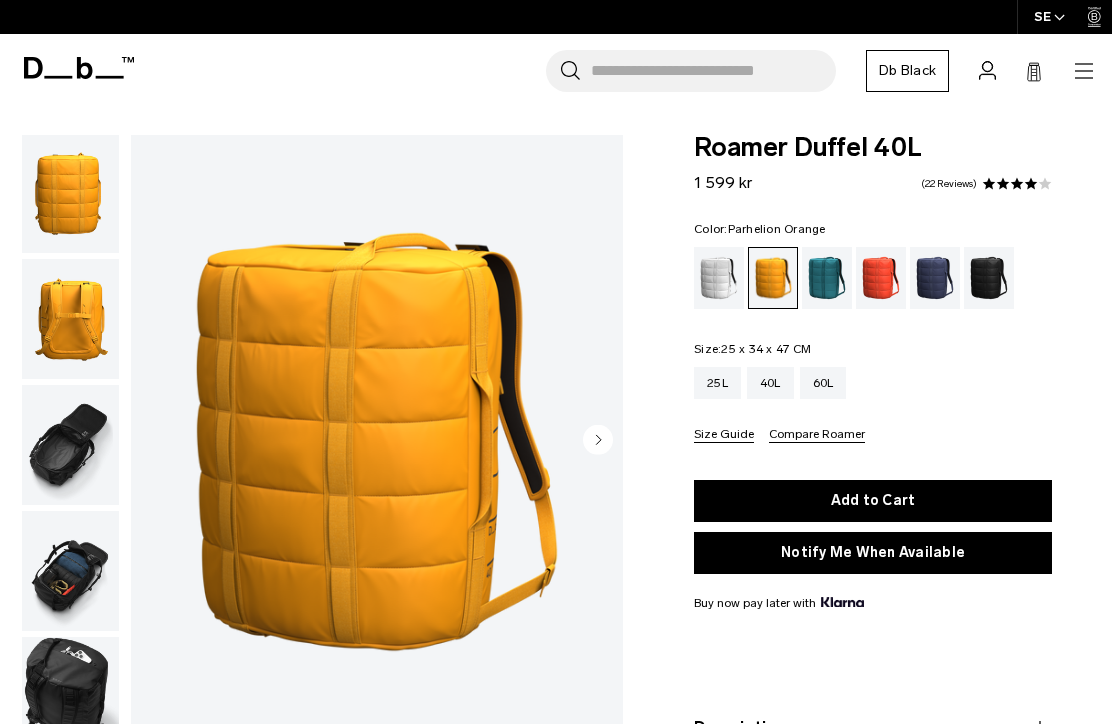 scroll, scrollTop: 266, scrollLeft: 0, axis: vertical 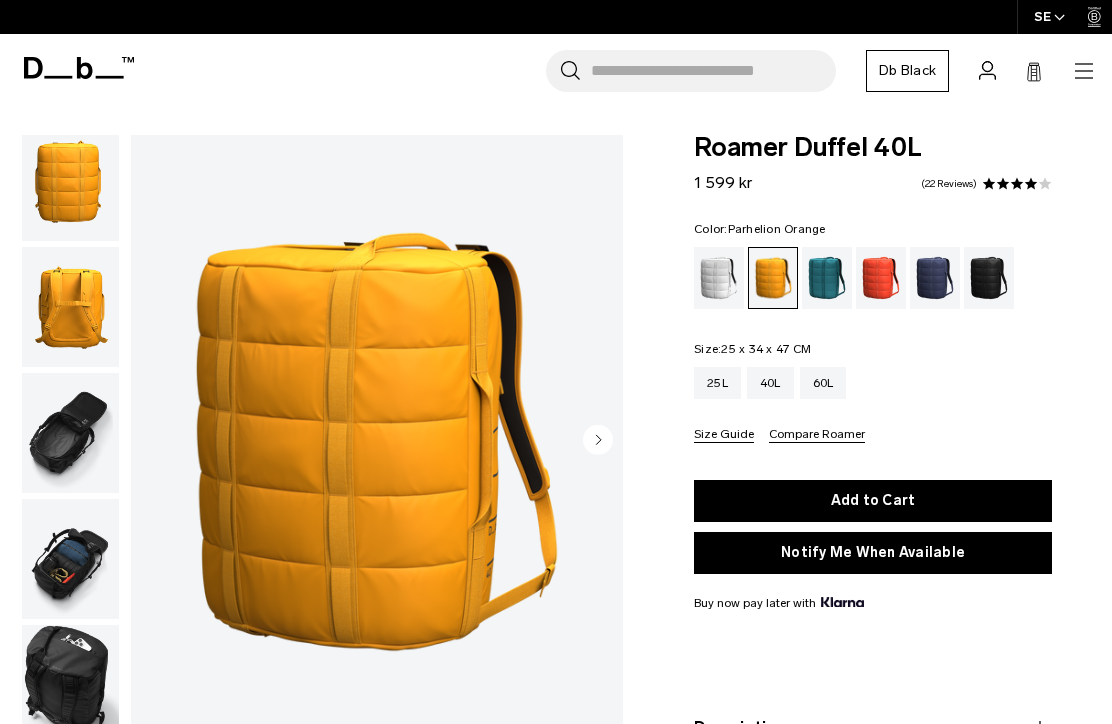 click at bounding box center (70, 433) 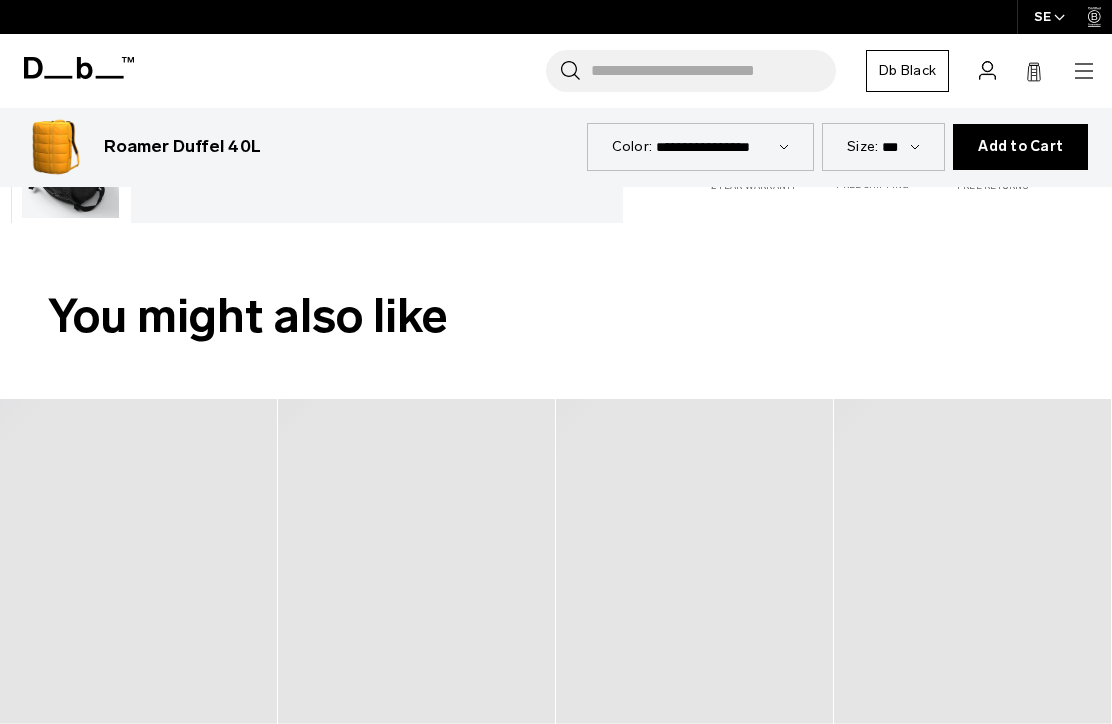 scroll, scrollTop: 845, scrollLeft: 0, axis: vertical 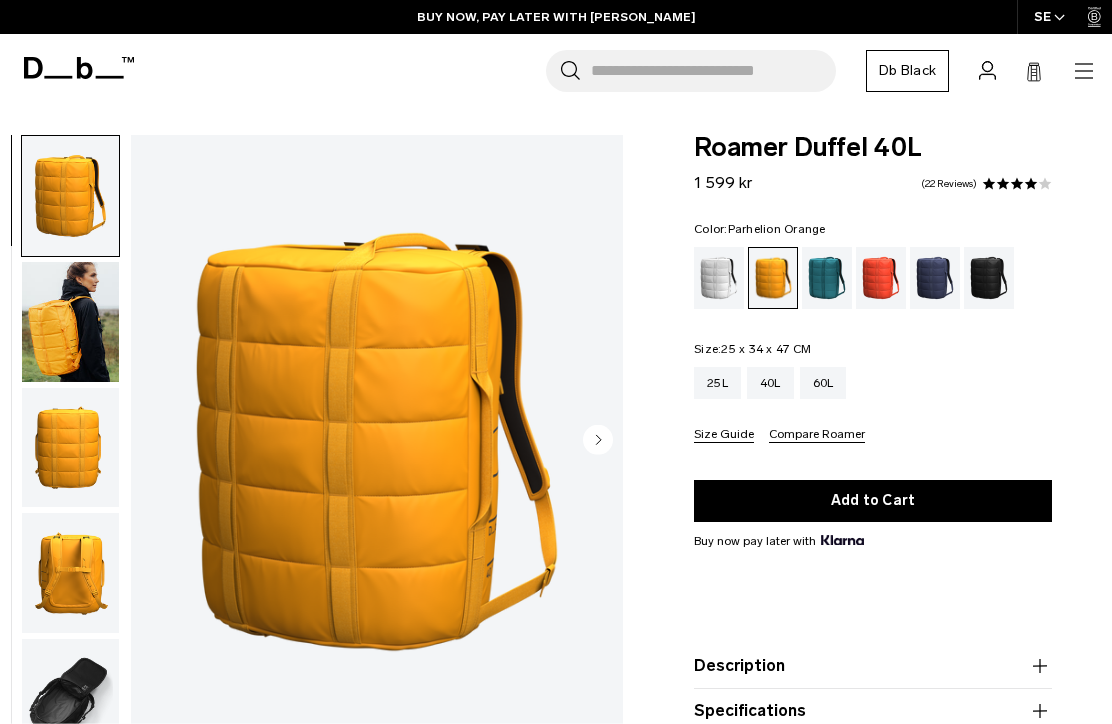 click at bounding box center [70, 322] 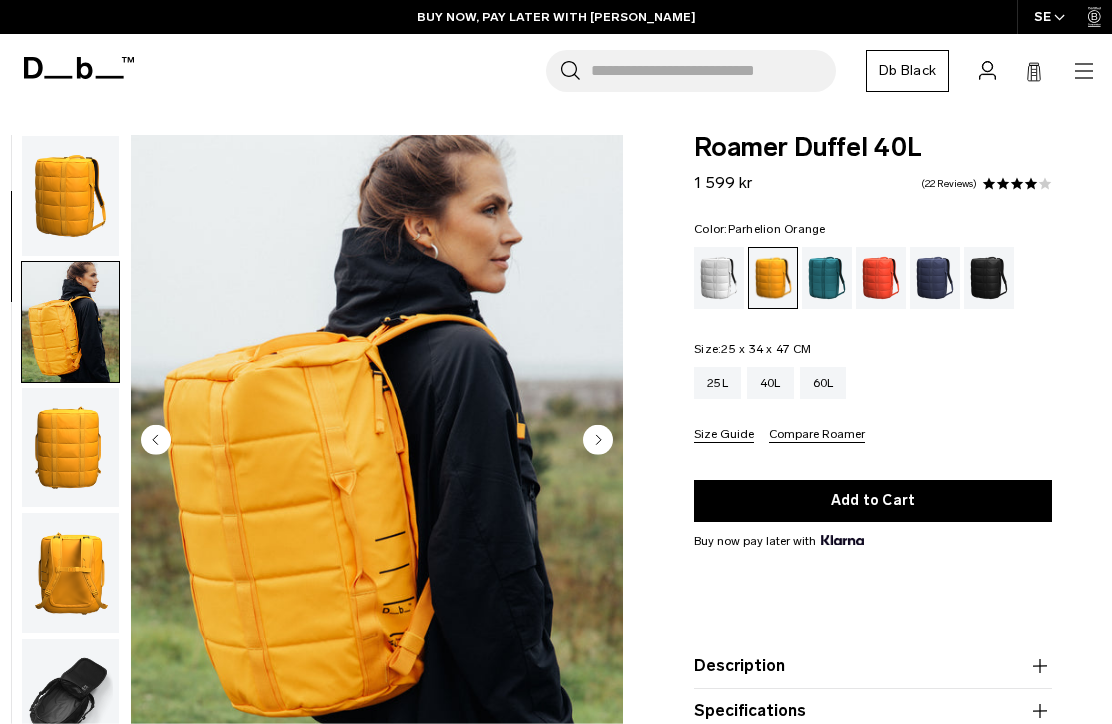 scroll, scrollTop: 127, scrollLeft: 0, axis: vertical 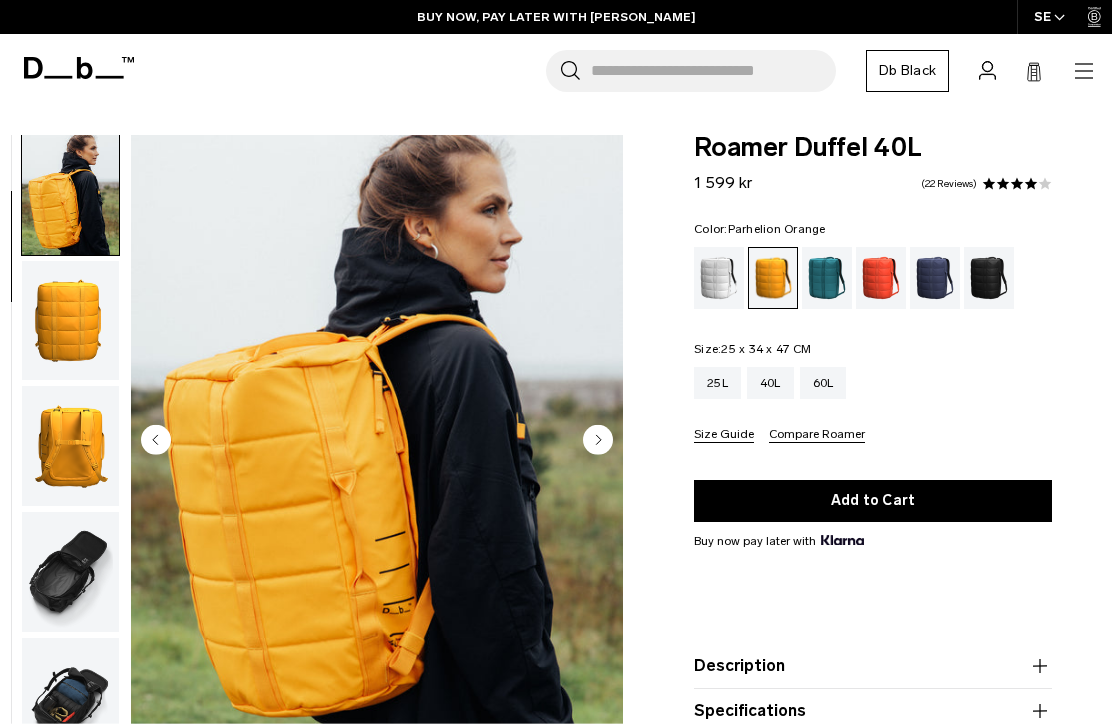 click at bounding box center [70, 321] 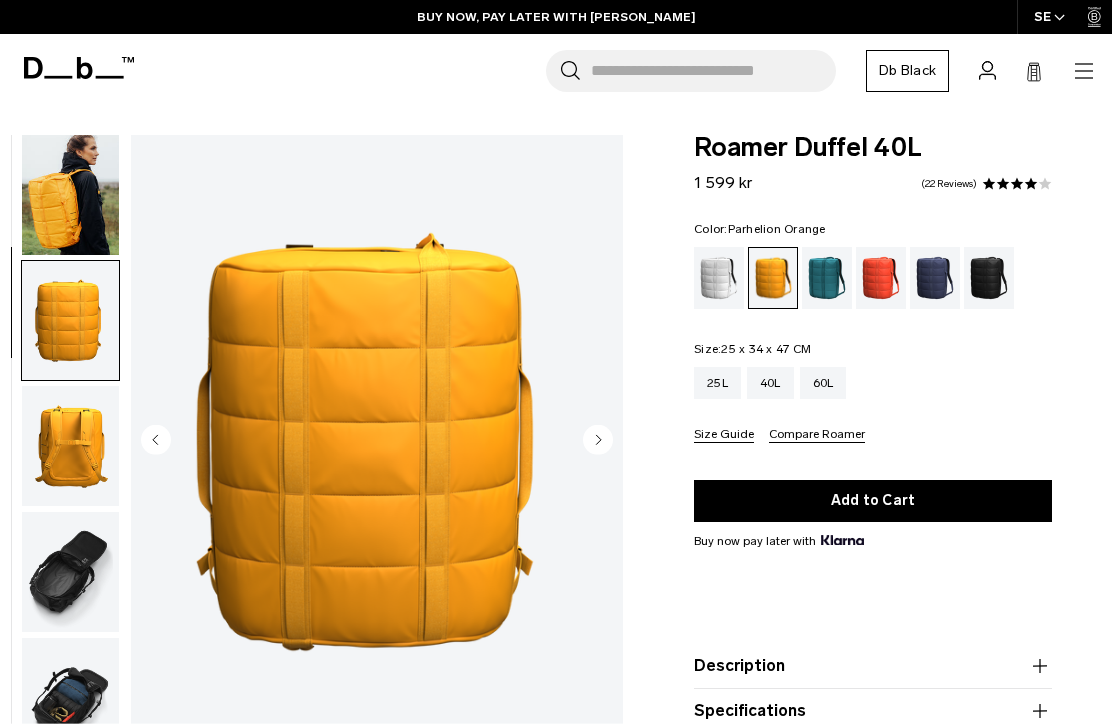 scroll, scrollTop: 254, scrollLeft: 0, axis: vertical 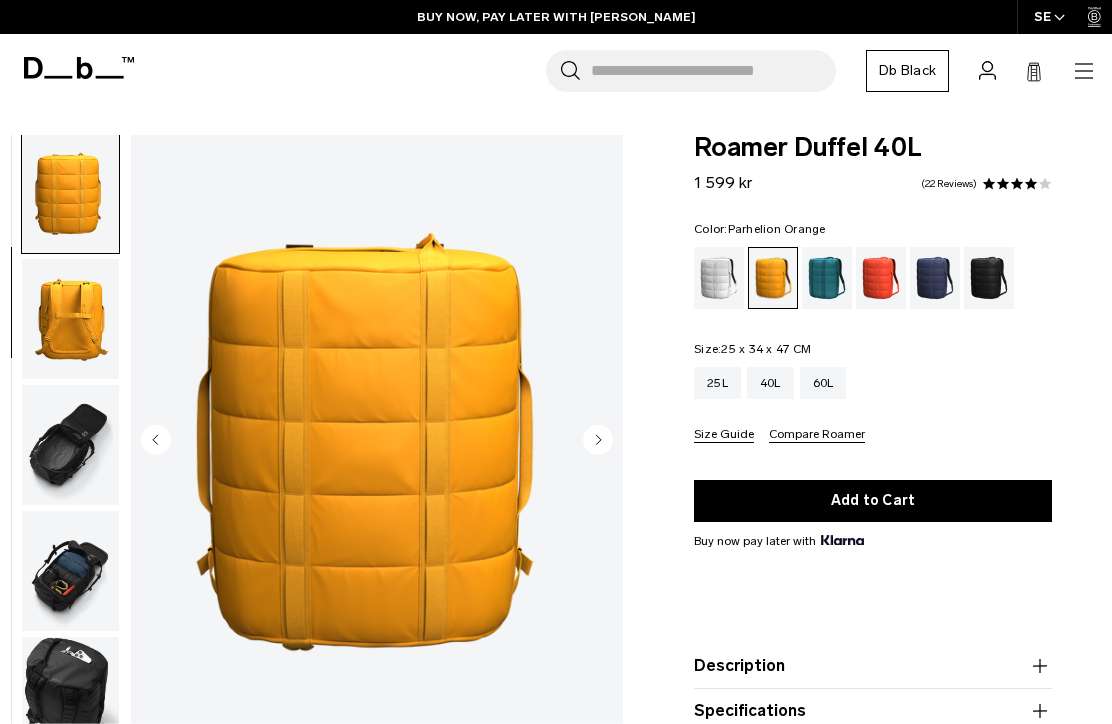 click at bounding box center (70, 319) 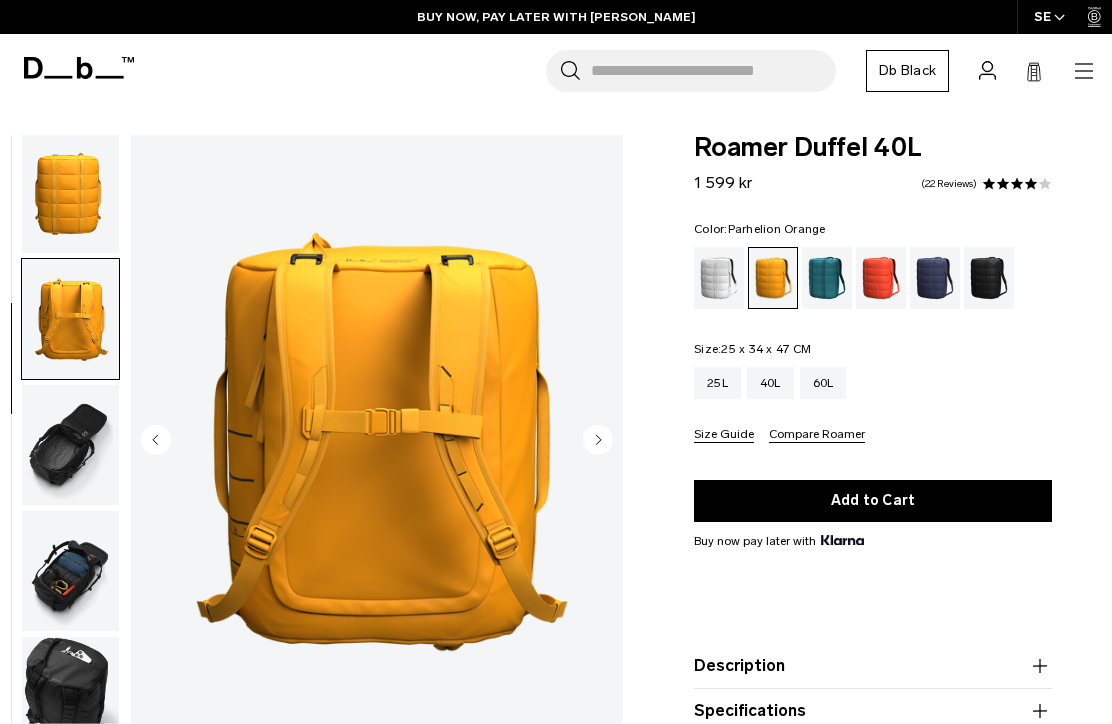 scroll, scrollTop: 381, scrollLeft: 0, axis: vertical 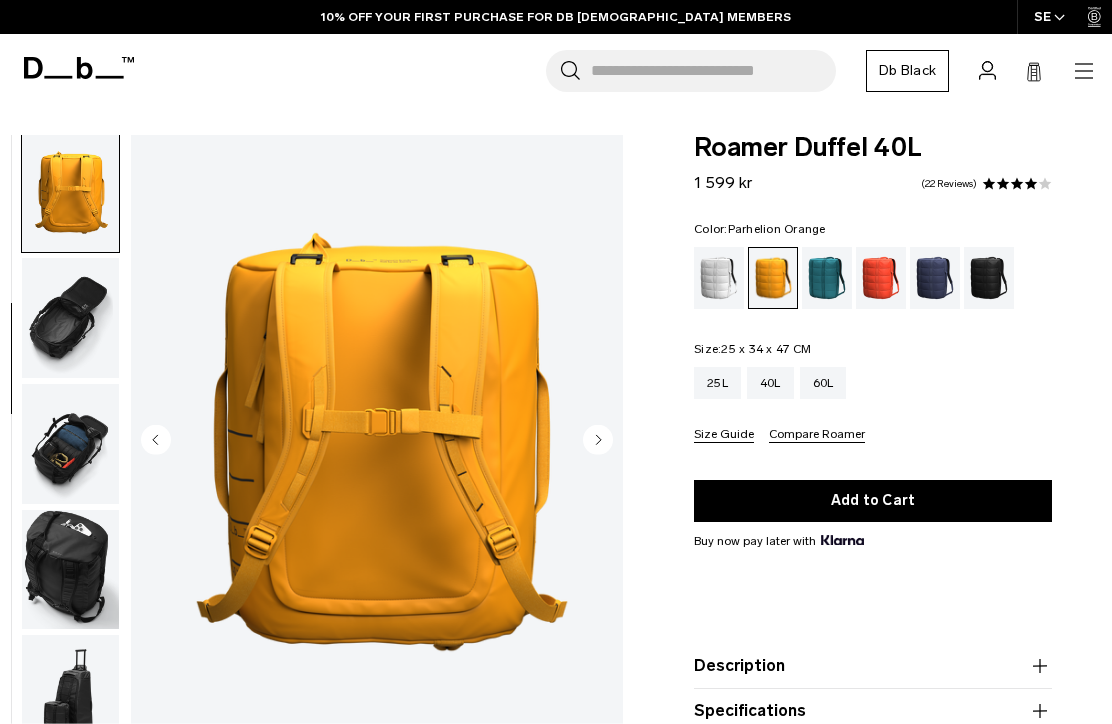 click at bounding box center (70, 318) 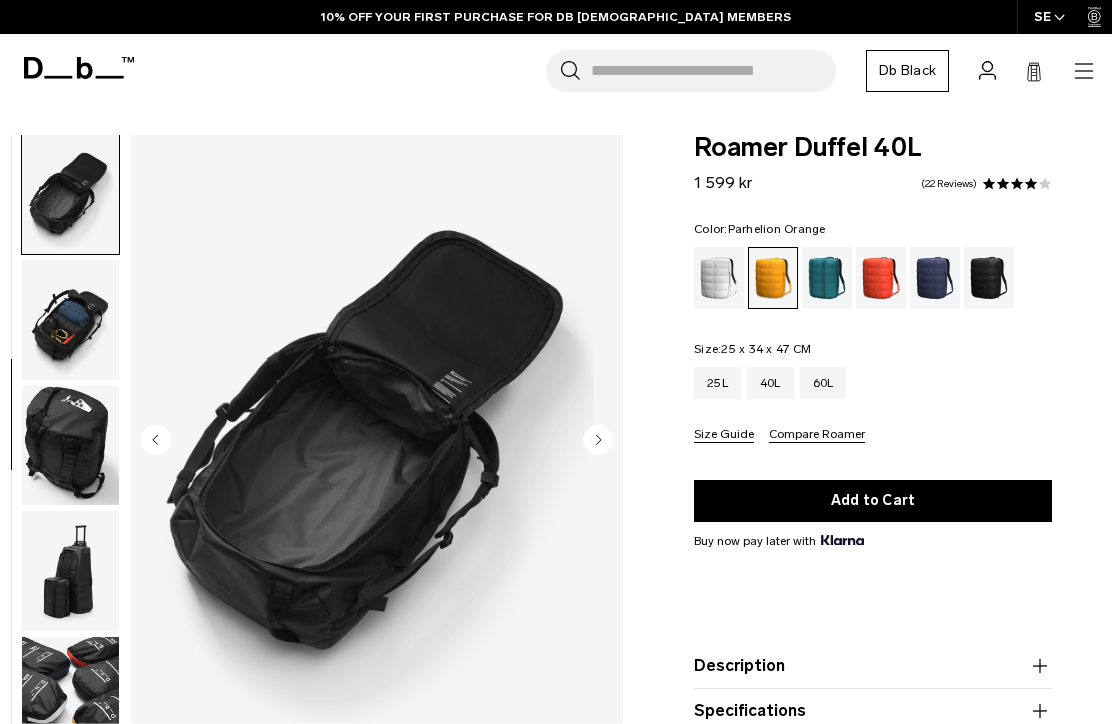 scroll, scrollTop: 507, scrollLeft: 0, axis: vertical 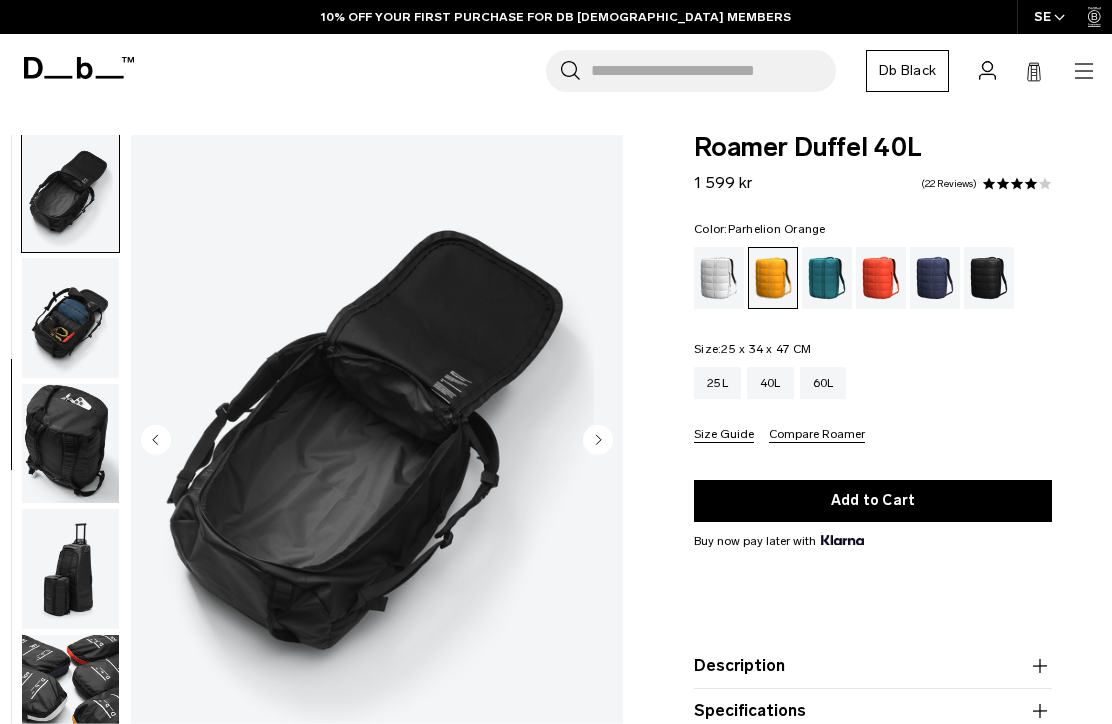 click at bounding box center (70, 444) 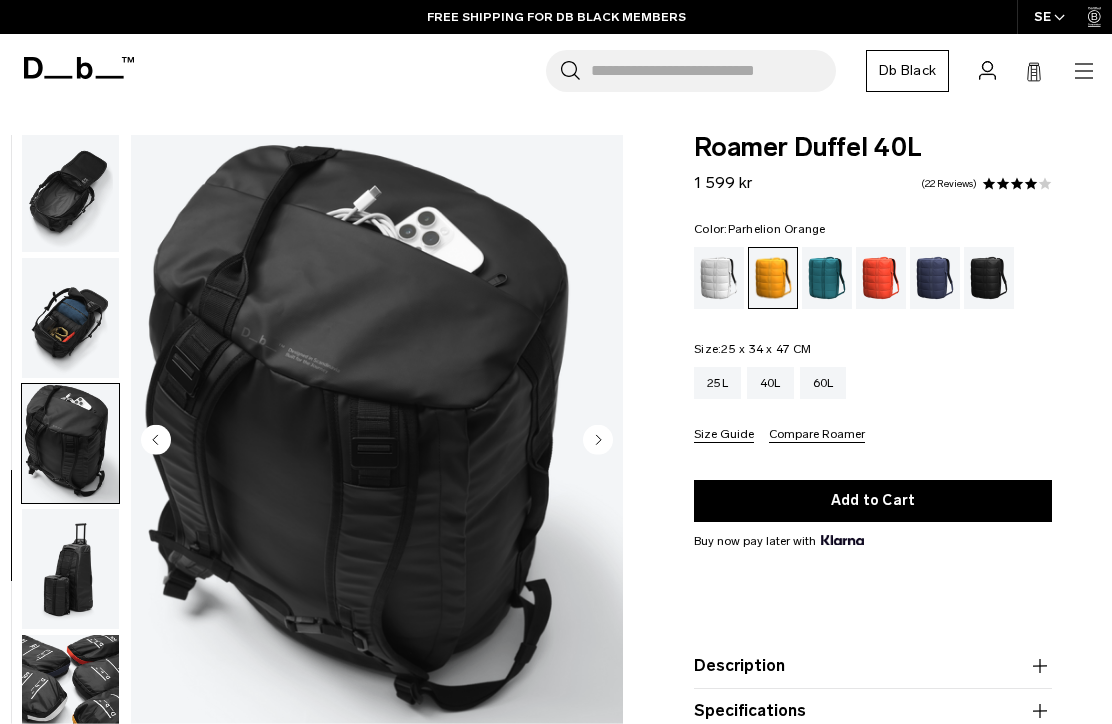 scroll, scrollTop: 650, scrollLeft: 0, axis: vertical 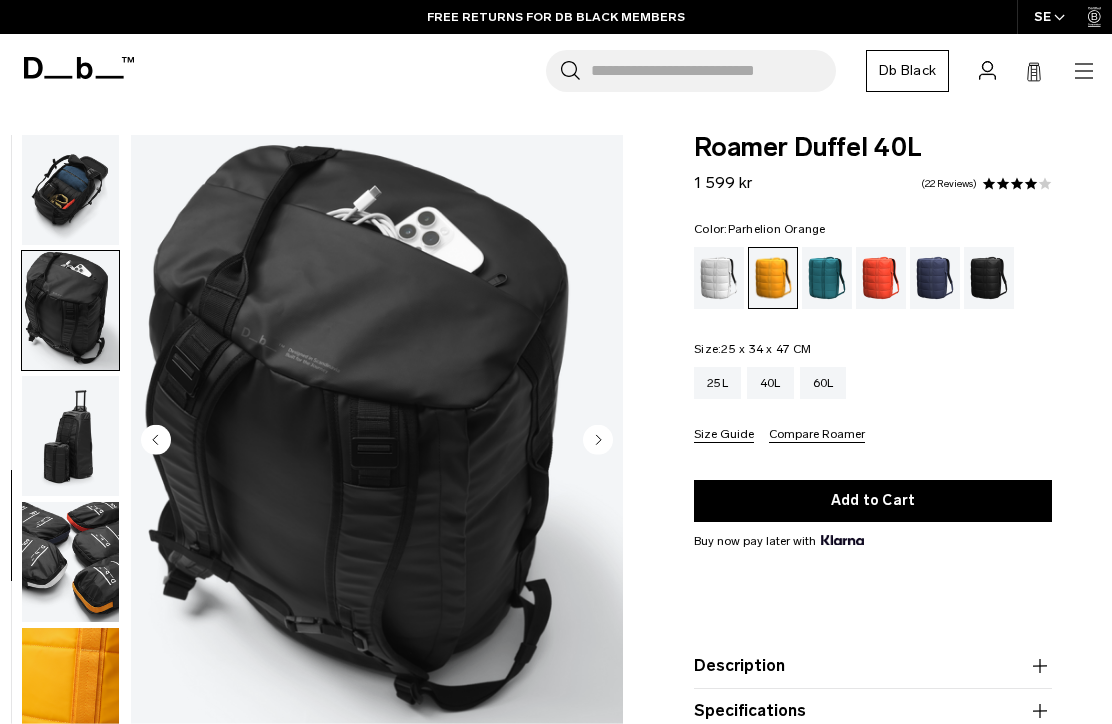 click 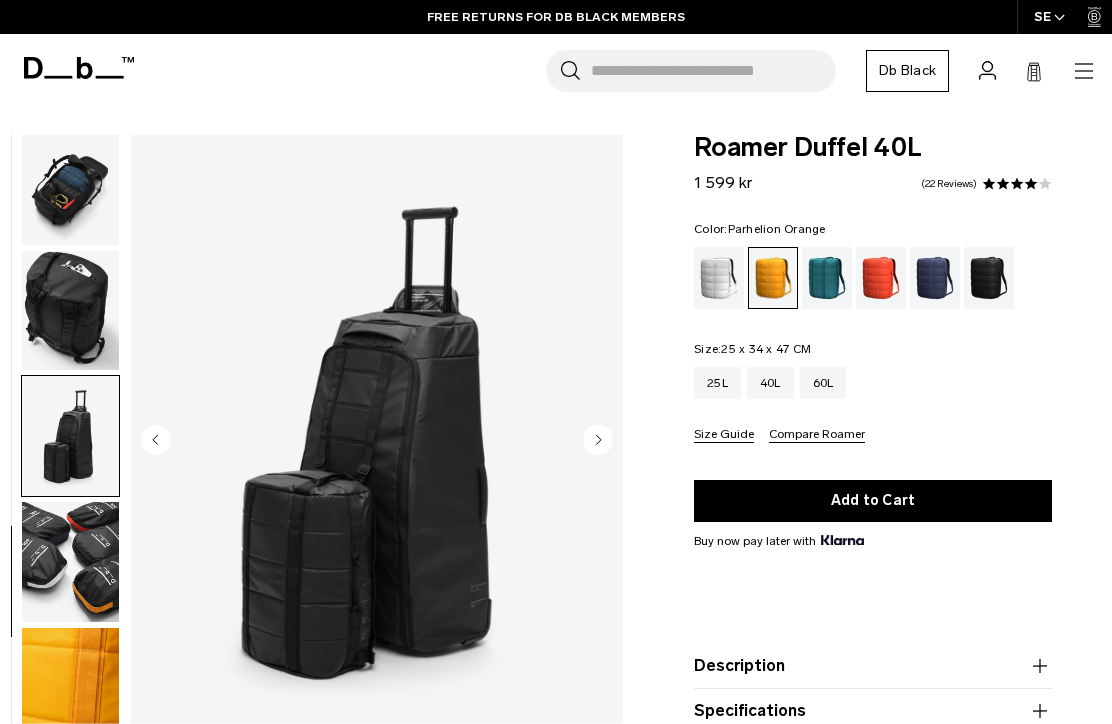 click 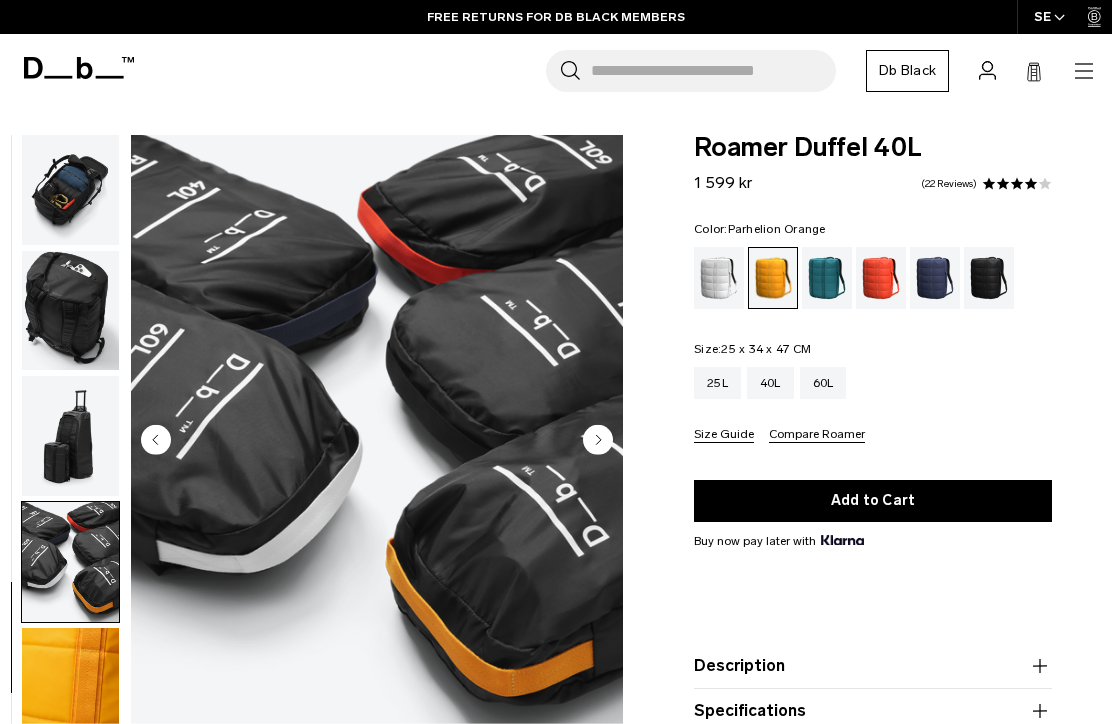 click 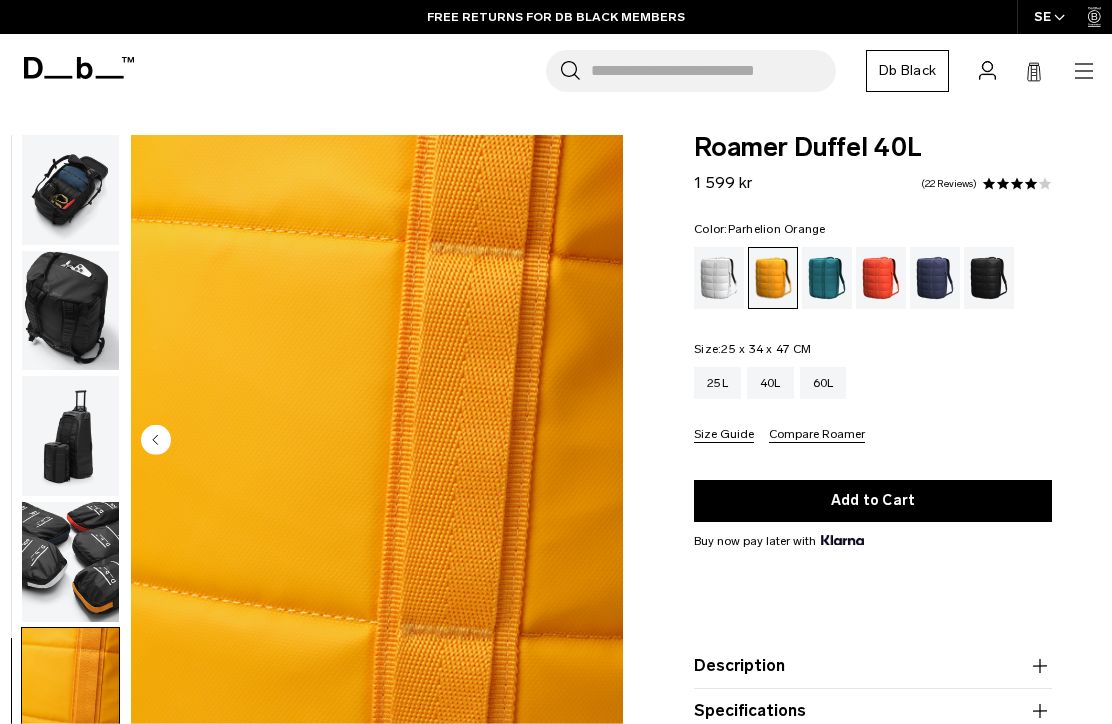 click at bounding box center [377, 442] 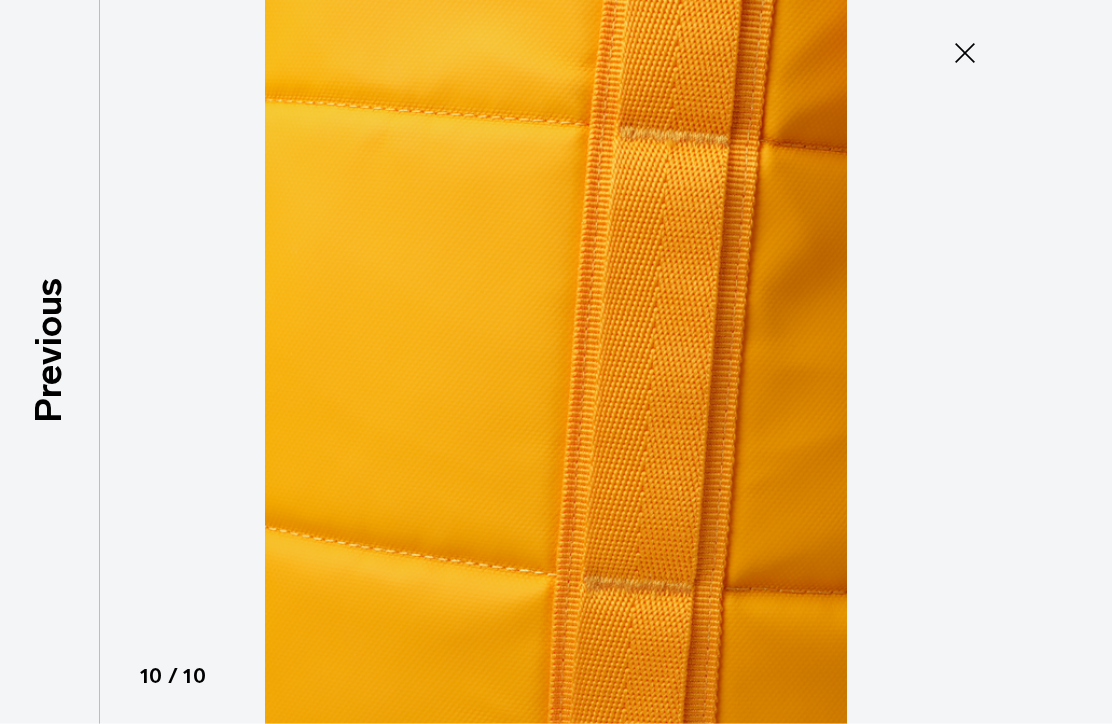 click 